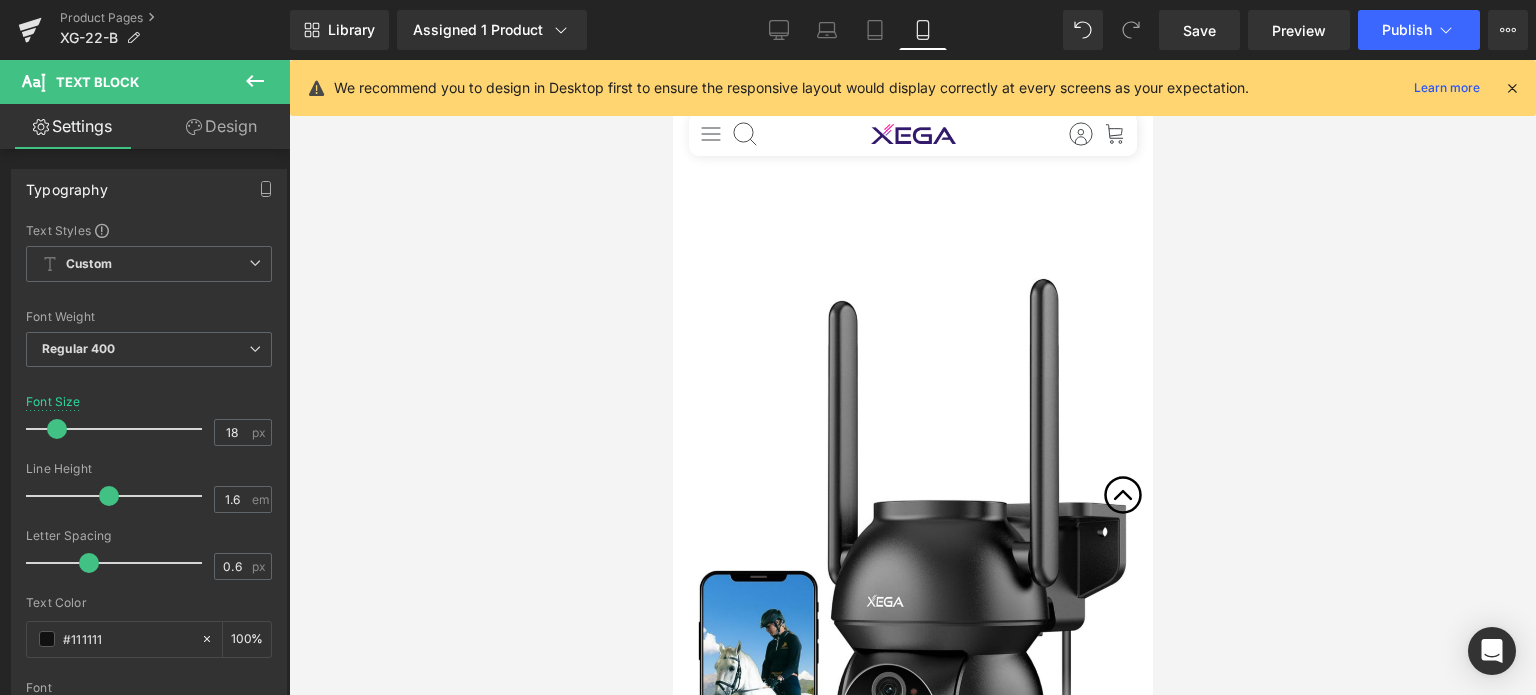 scroll, scrollTop: 4200, scrollLeft: 0, axis: vertical 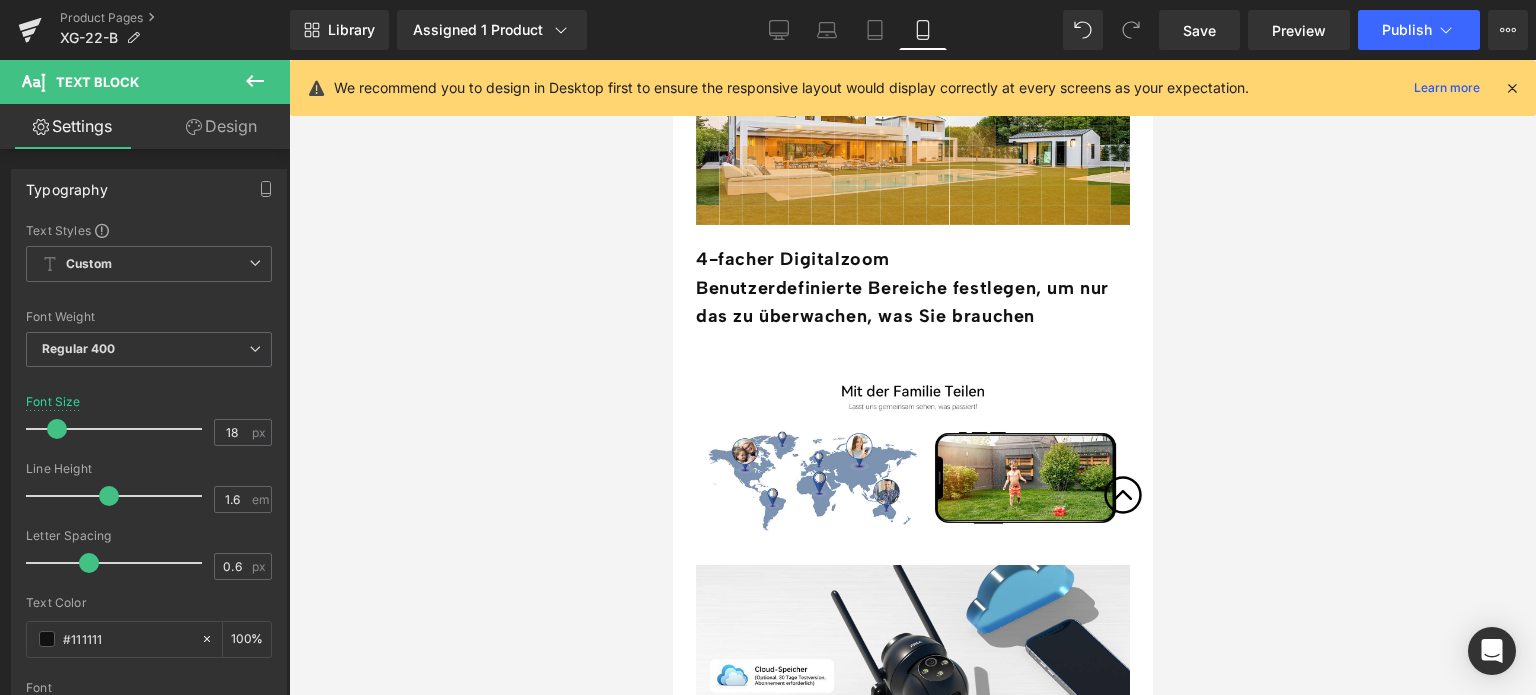 click at bounding box center [1512, 88] 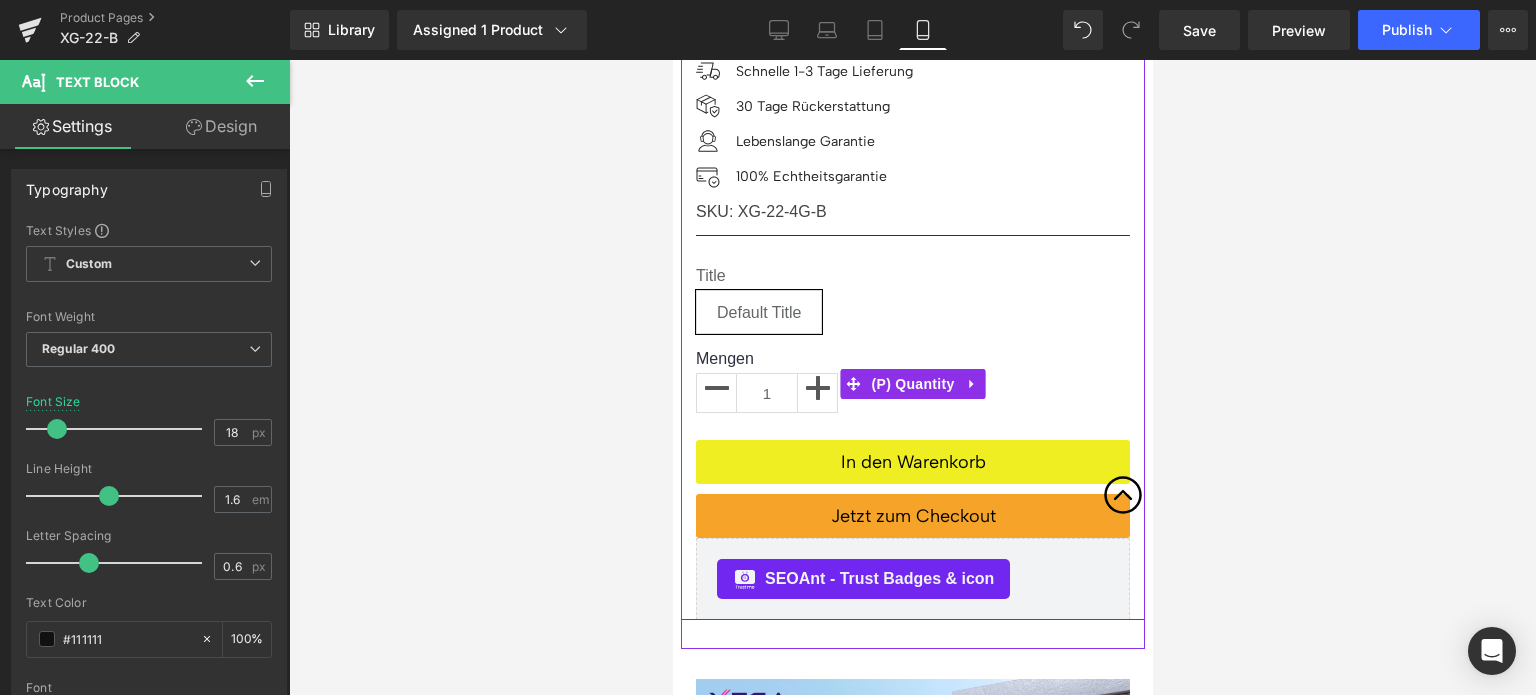 scroll, scrollTop: 1100, scrollLeft: 0, axis: vertical 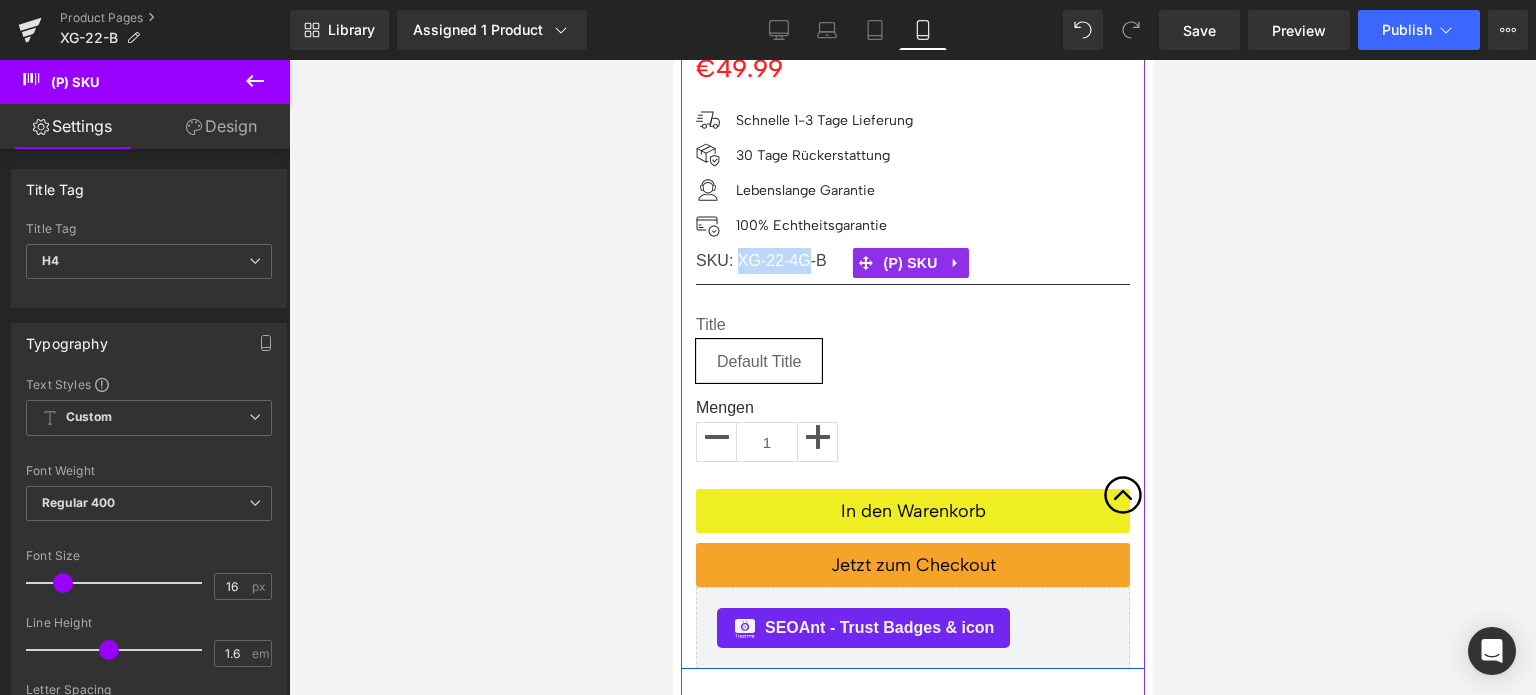 drag, startPoint x: 732, startPoint y: 263, endPoint x: 797, endPoint y: 260, distance: 65.06919 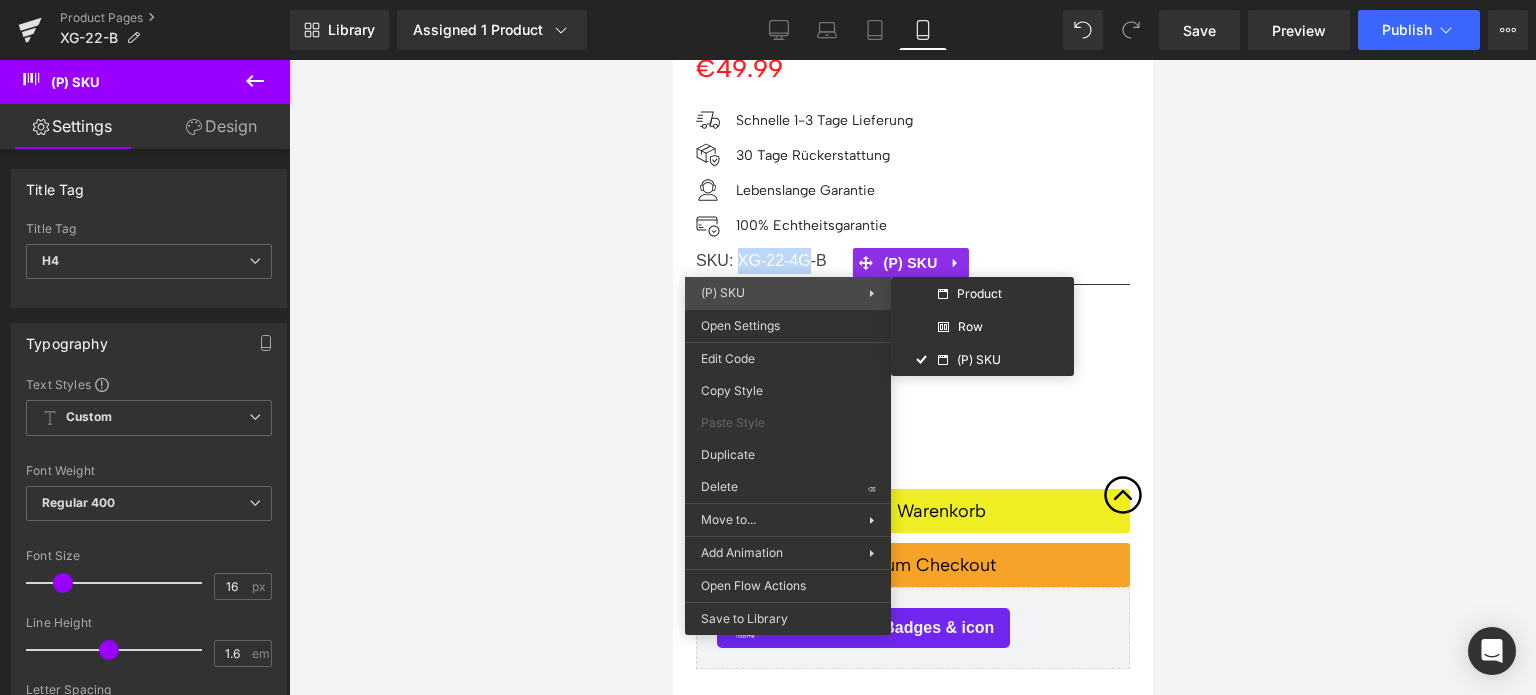 click on "(P) SKU" at bounding box center [785, 293] 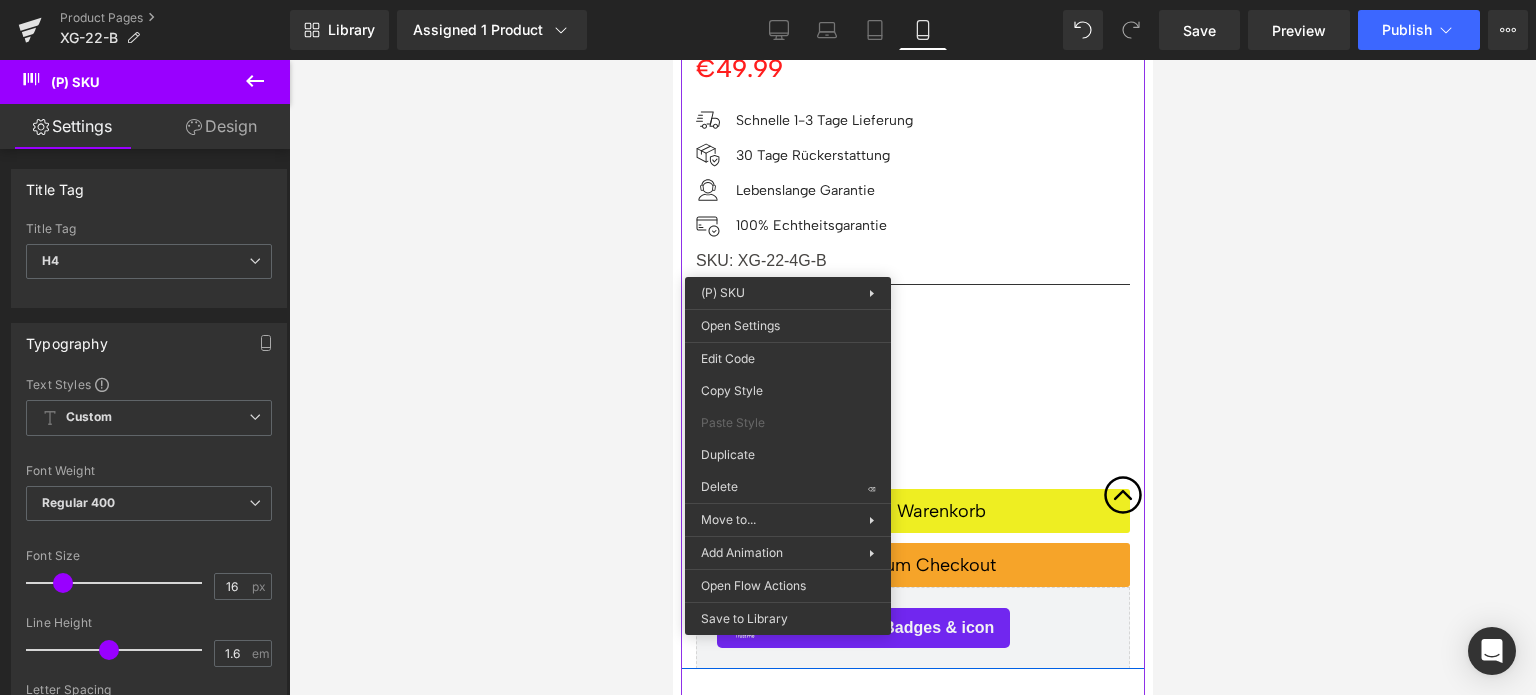 click on "SKU:
XG-22-4G-B" at bounding box center [912, 261] 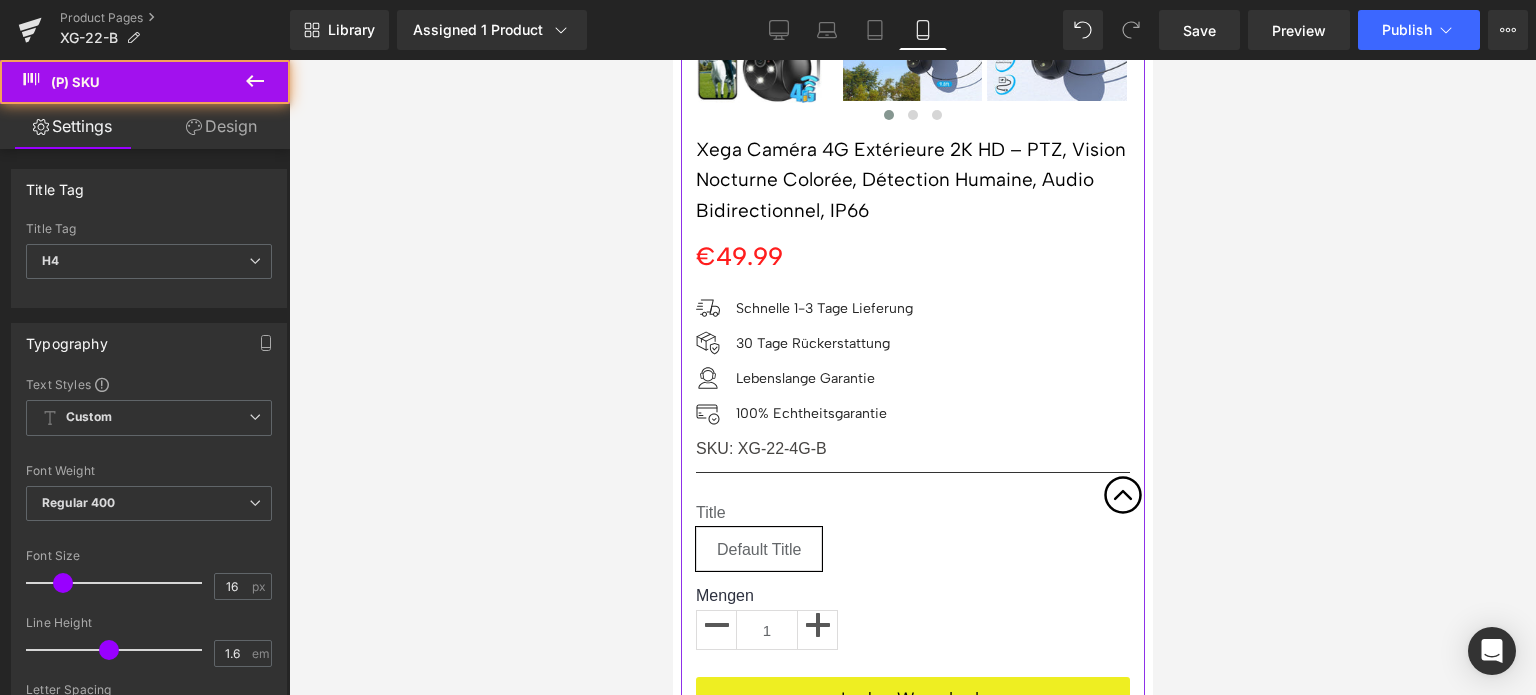 scroll, scrollTop: 900, scrollLeft: 0, axis: vertical 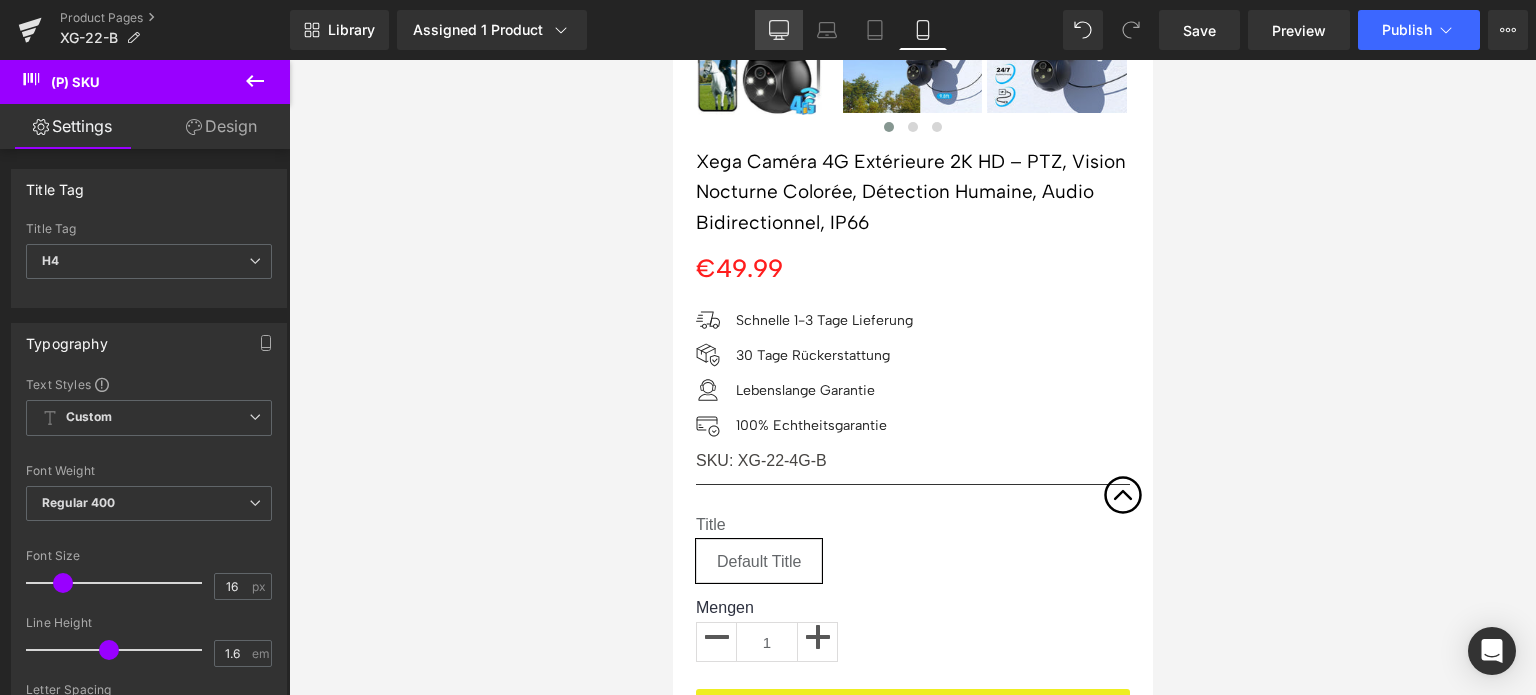 click on "Desktop" at bounding box center (779, 30) 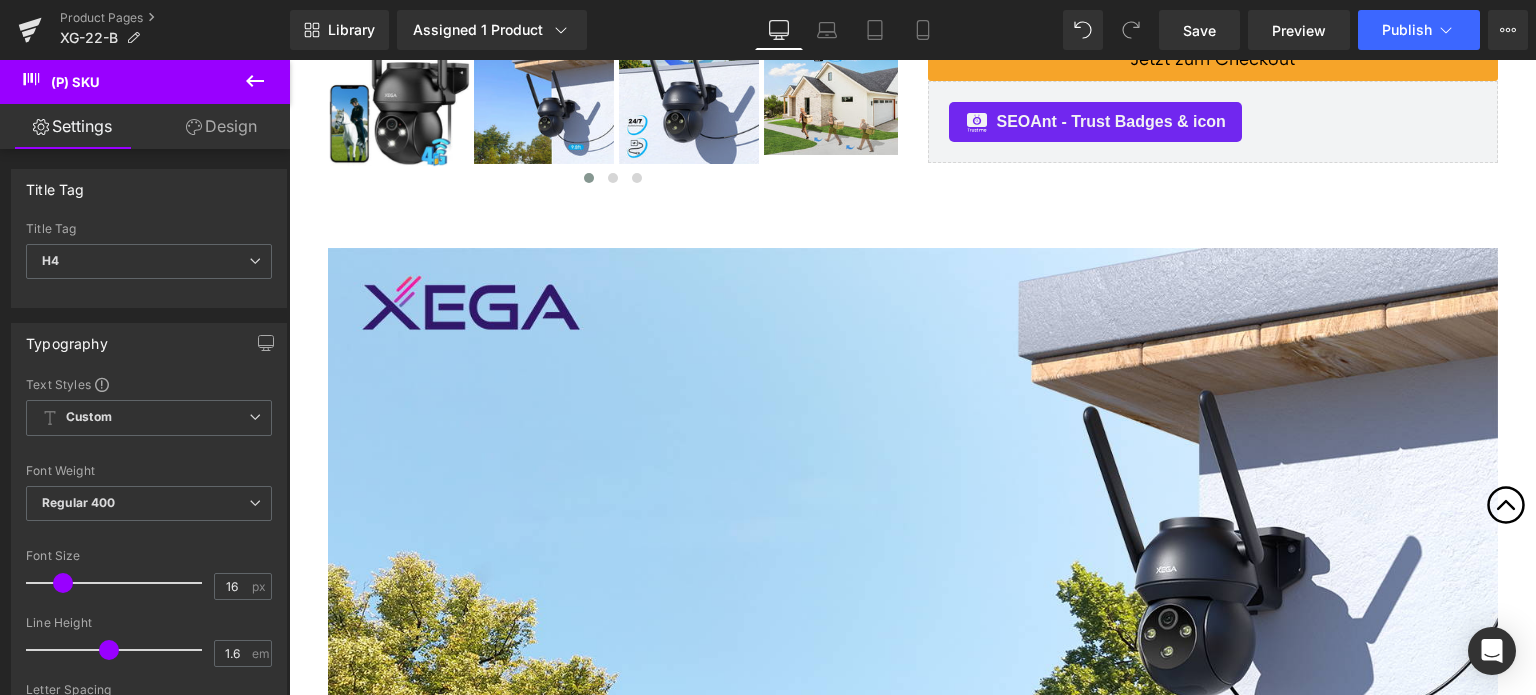 scroll, scrollTop: 193, scrollLeft: 0, axis: vertical 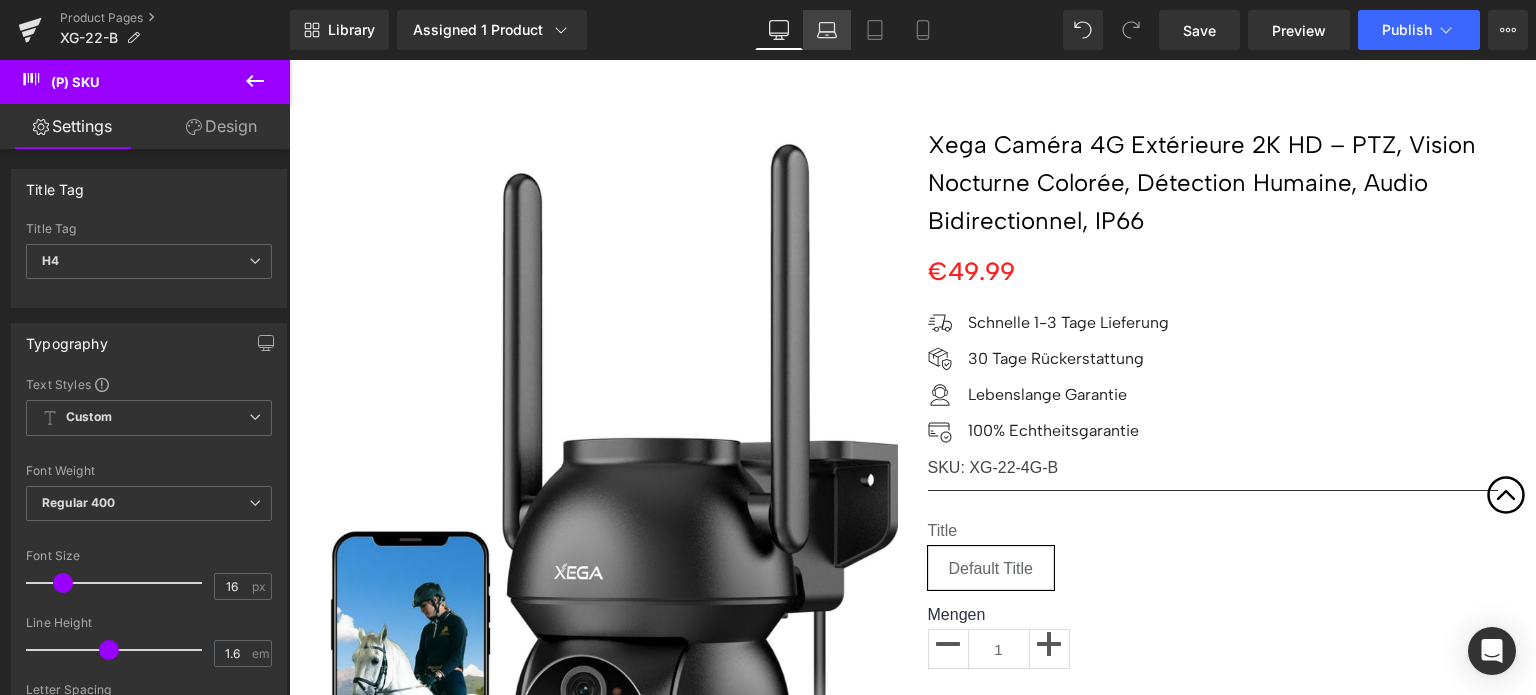 click on "Laptop" at bounding box center [827, 30] 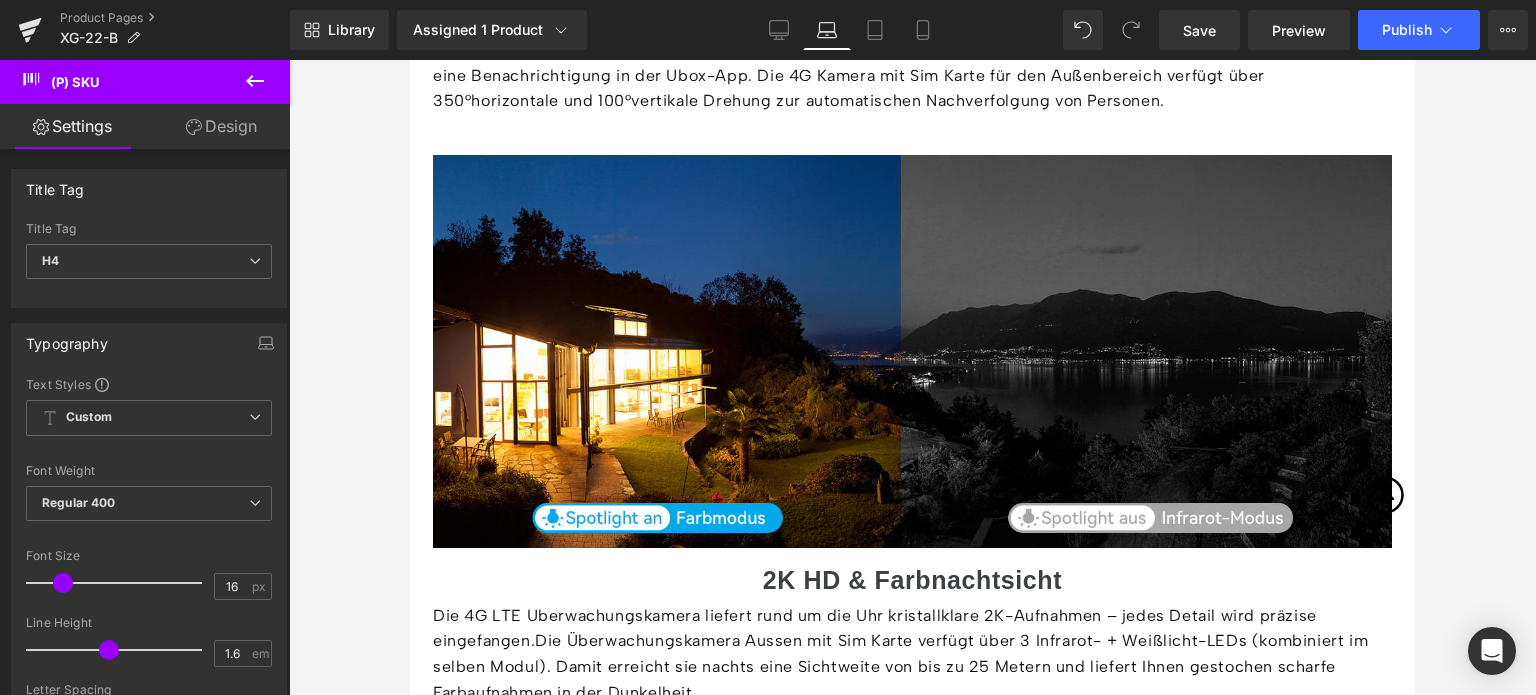 scroll, scrollTop: 3228, scrollLeft: 0, axis: vertical 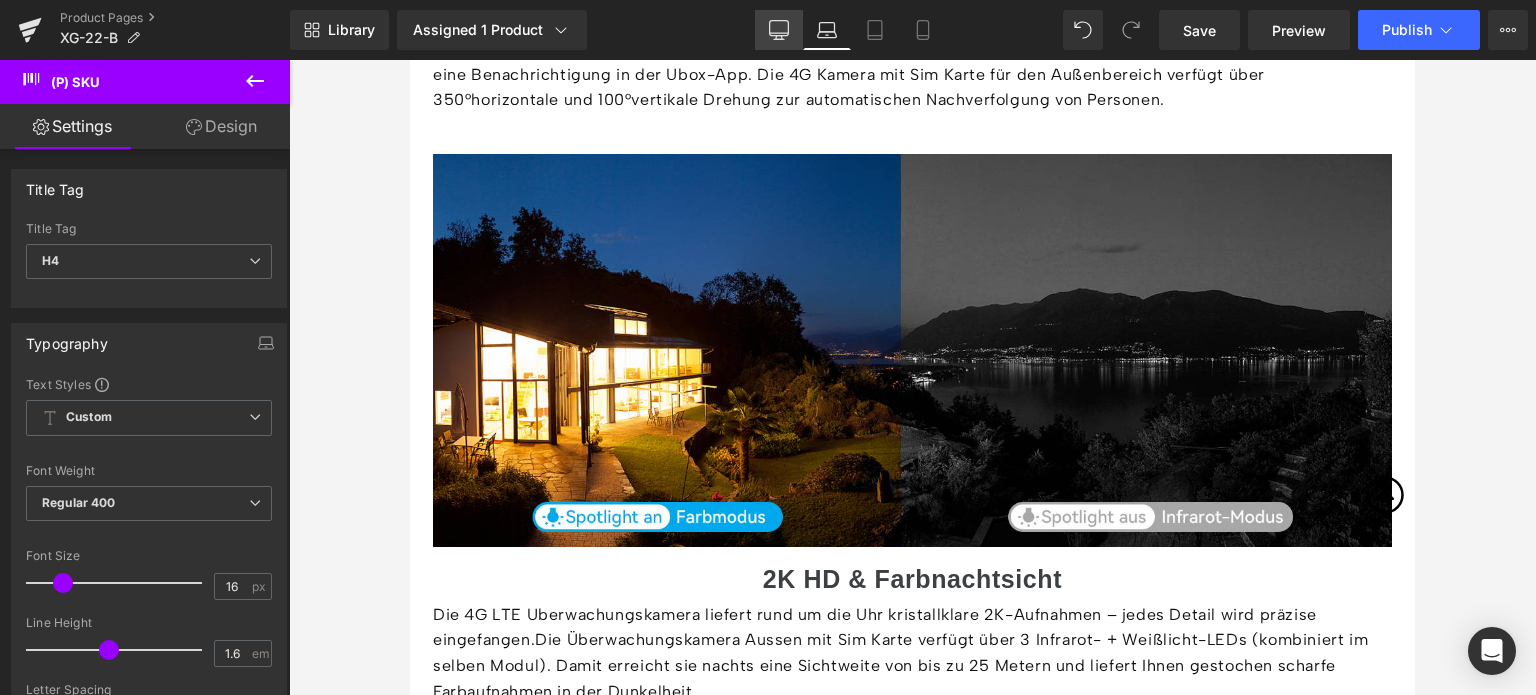 drag, startPoint x: 784, startPoint y: 36, endPoint x: 479, endPoint y: 11, distance: 306.0229 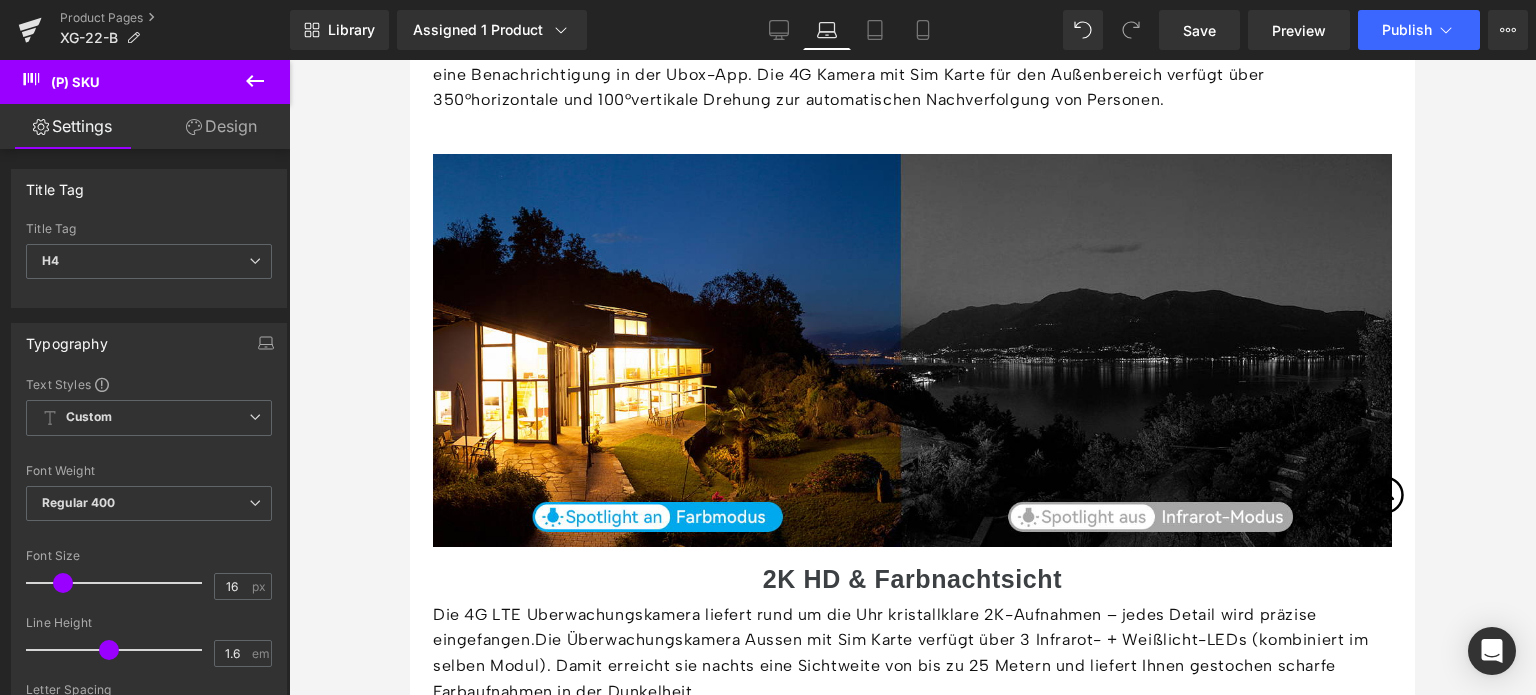 type on "100" 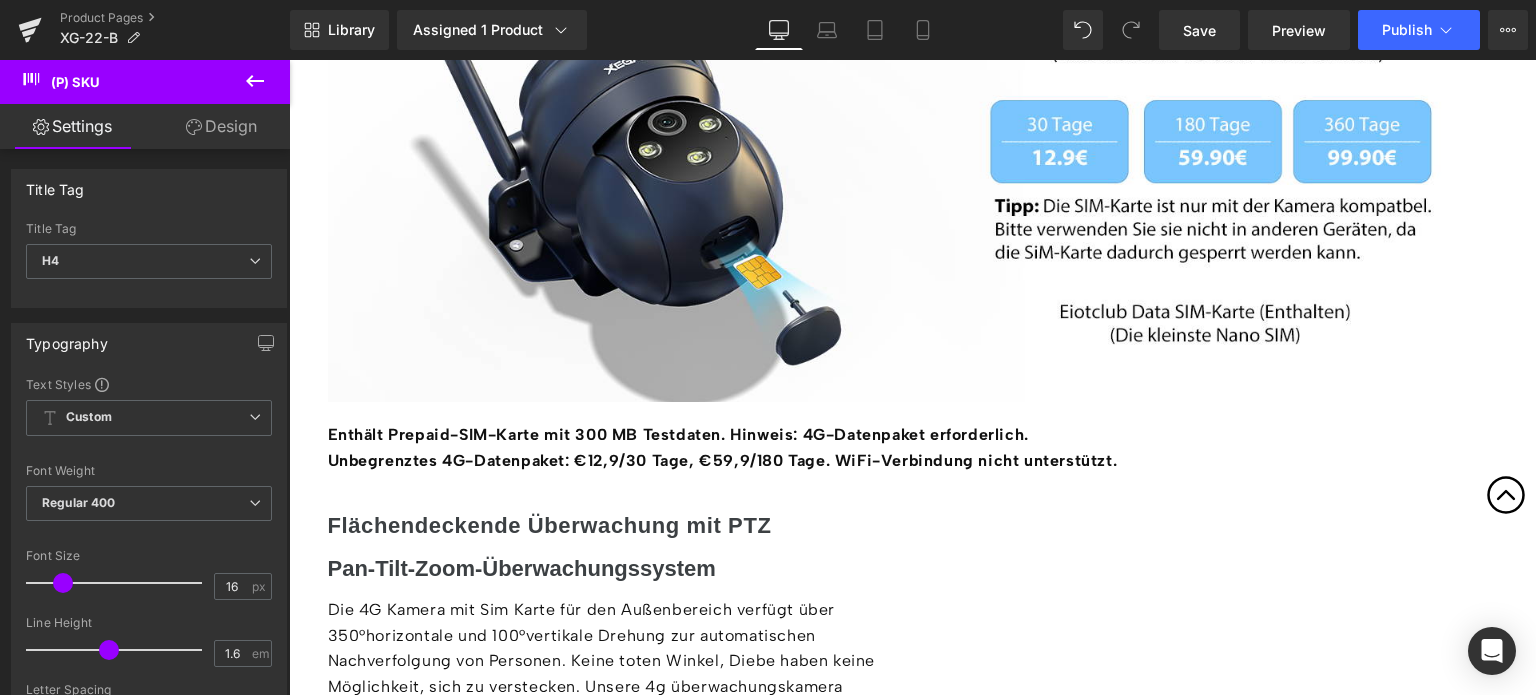 scroll, scrollTop: 6872, scrollLeft: 0, axis: vertical 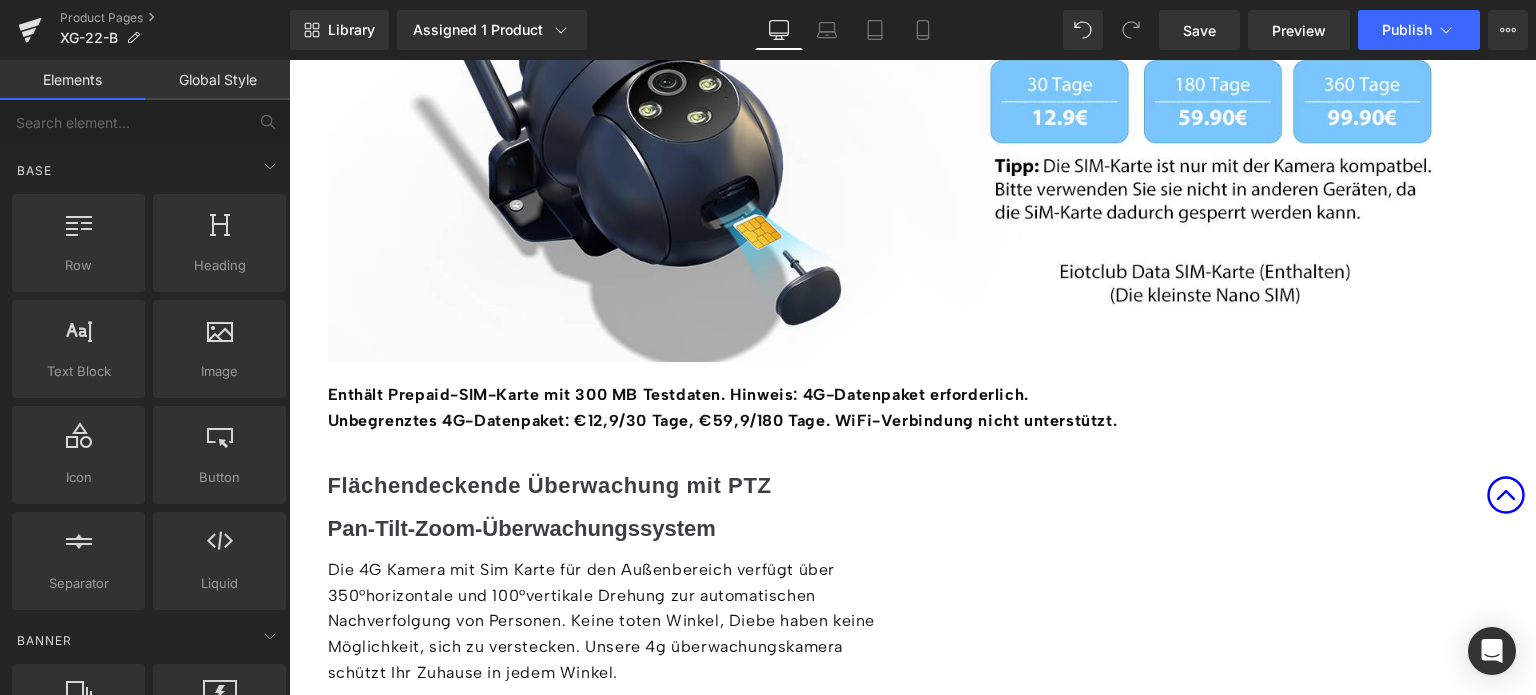 click 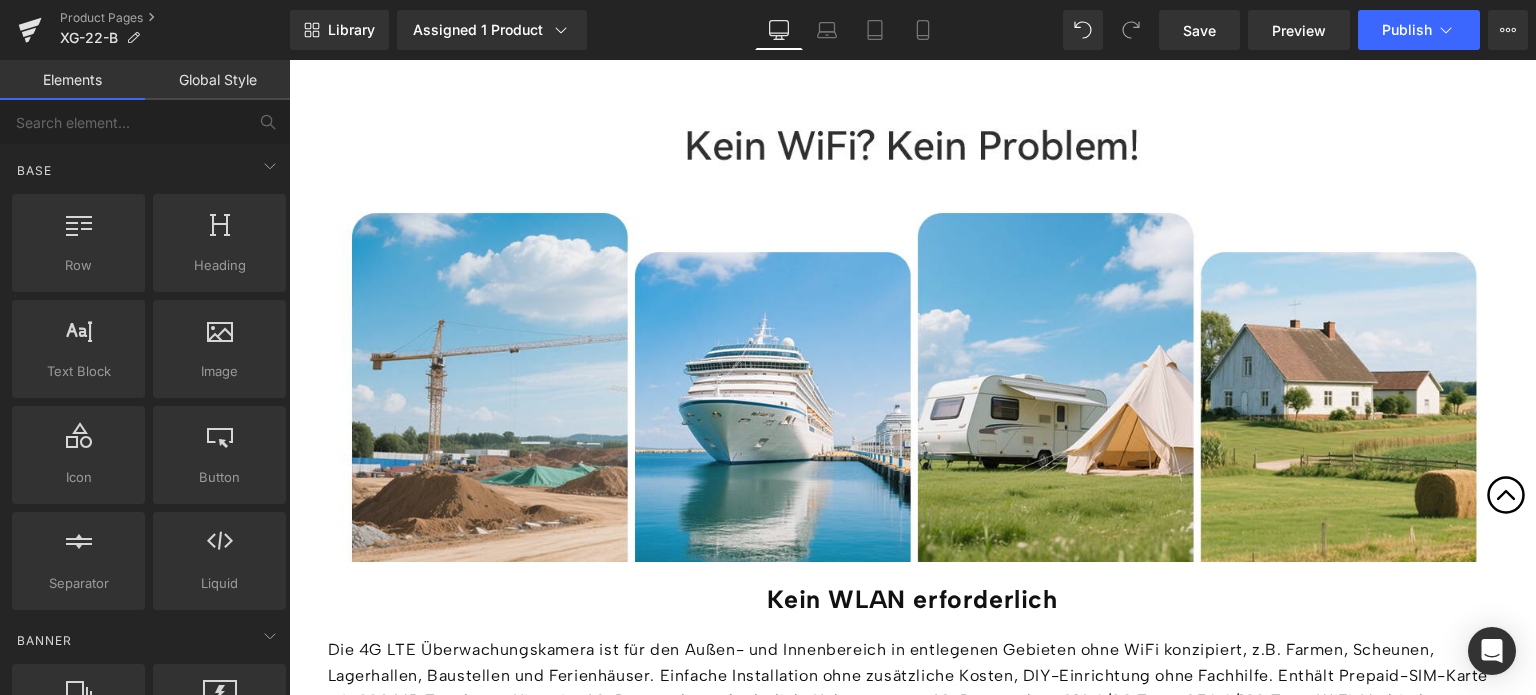 scroll, scrollTop: 2000, scrollLeft: 0, axis: vertical 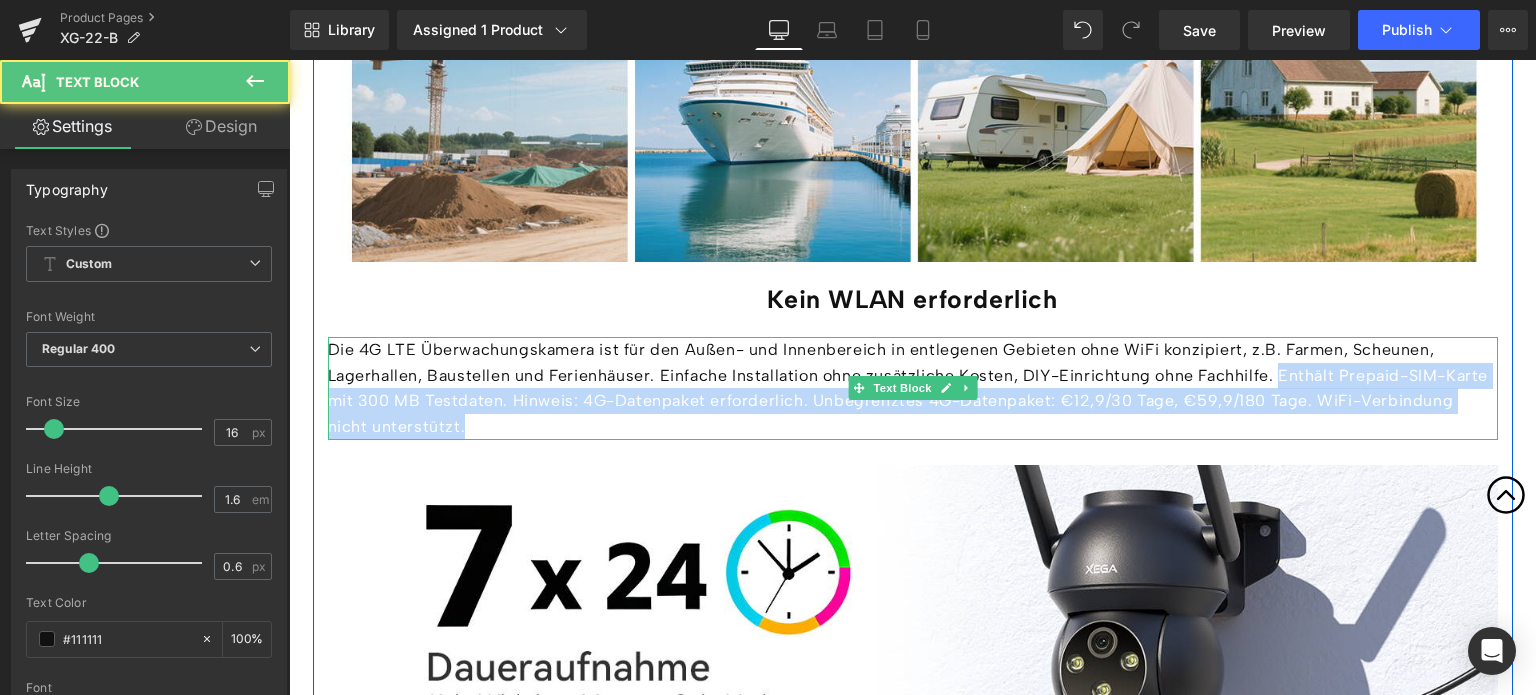 drag, startPoint x: 1280, startPoint y: 370, endPoint x: 1312, endPoint y: 419, distance: 58.5235 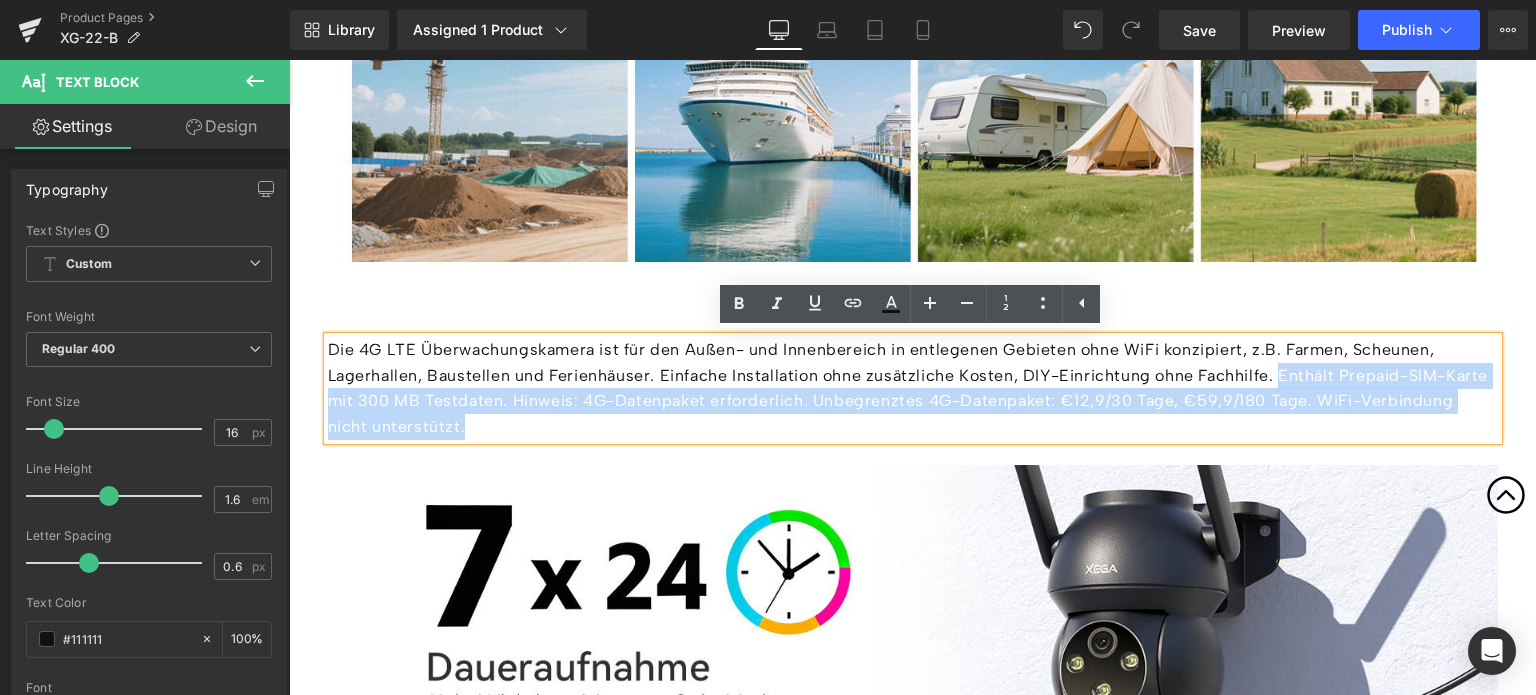 type 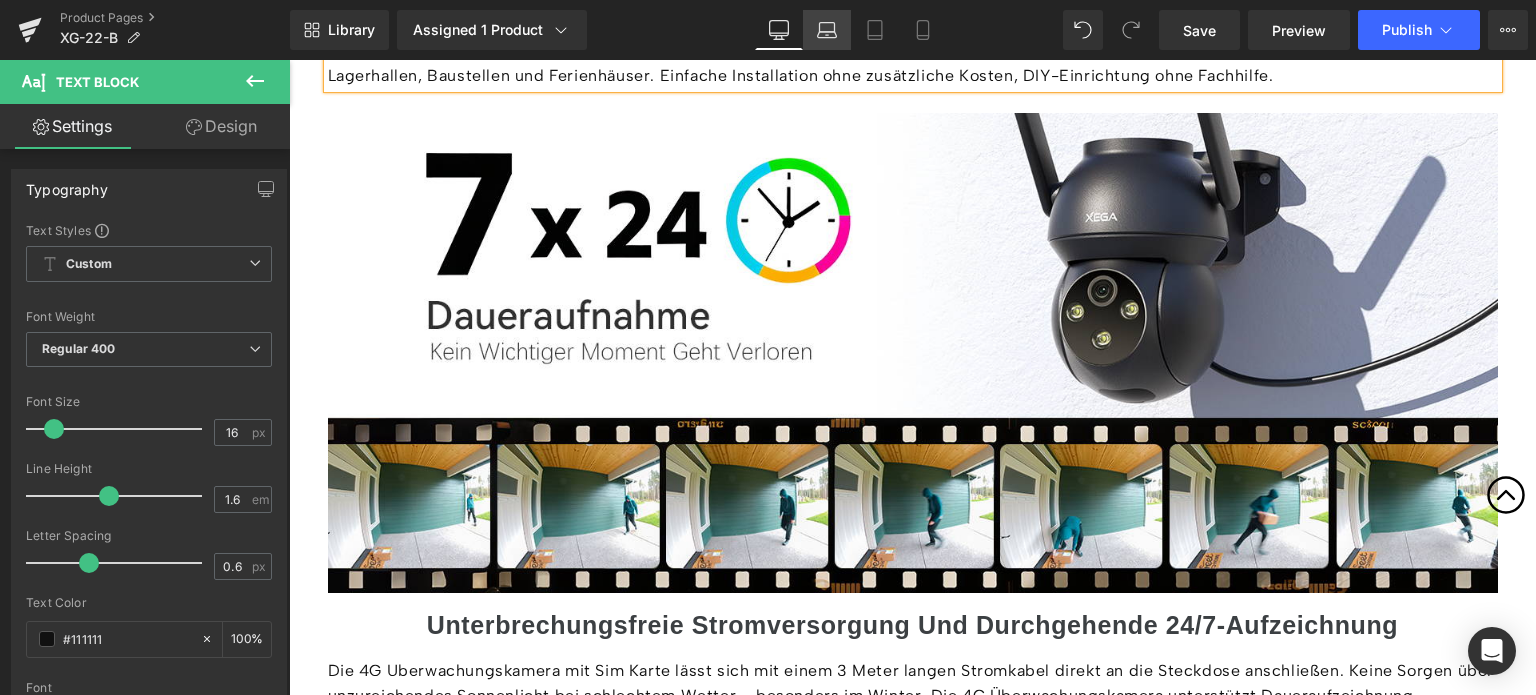drag, startPoint x: 832, startPoint y: 32, endPoint x: 822, endPoint y: 47, distance: 18.027756 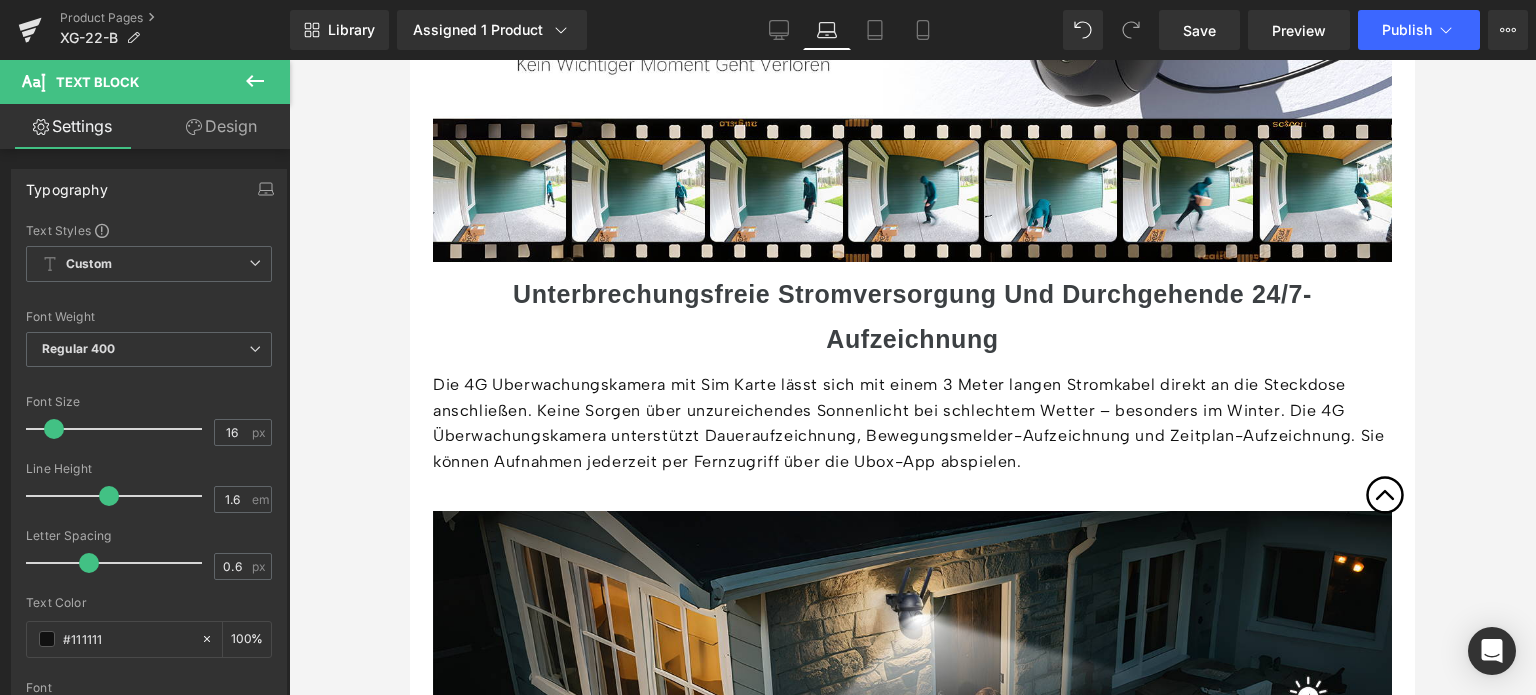 scroll, scrollTop: 2248, scrollLeft: 0, axis: vertical 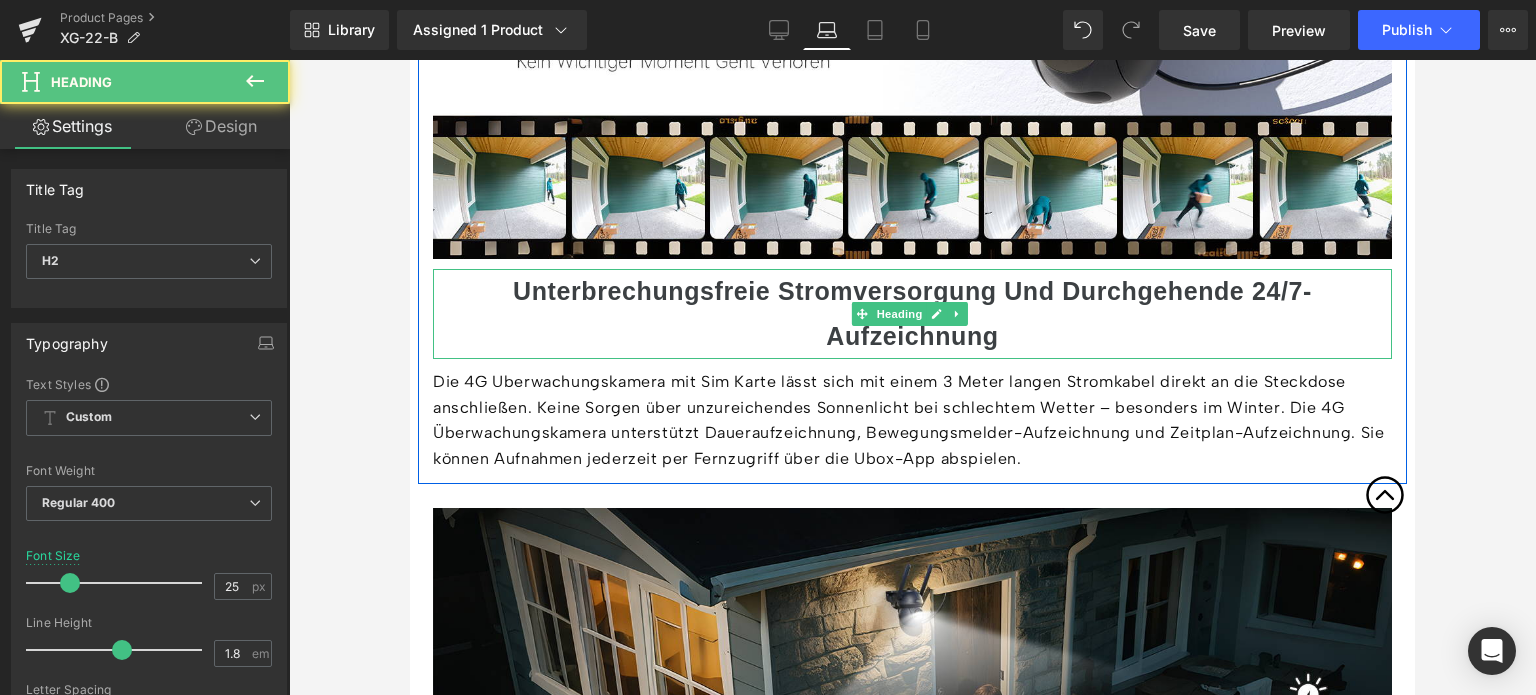 click on "Unterbrechungsfreie Stromversorgung Und Durchgehende 24/7-Aufzeichnung" at bounding box center [912, 313] 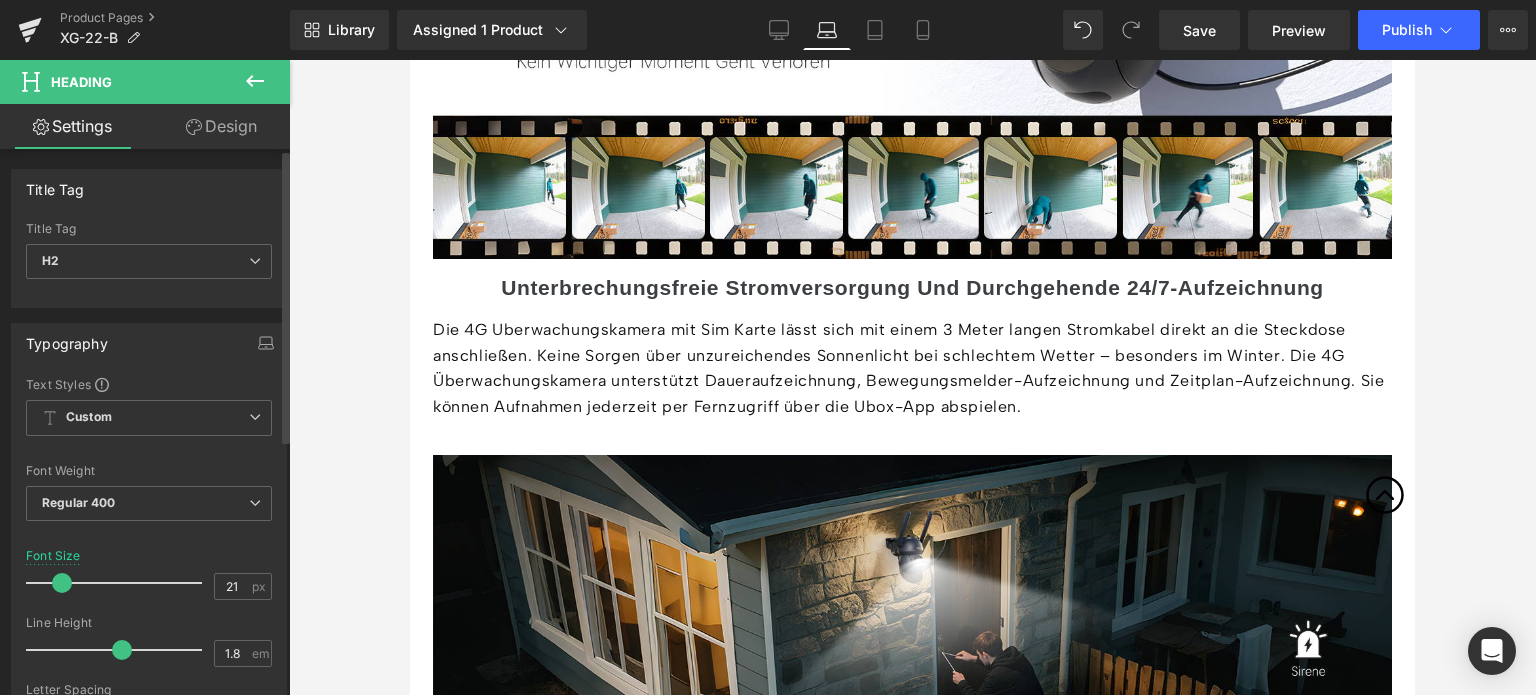 type on "20" 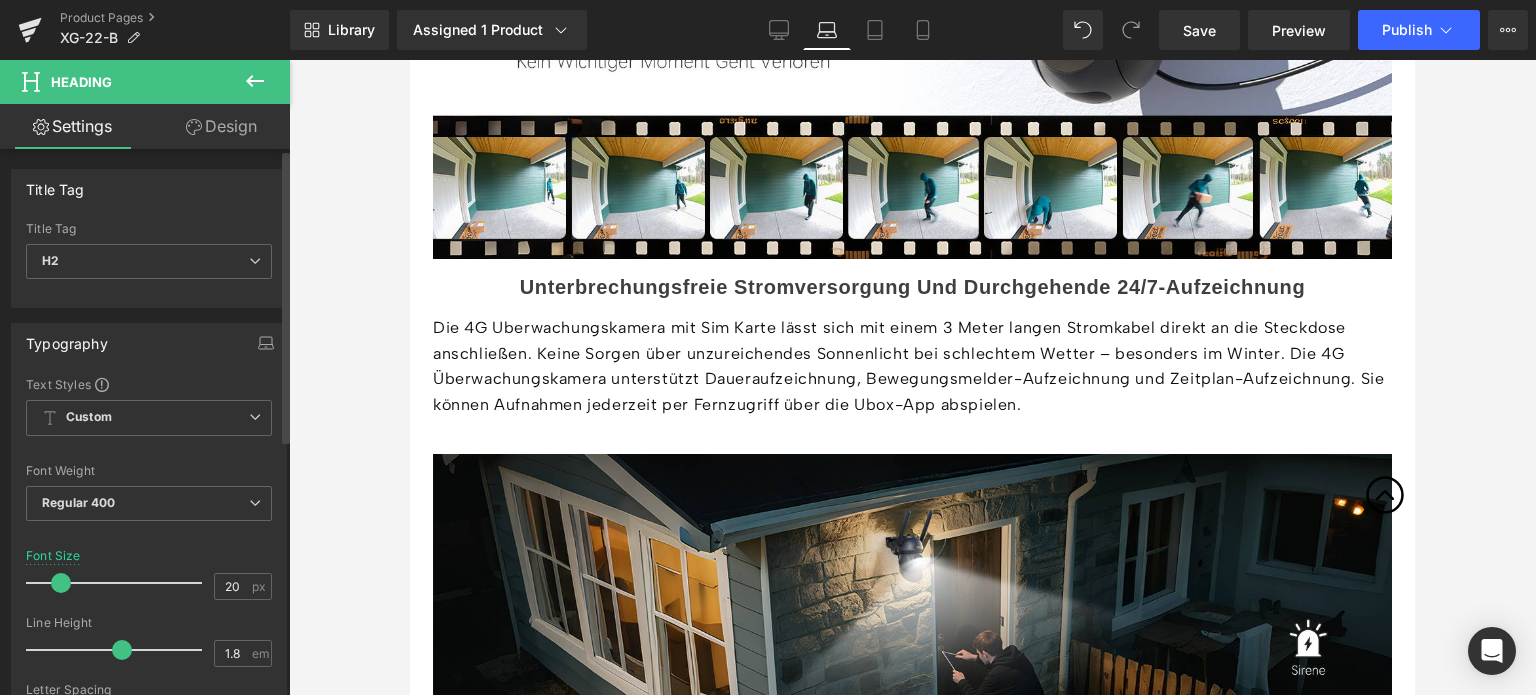 click at bounding box center (61, 583) 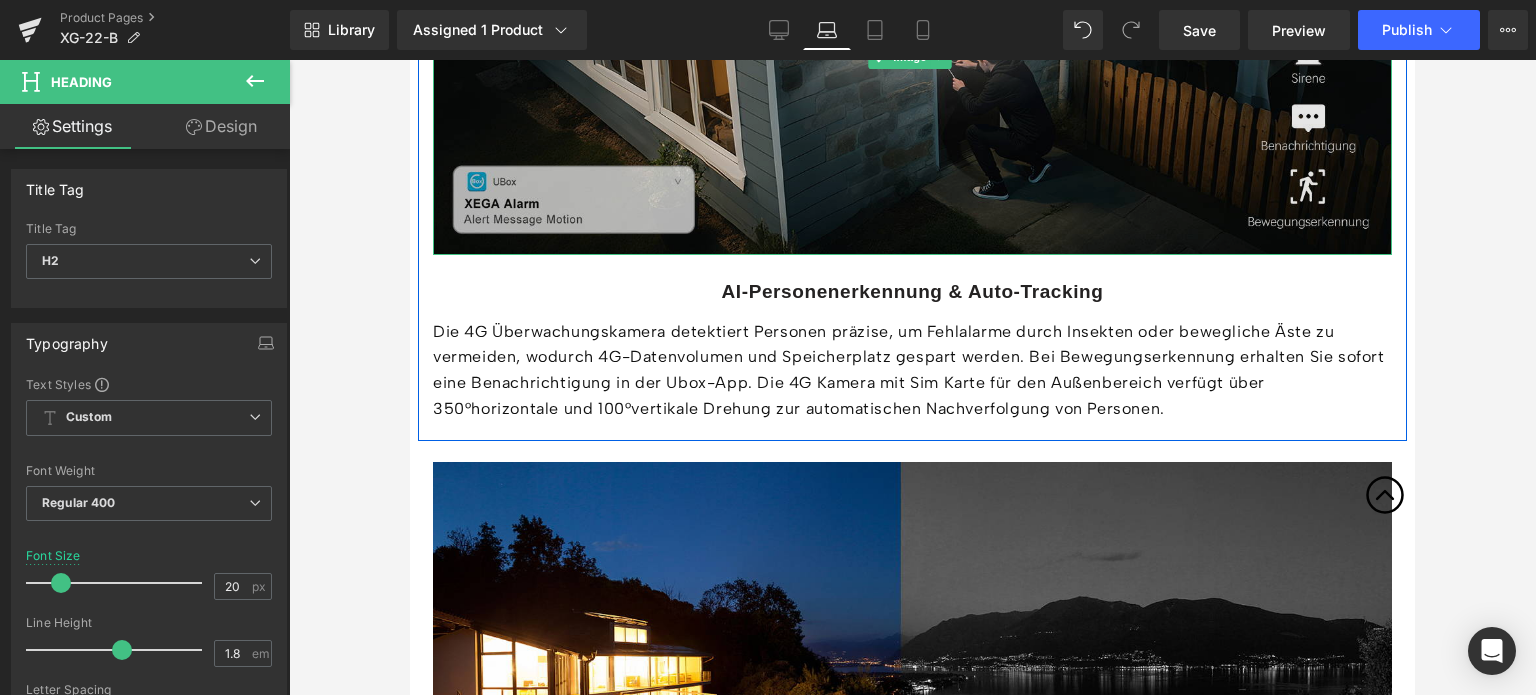 scroll, scrollTop: 2848, scrollLeft: 0, axis: vertical 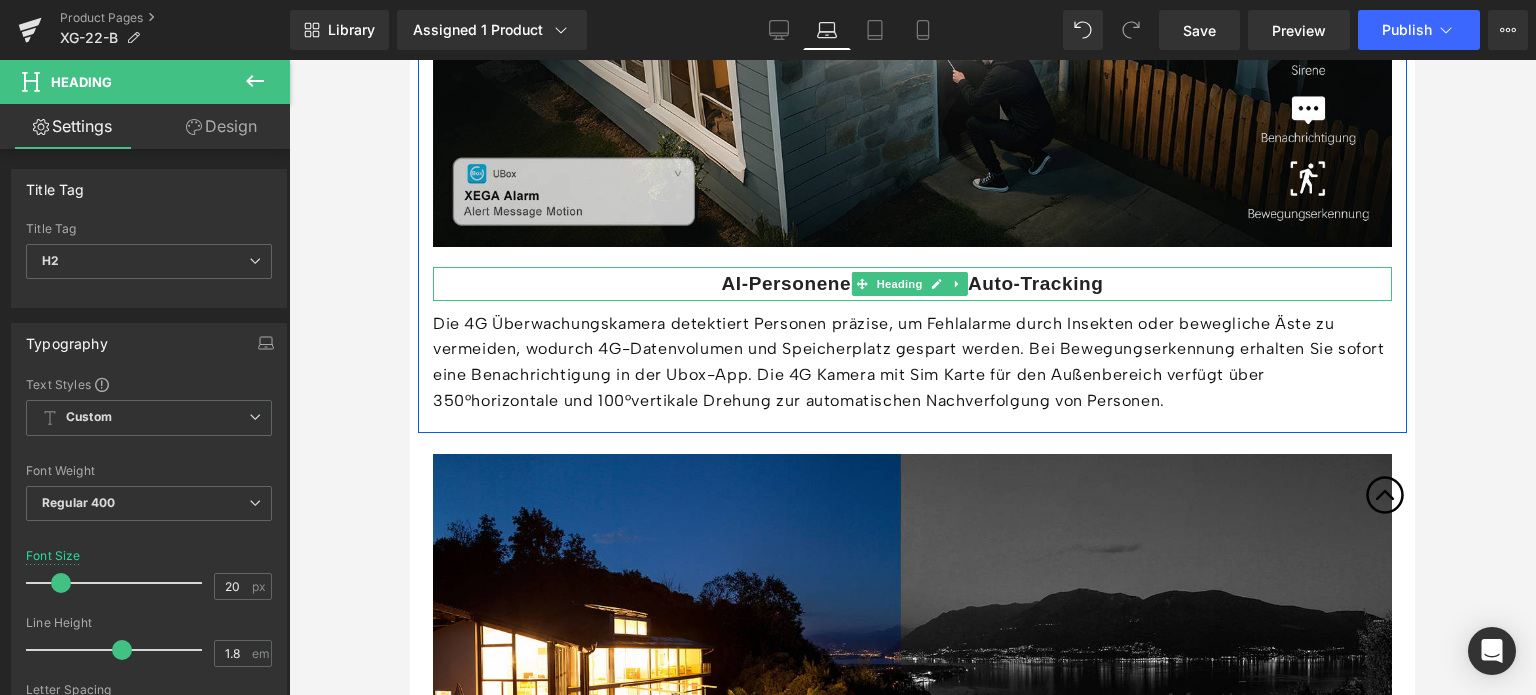 click on "AI-Personenerkennung & Auto-Tracking" at bounding box center (913, 283) 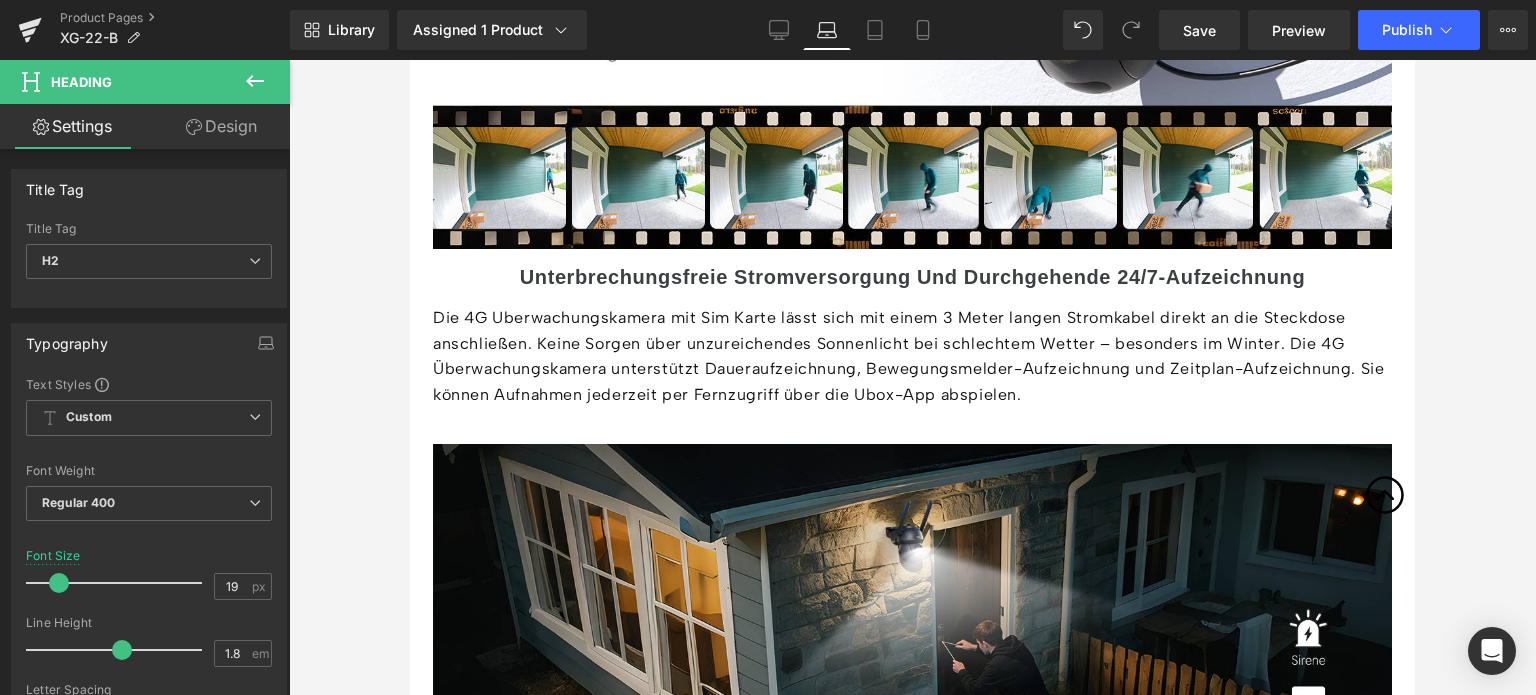 scroll, scrollTop: 2248, scrollLeft: 0, axis: vertical 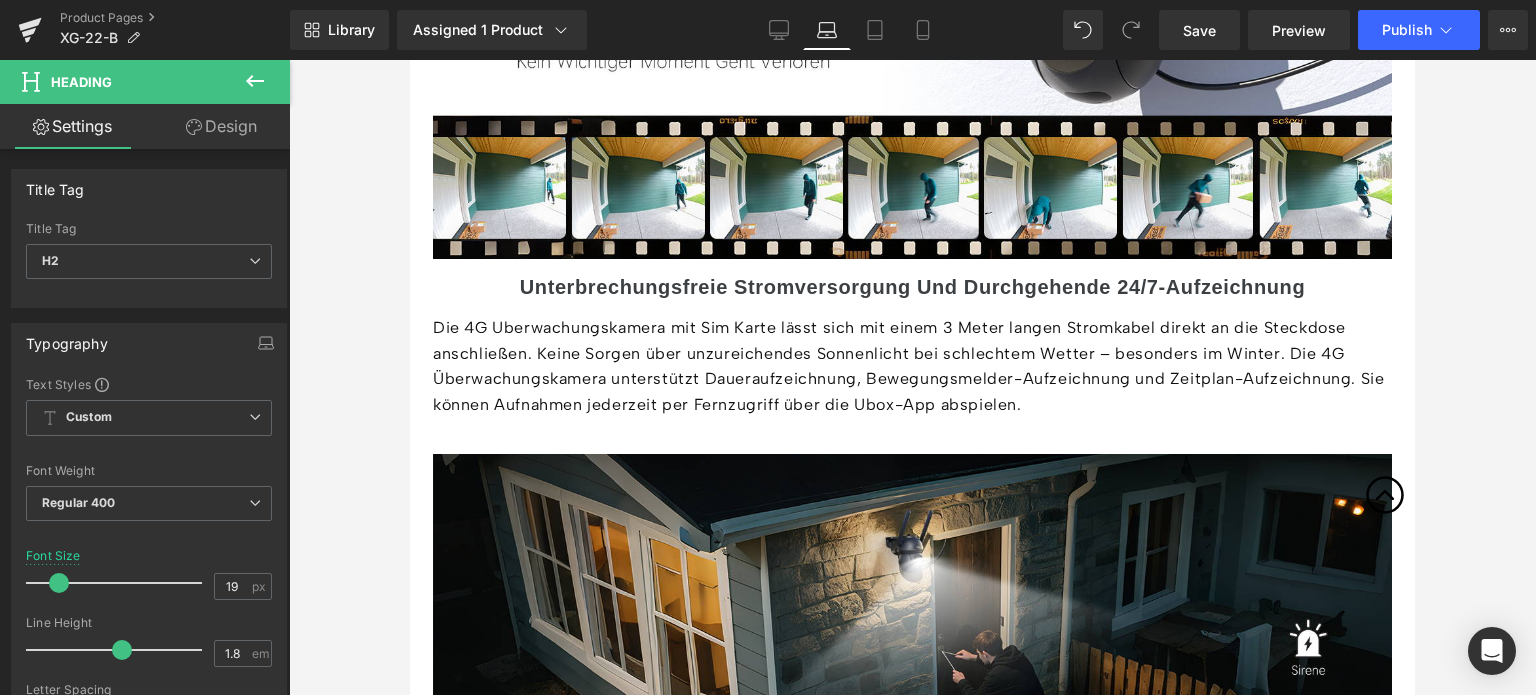 click on "Unterbrechungsfreie Stromversorgung Und Durchgehende 24/7-Aufzeichnung" at bounding box center (912, 287) 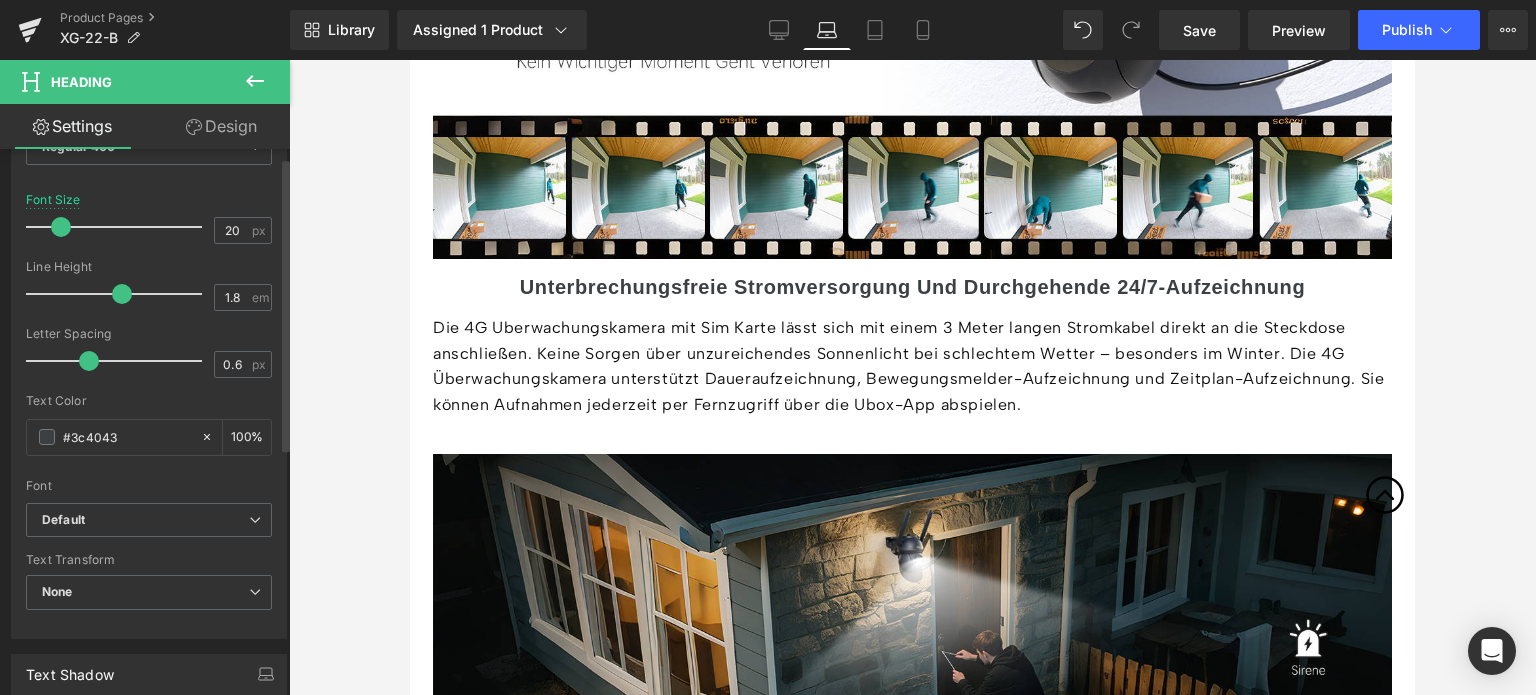 scroll, scrollTop: 400, scrollLeft: 0, axis: vertical 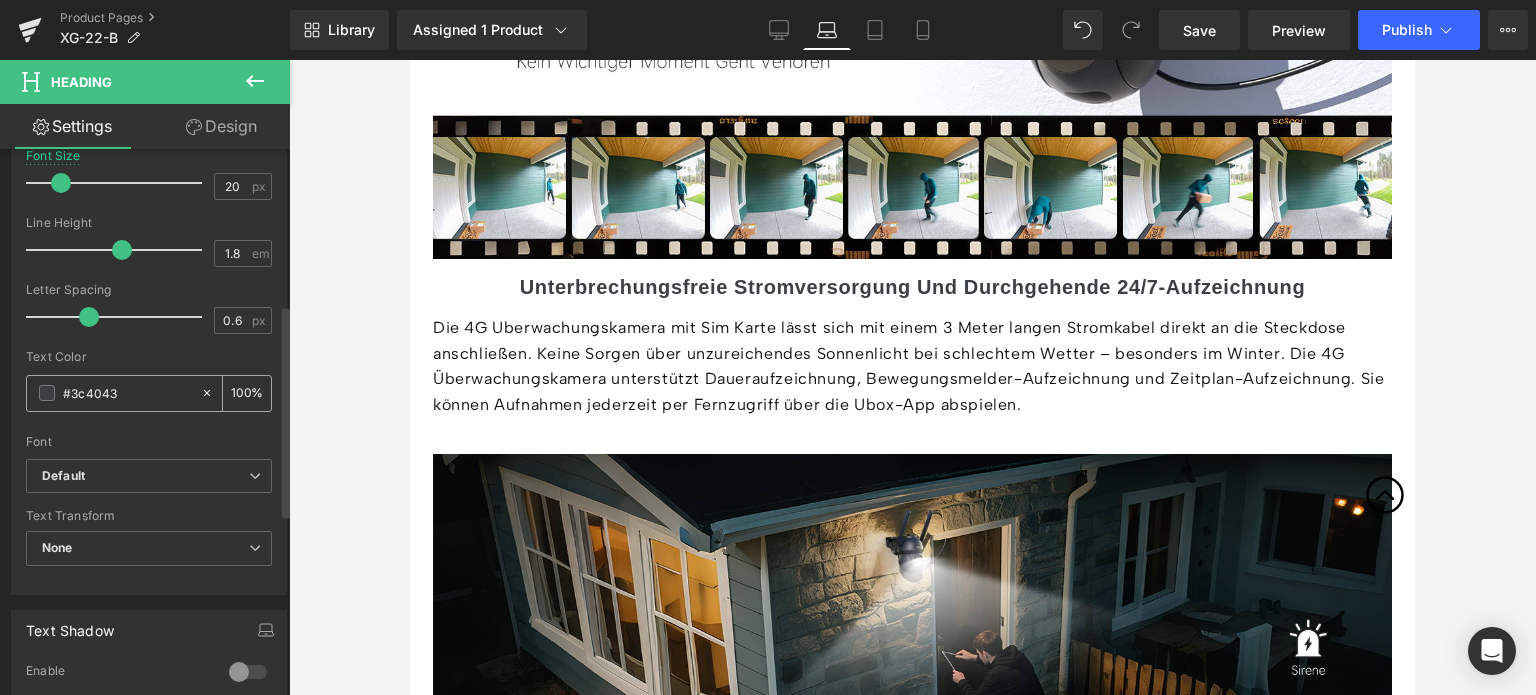 click on "#3c4043" at bounding box center (127, 393) 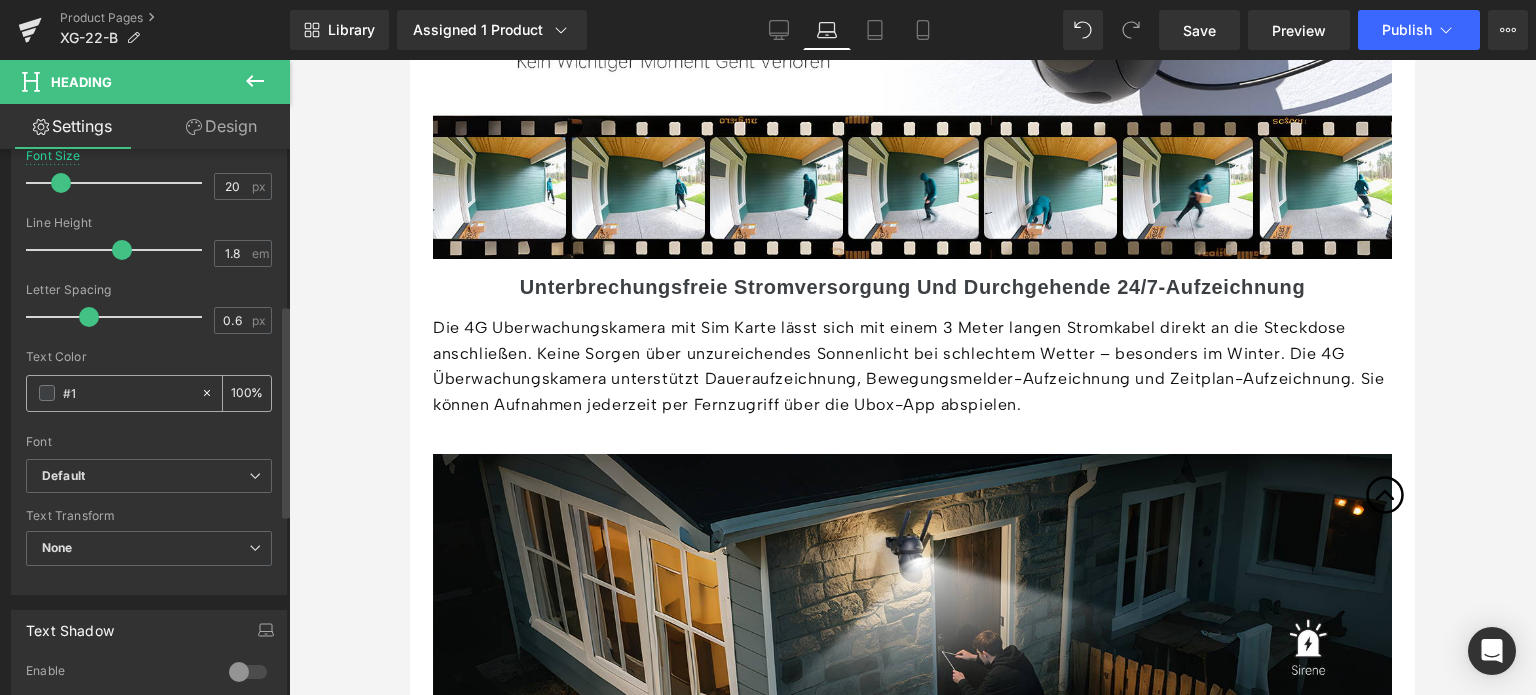 type on "0" 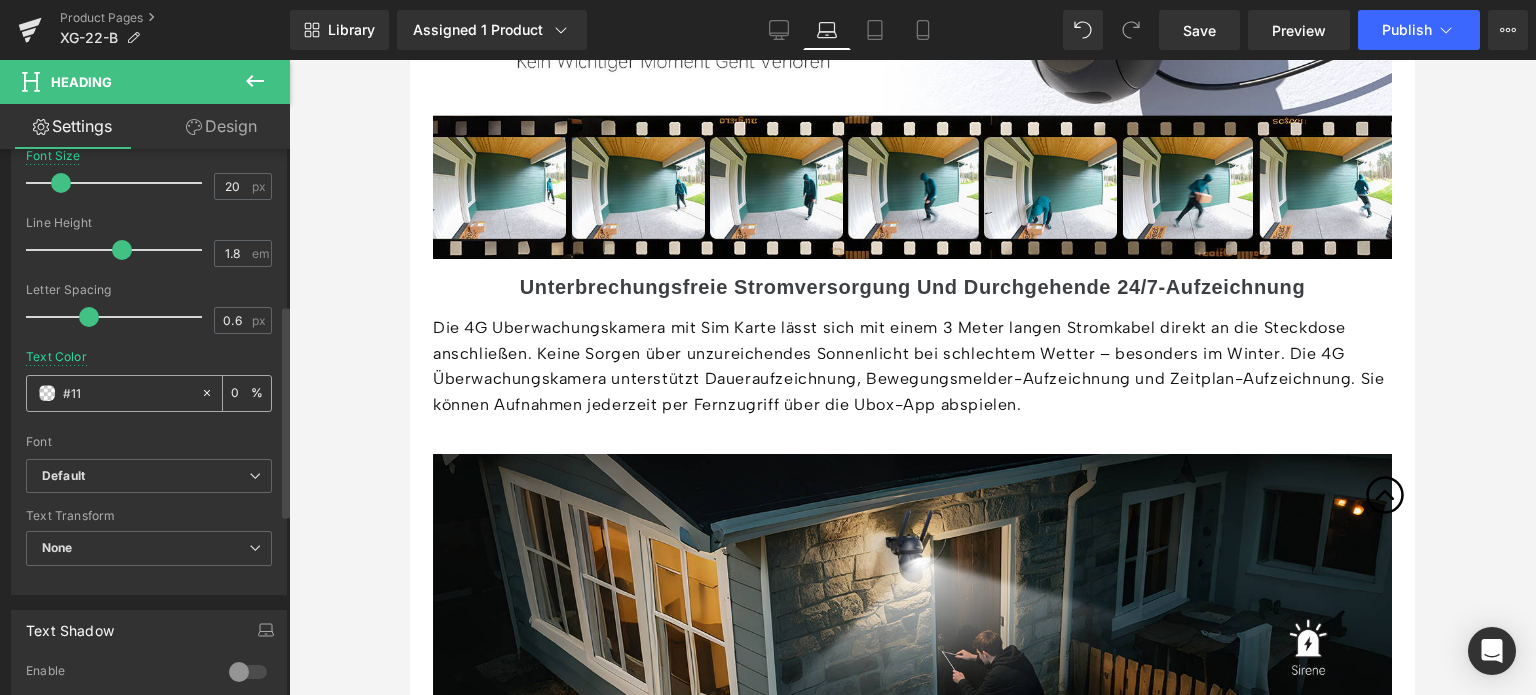 type on "#111" 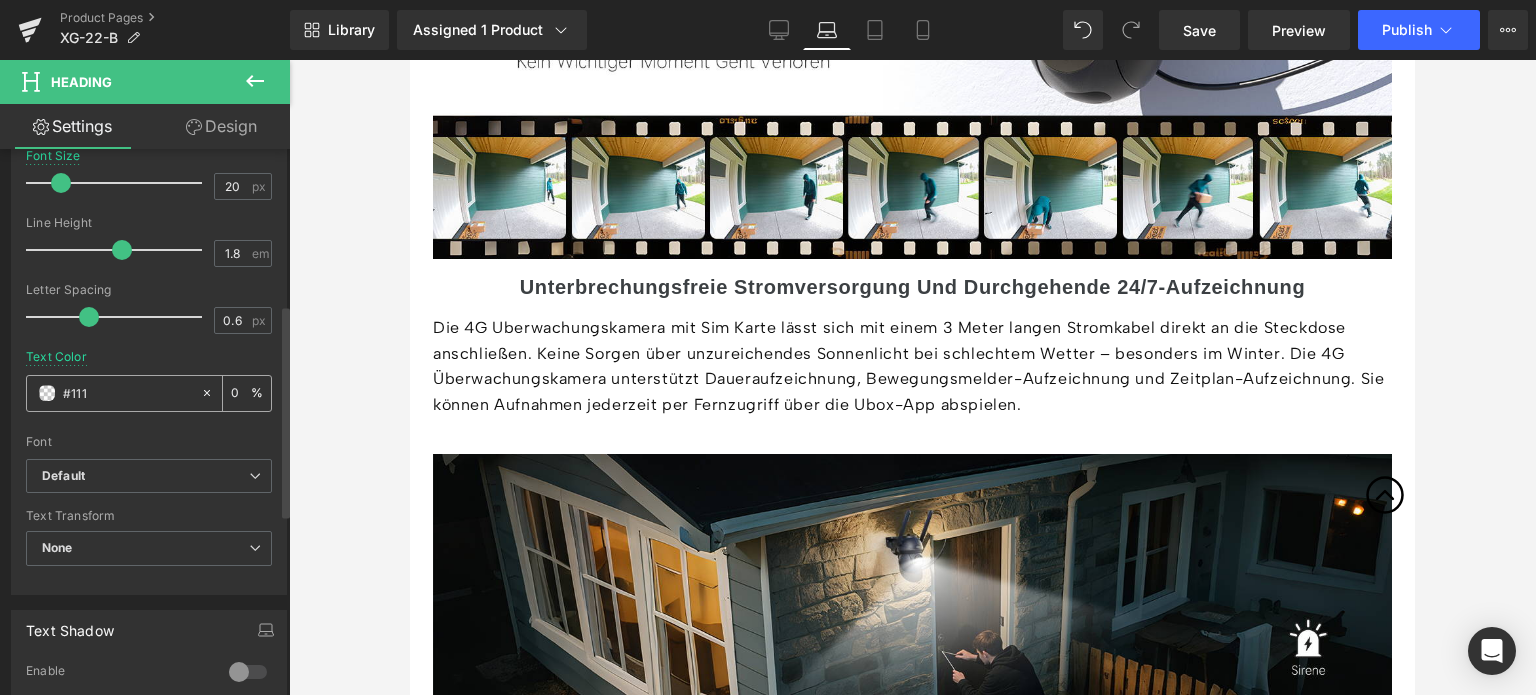 type on "100" 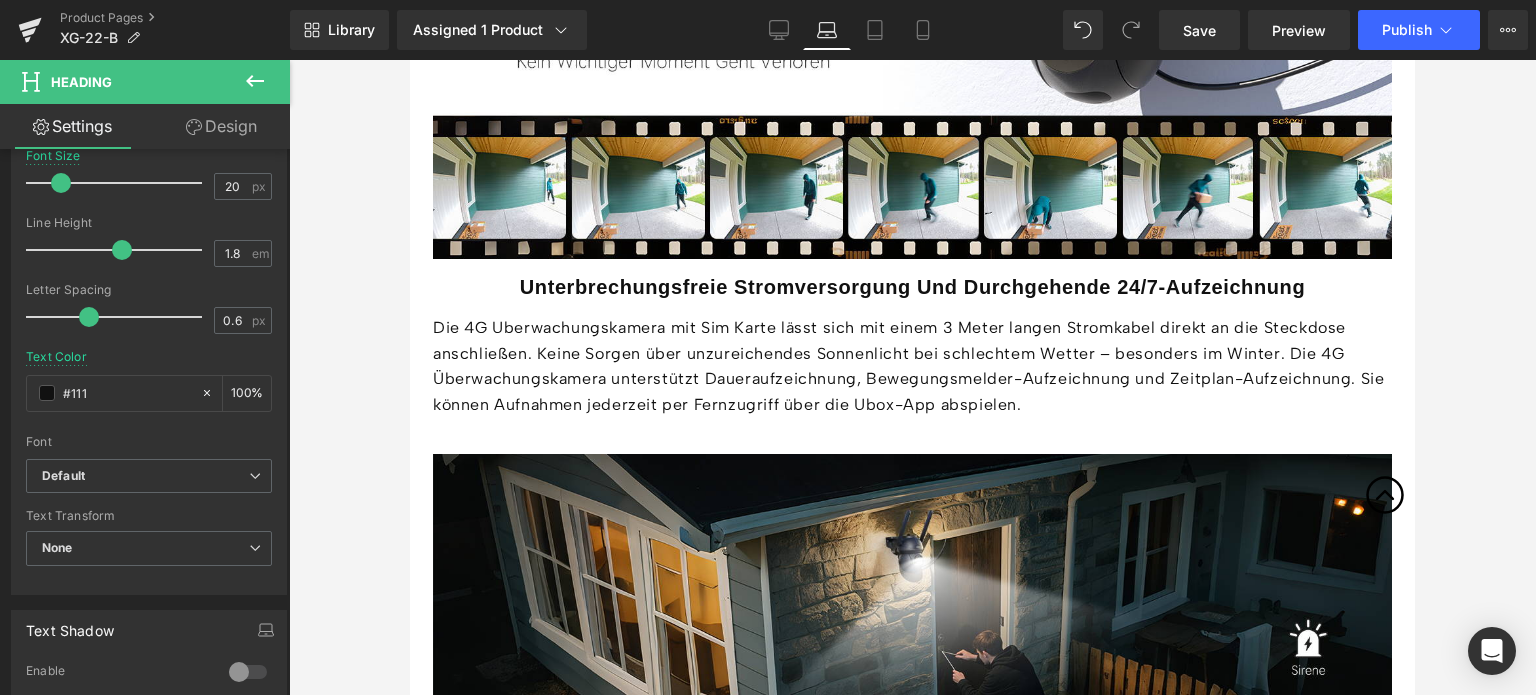 type on "#111111" 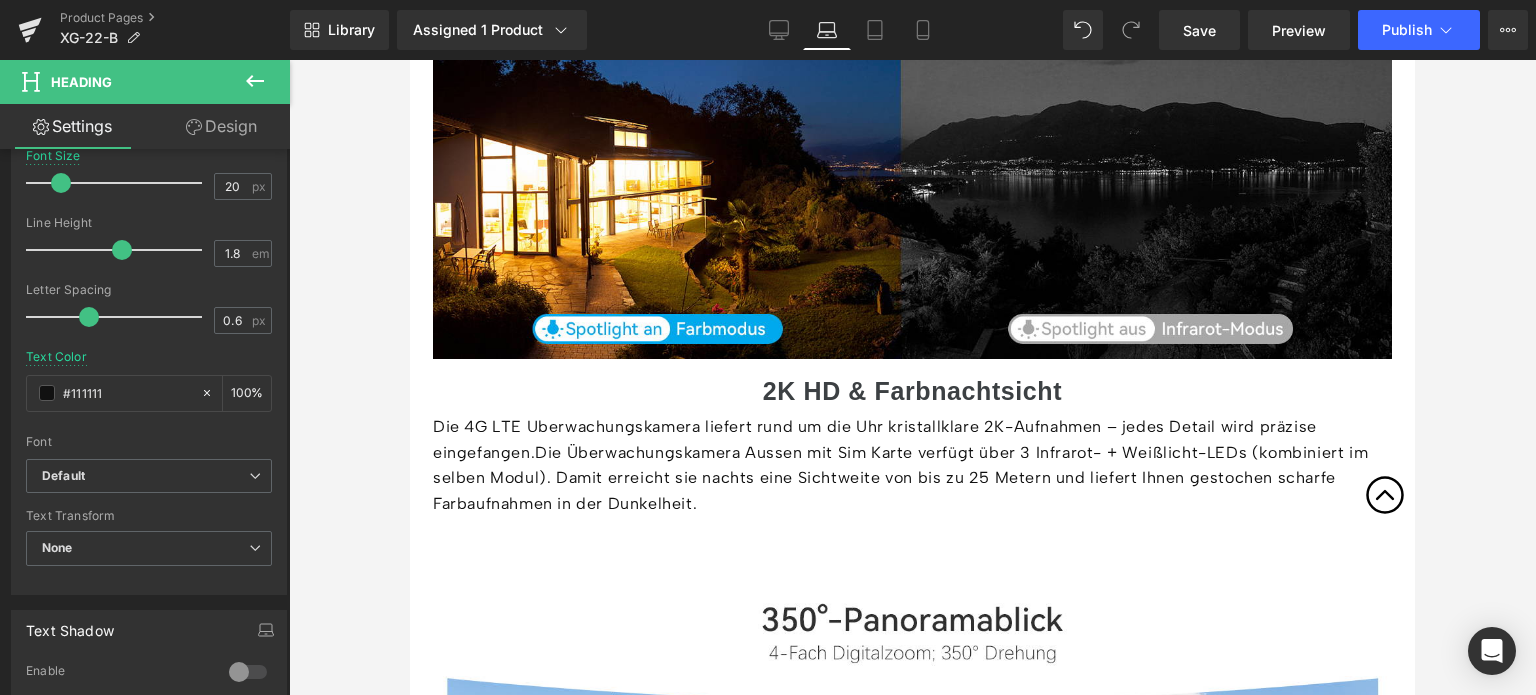 scroll, scrollTop: 3348, scrollLeft: 0, axis: vertical 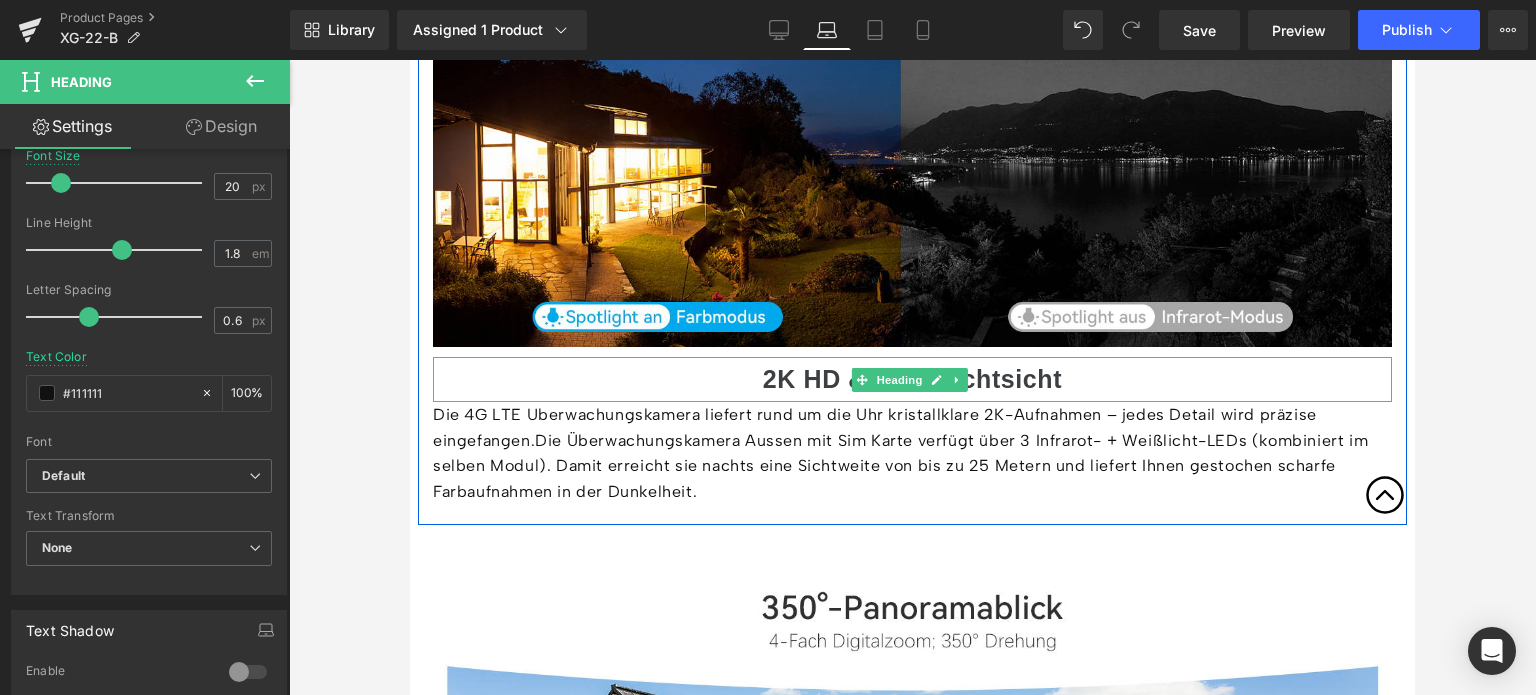 click on "2K HD & Farbnachtsicht" at bounding box center (912, 379) 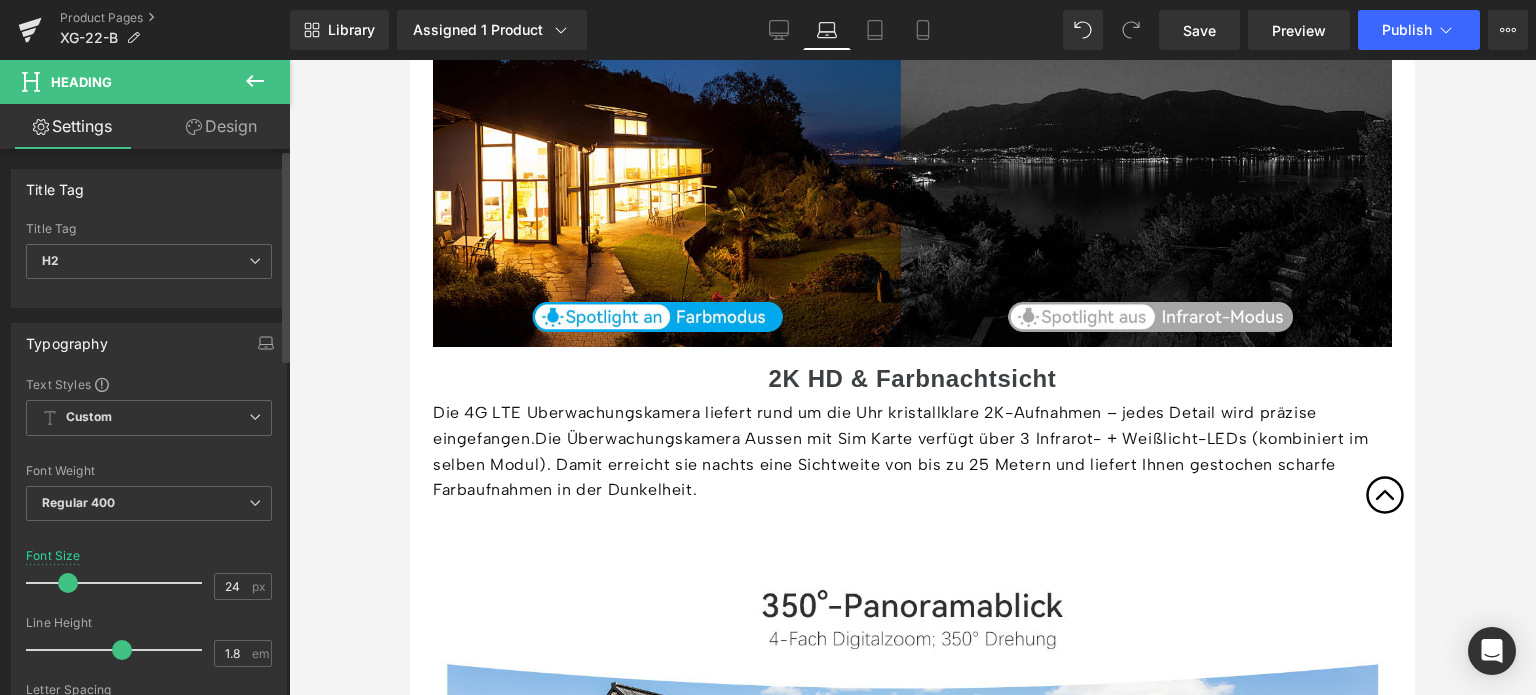 type on "25" 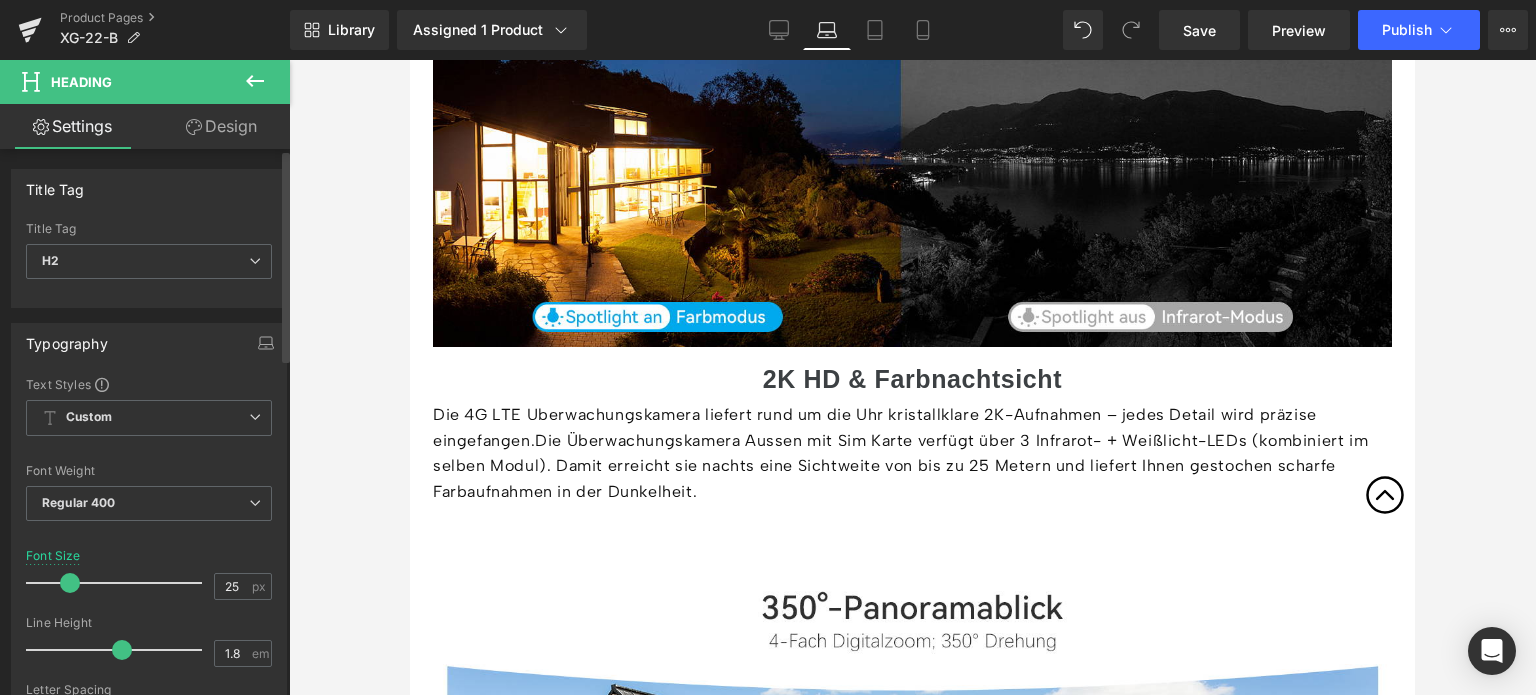 click at bounding box center (70, 583) 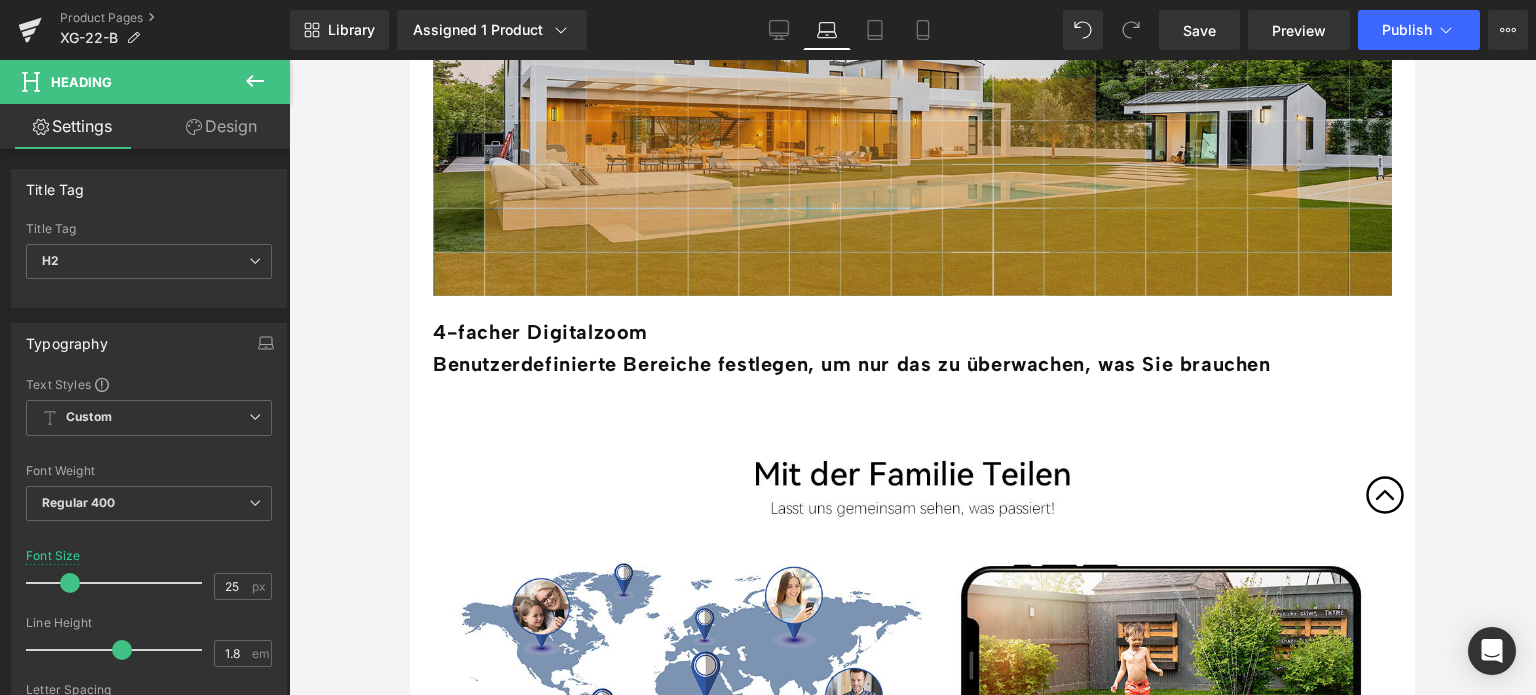 scroll, scrollTop: 4348, scrollLeft: 0, axis: vertical 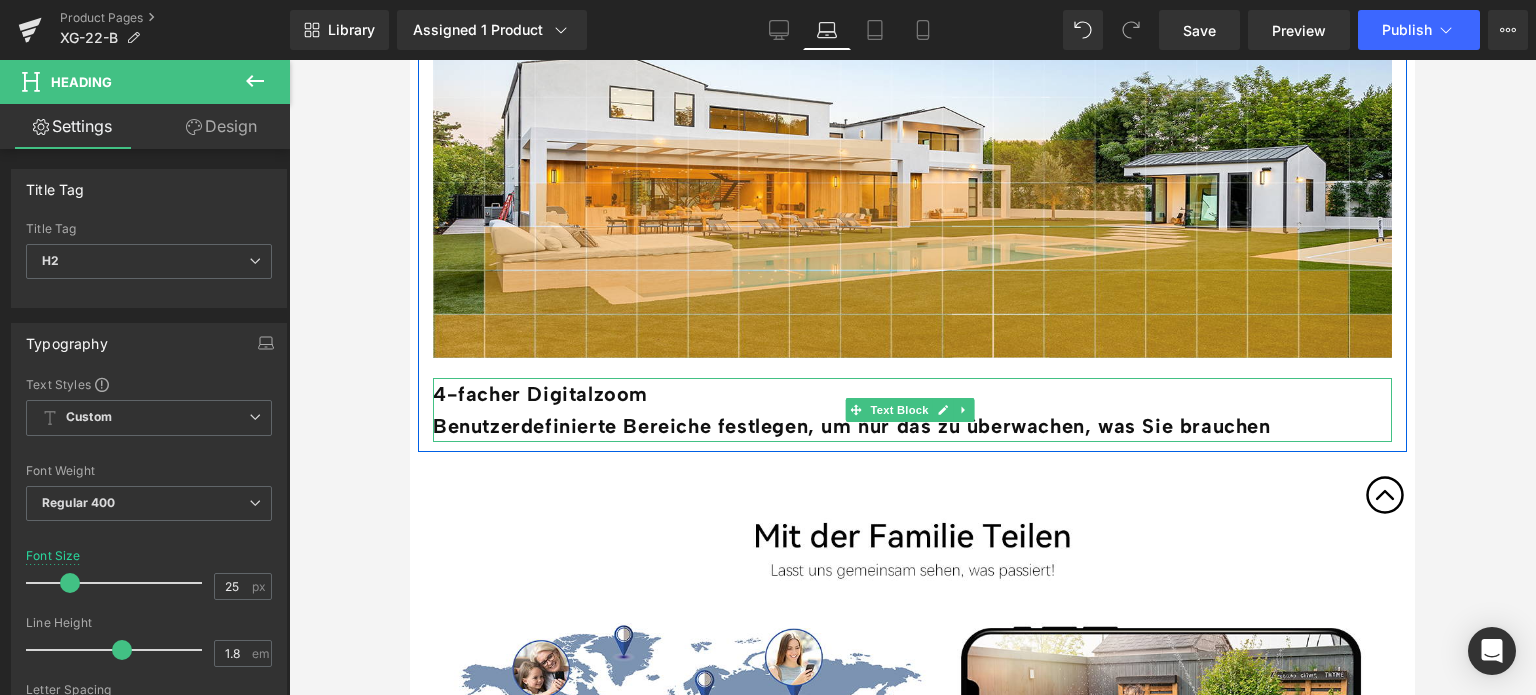 click on "4-facher Digitalzoom" at bounding box center [540, 394] 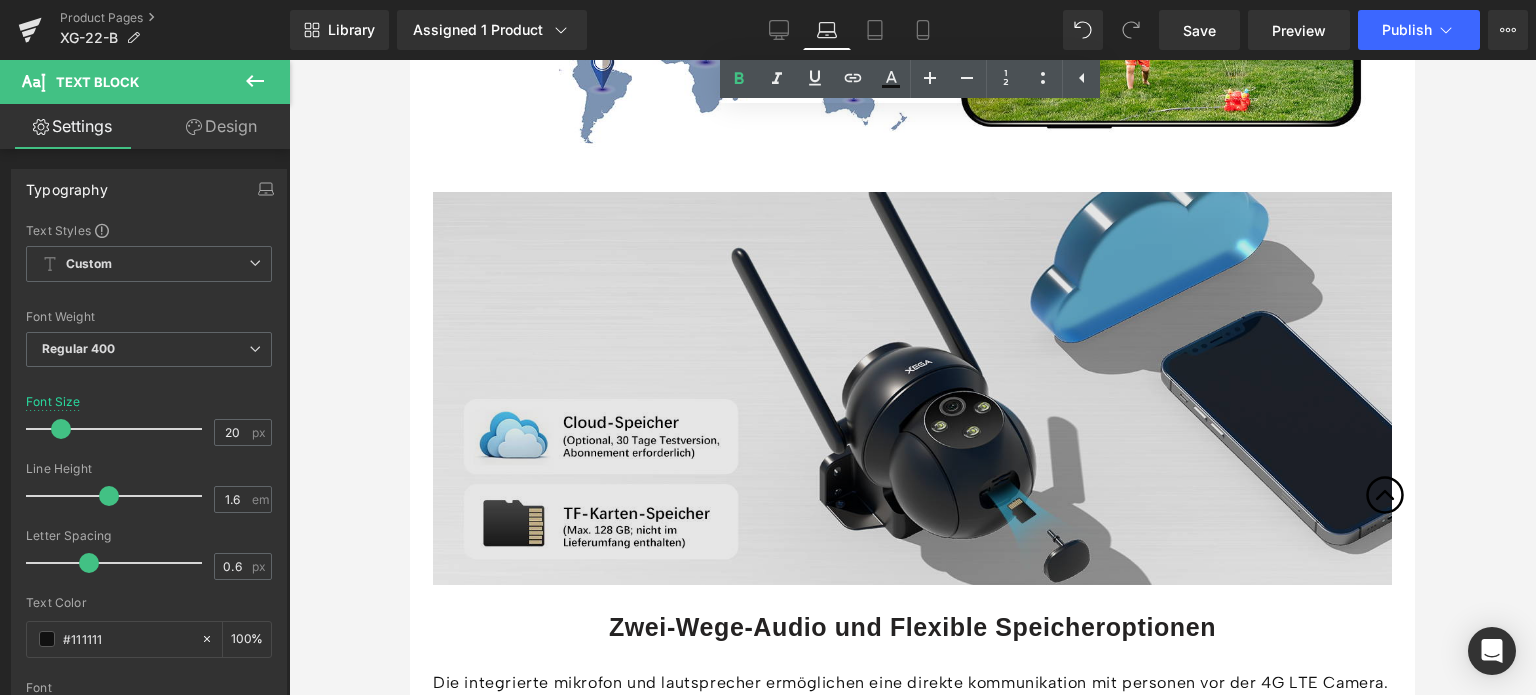 scroll, scrollTop: 5448, scrollLeft: 0, axis: vertical 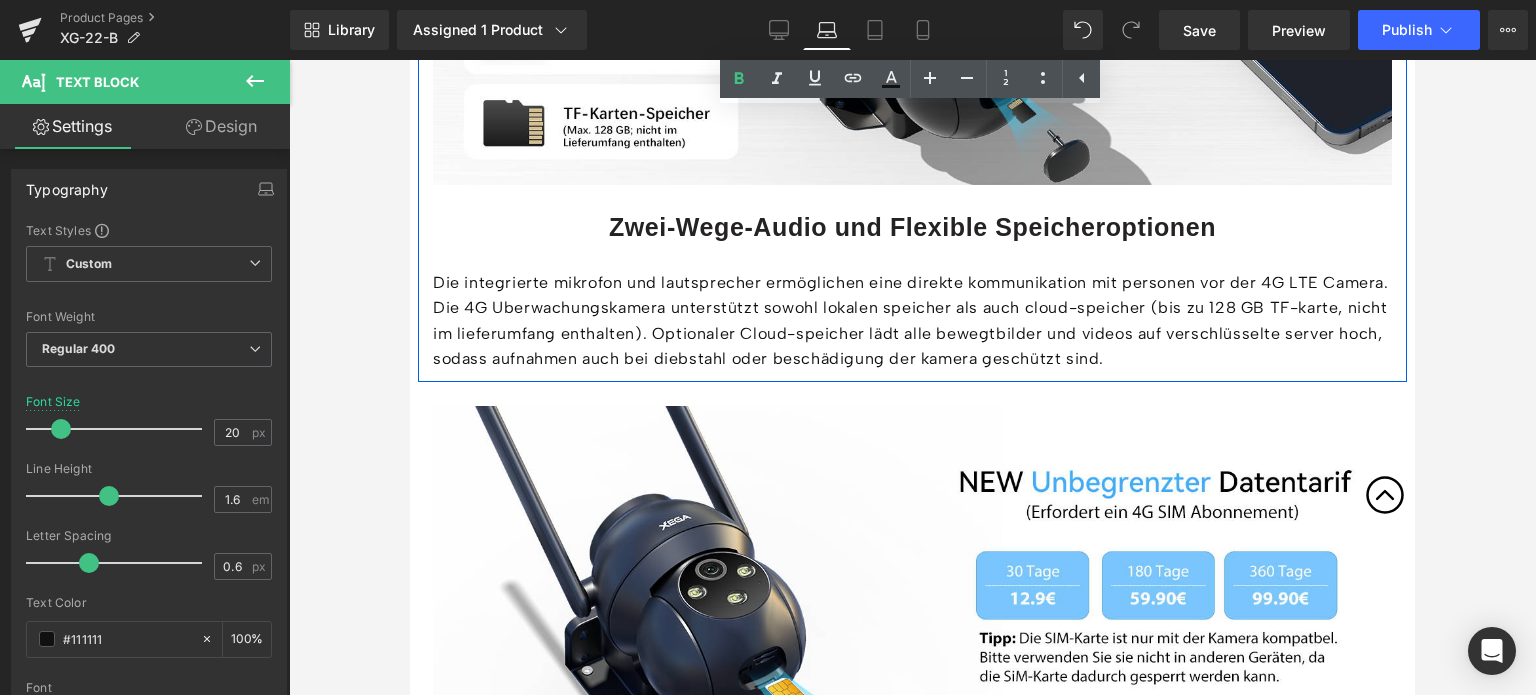 click on "Zwei-Wege-Audio und Flexible Speicheroptionen" at bounding box center [912, 227] 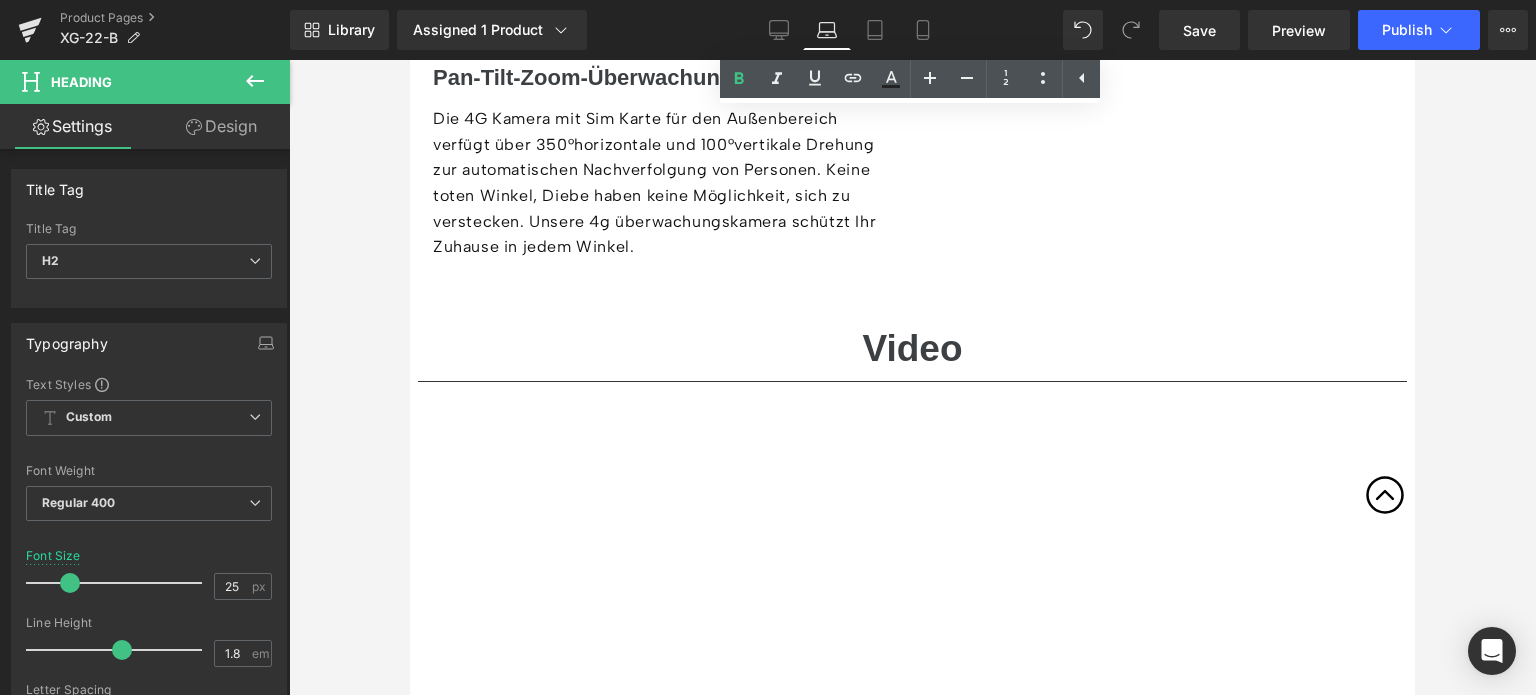 scroll, scrollTop: 6348, scrollLeft: 0, axis: vertical 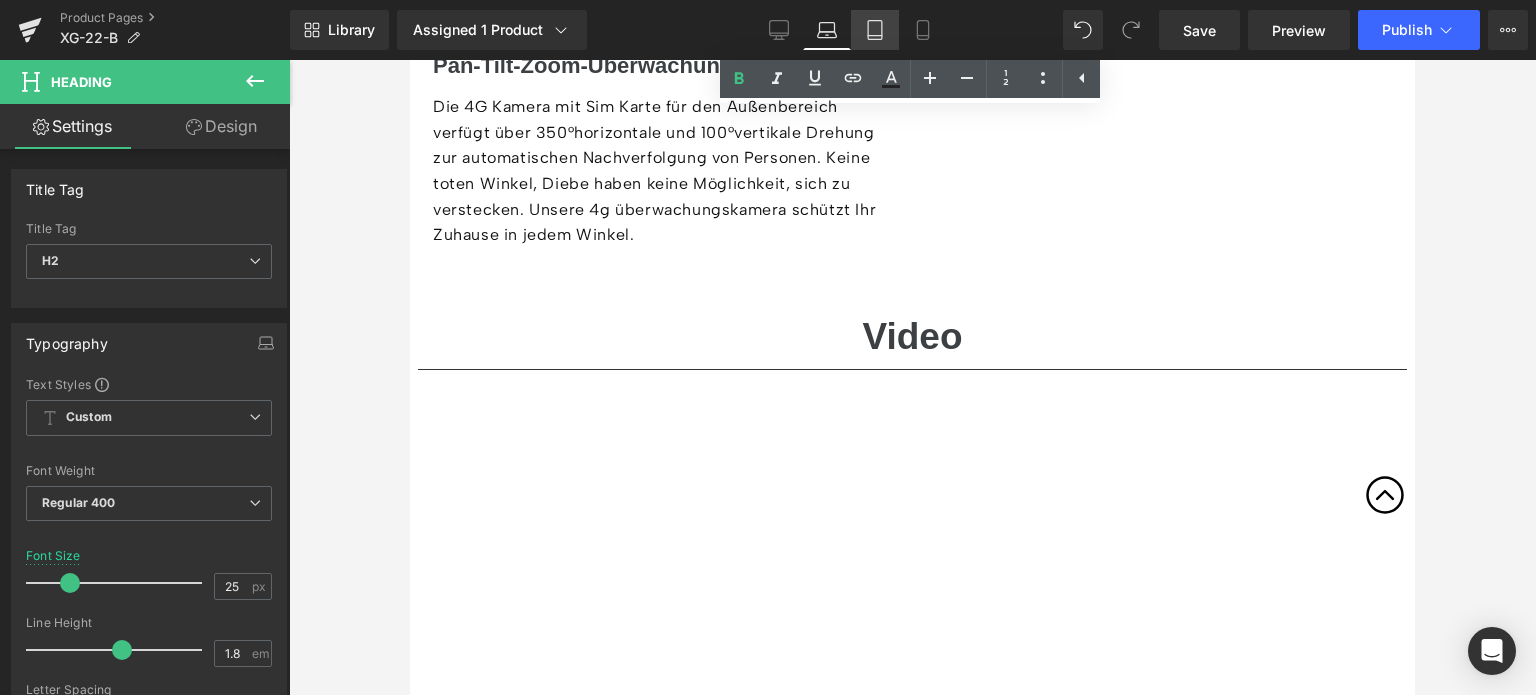 click 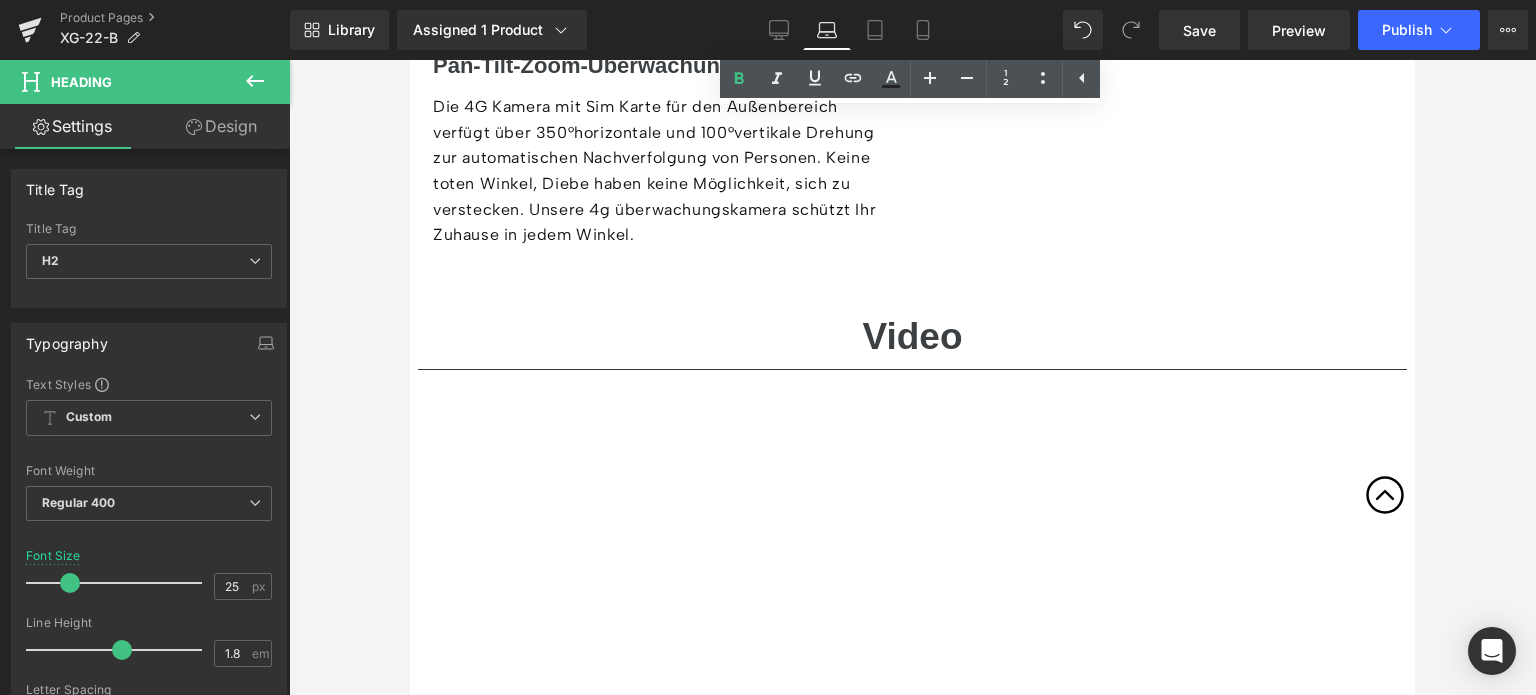 type on "100" 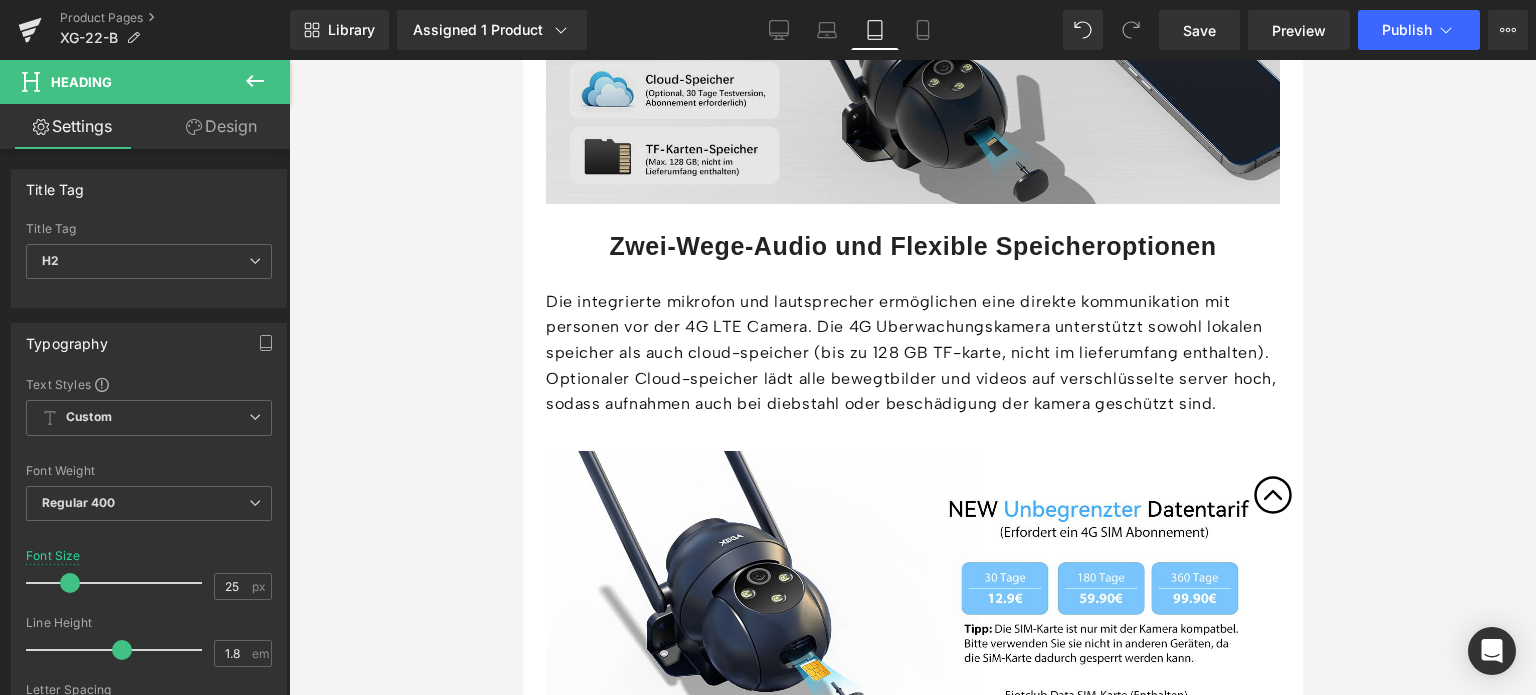 scroll, scrollTop: 4656, scrollLeft: 0, axis: vertical 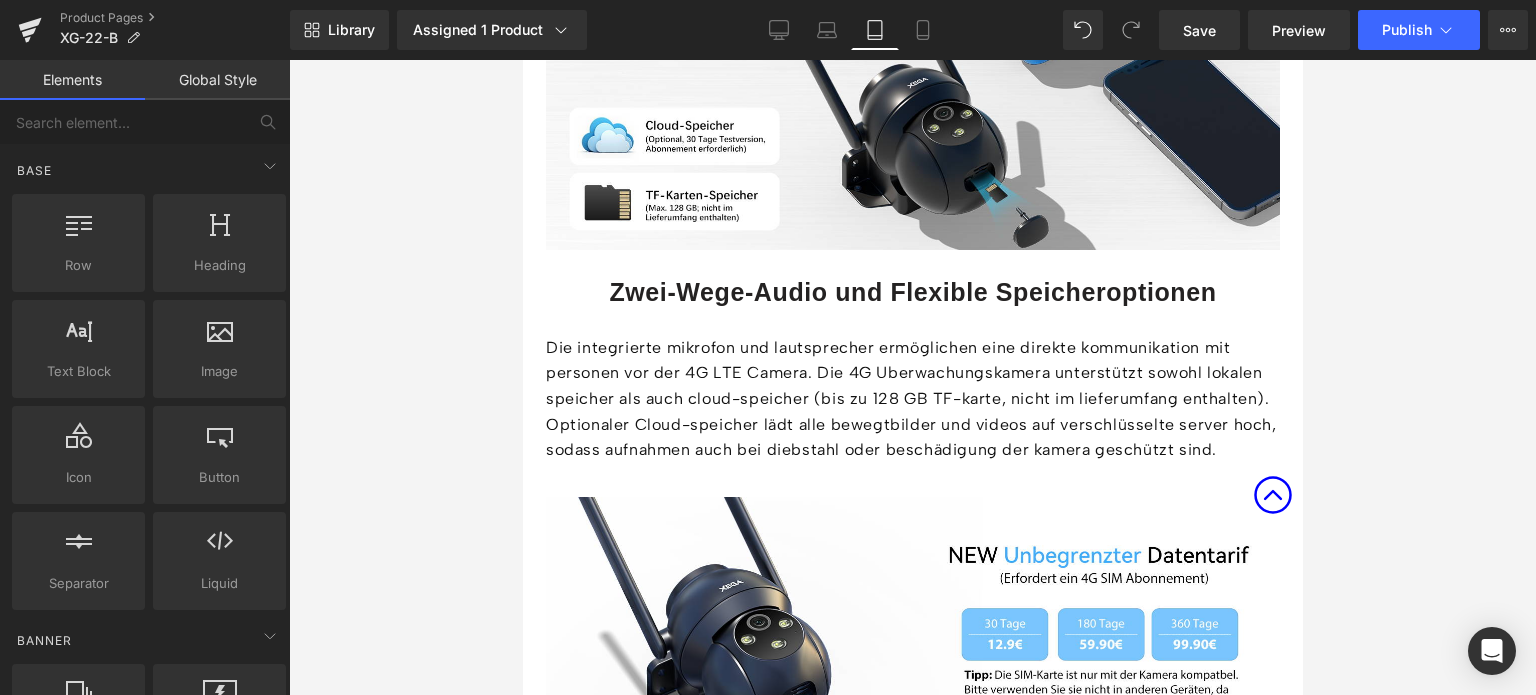 click 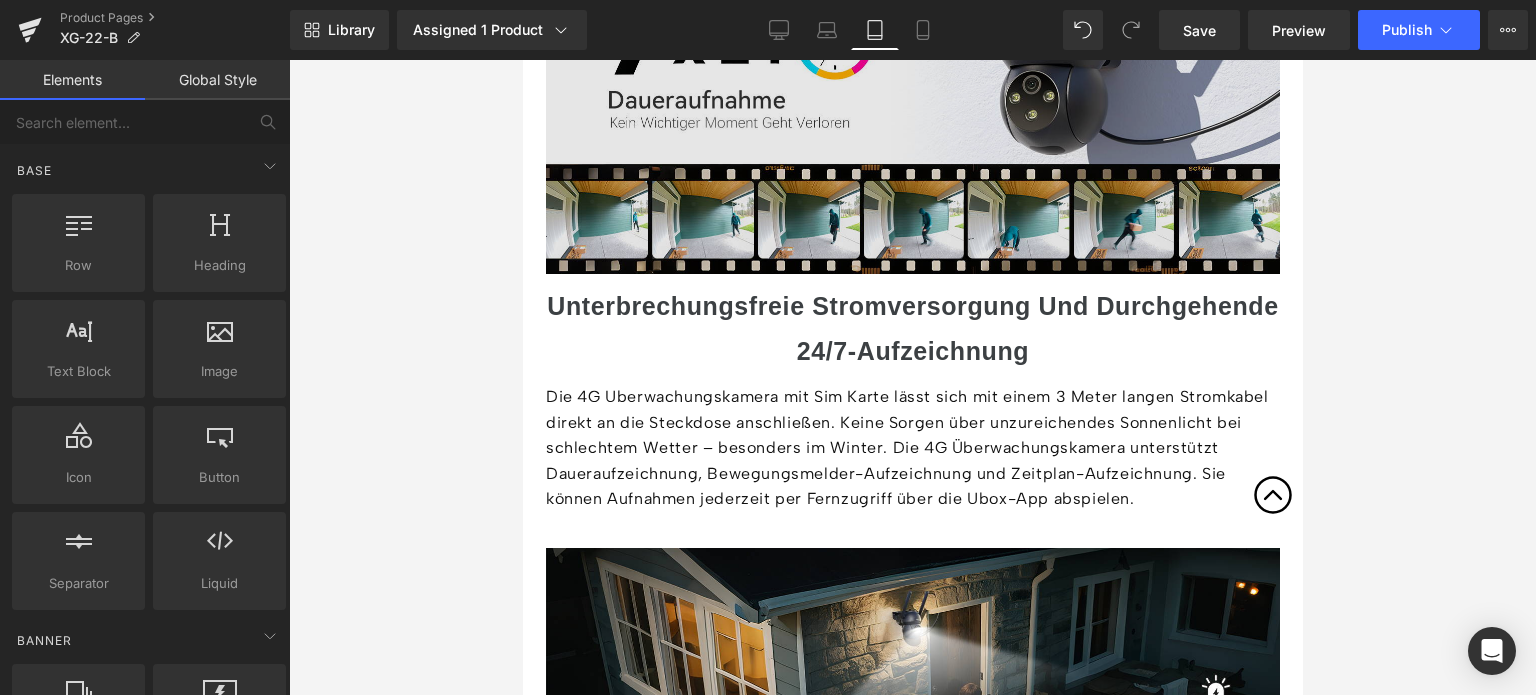 scroll, scrollTop: 1900, scrollLeft: 0, axis: vertical 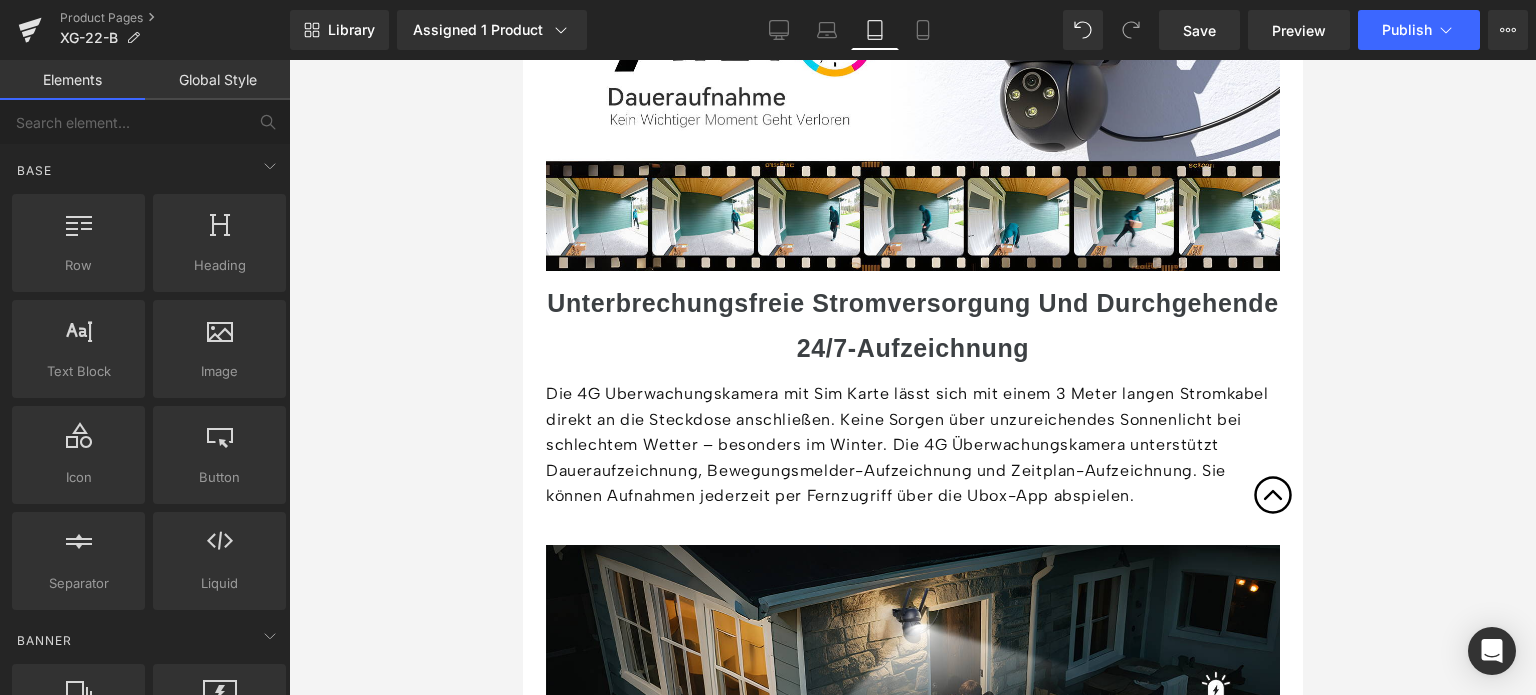 click on "Unterbrechungsfreie Stromversorgung Und Durchgehende 24/7-Aufzeichnung" at bounding box center (911, 325) 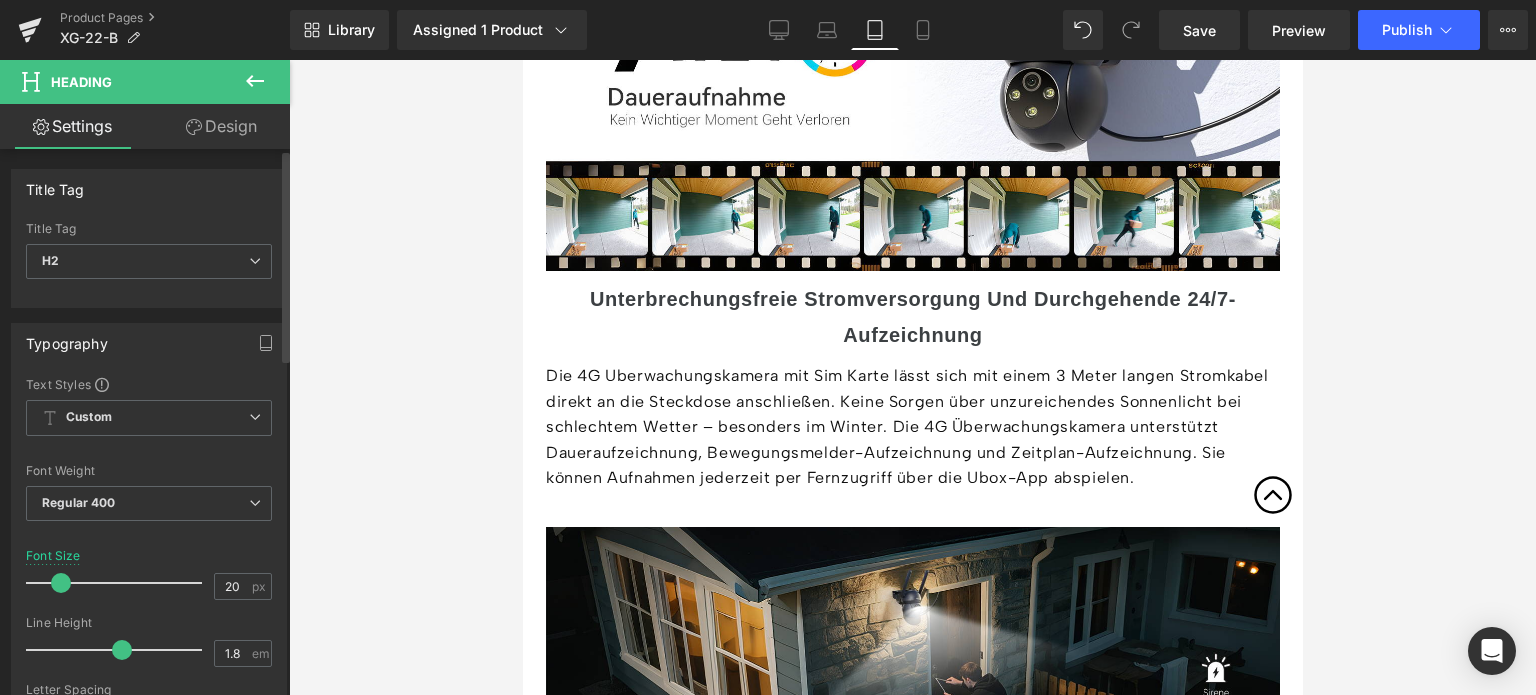 click at bounding box center (61, 583) 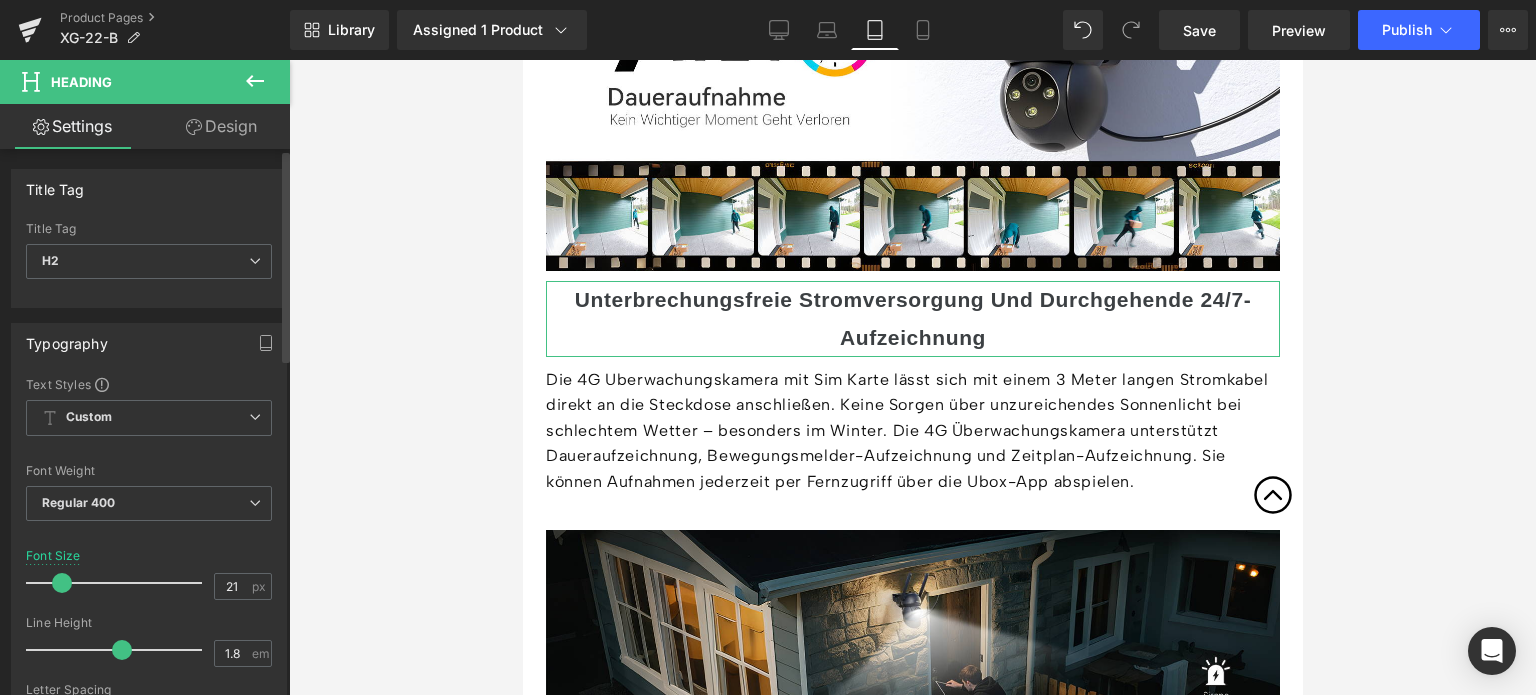 type on "20" 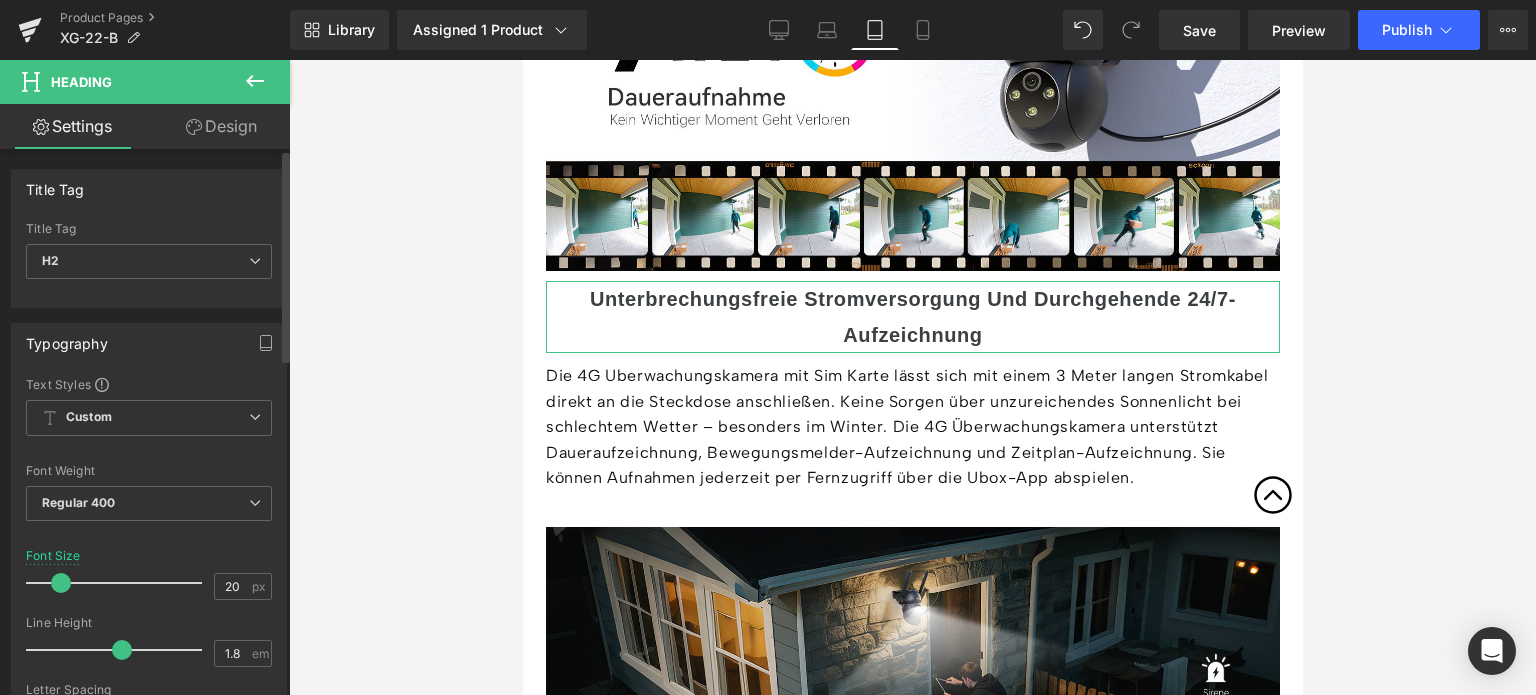 click at bounding box center (61, 583) 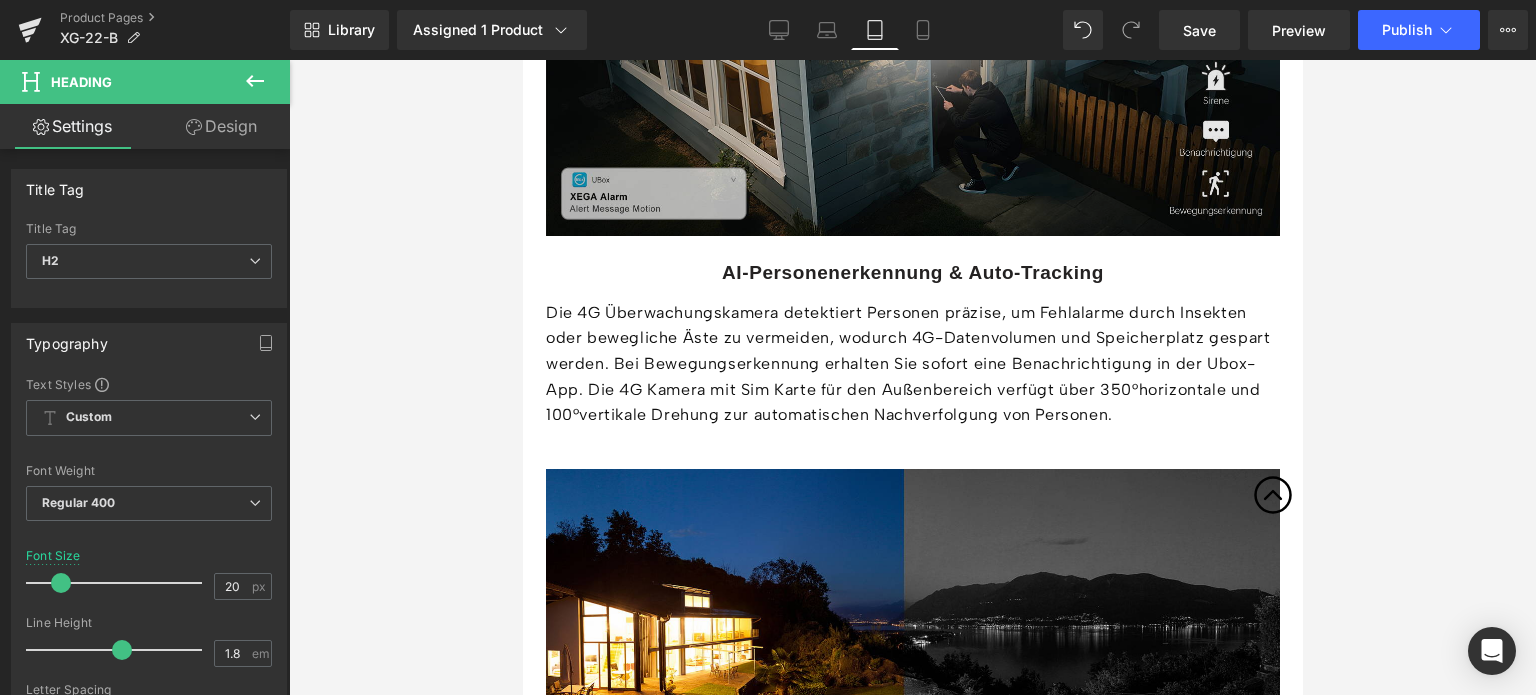 scroll, scrollTop: 2500, scrollLeft: 0, axis: vertical 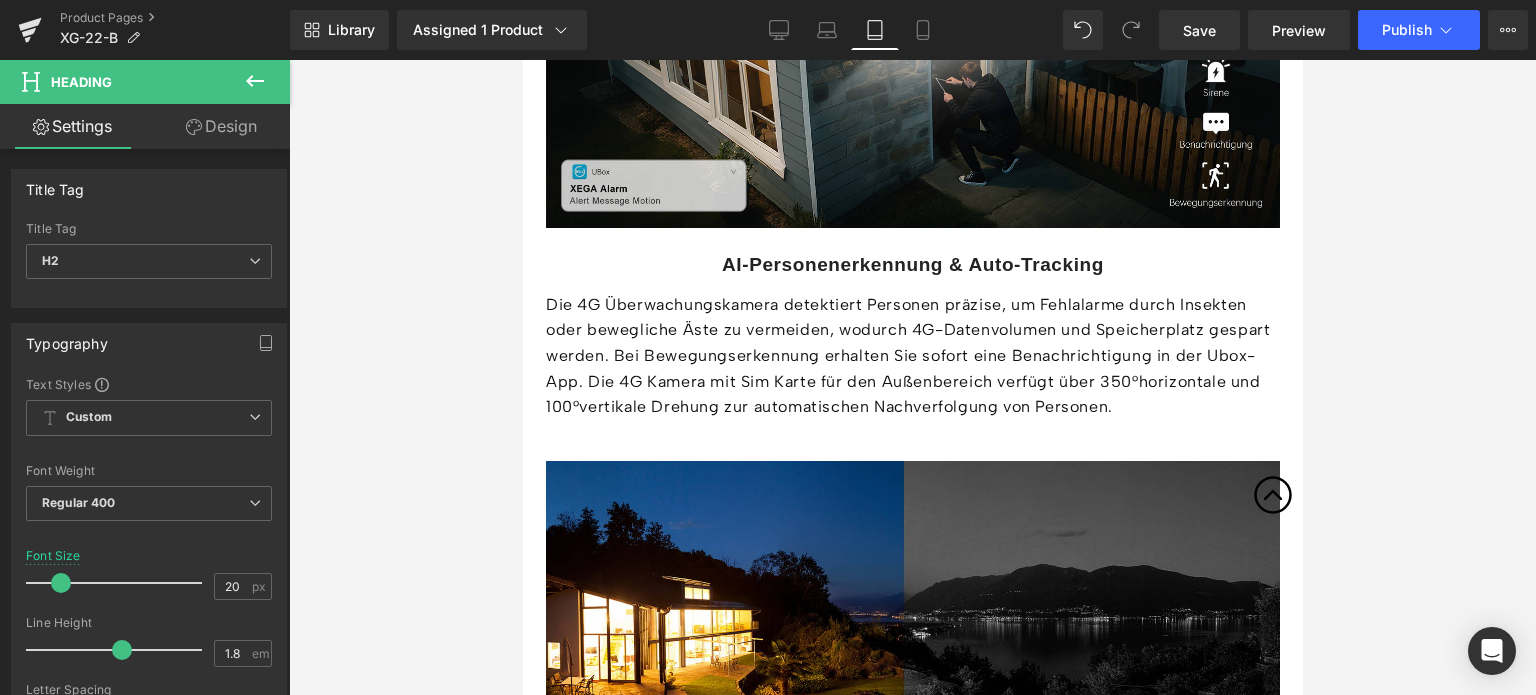 click on "AI-Personenerkennung & Auto-Tracking" at bounding box center (912, 264) 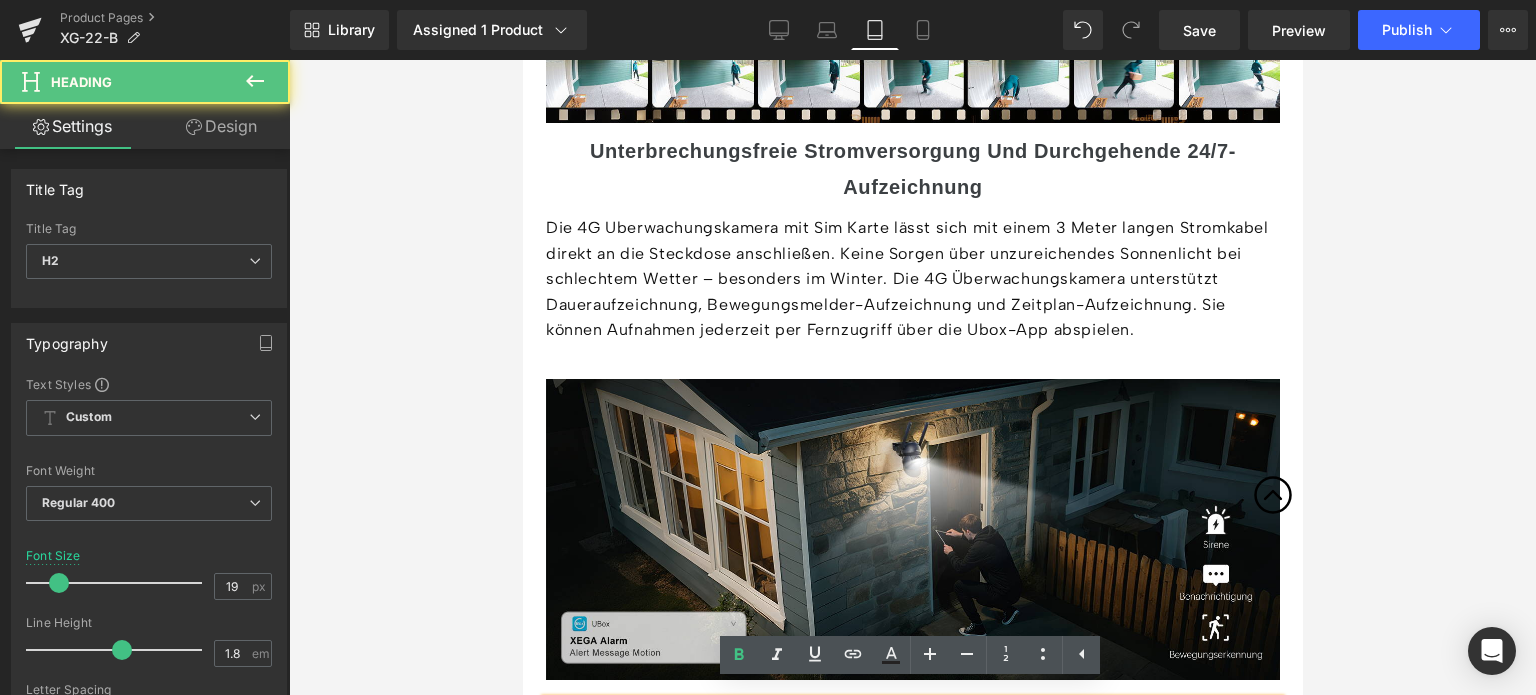scroll, scrollTop: 2000, scrollLeft: 0, axis: vertical 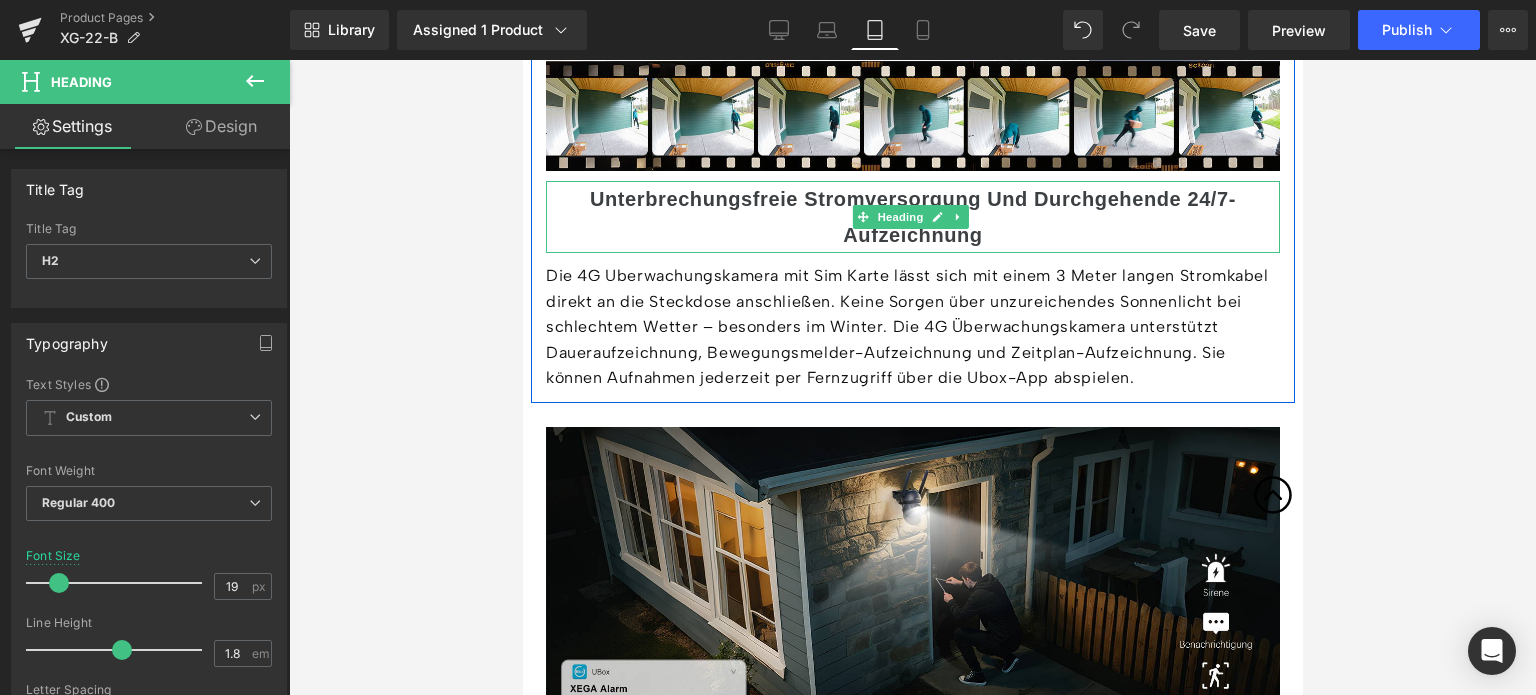 click on "Unterbrechungsfreie Stromversorgung Und Durchgehende 24/7-Aufzeichnung" at bounding box center (912, 217) 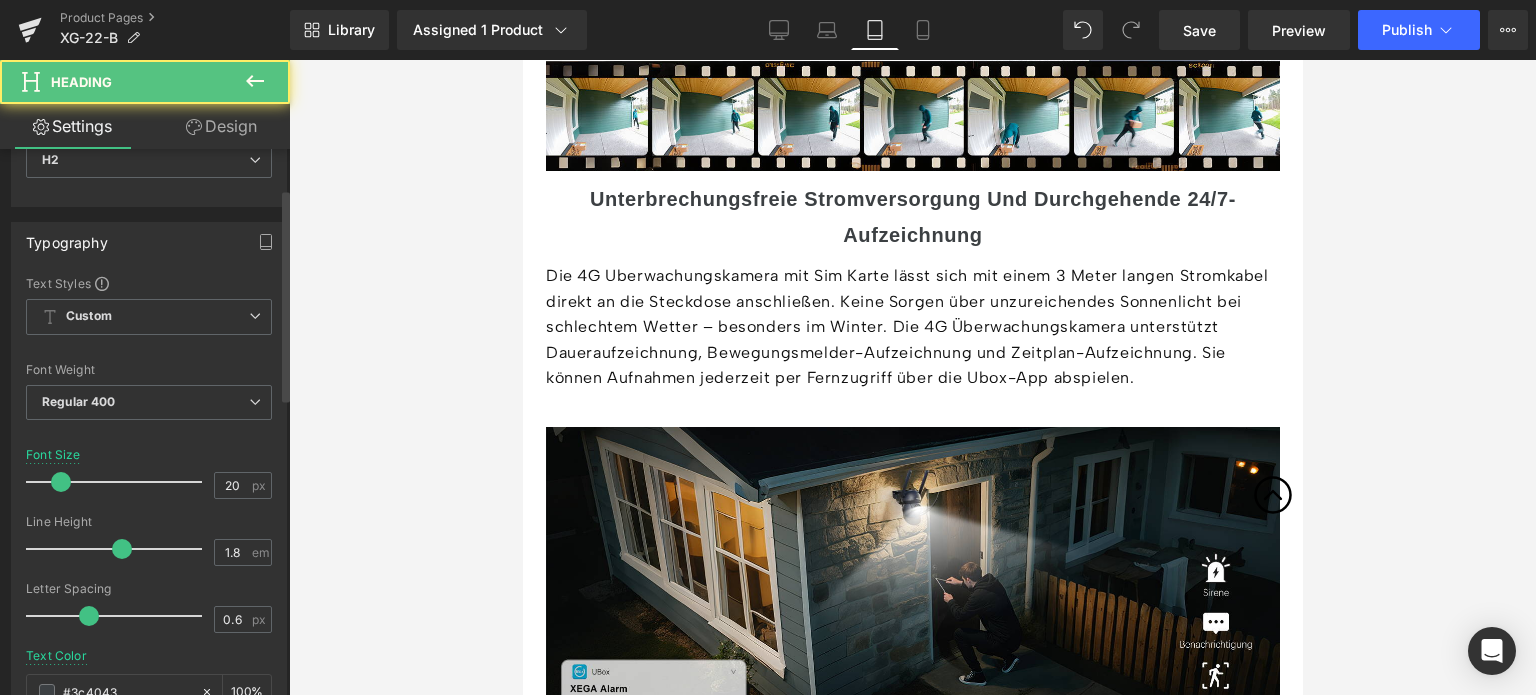 scroll, scrollTop: 400, scrollLeft: 0, axis: vertical 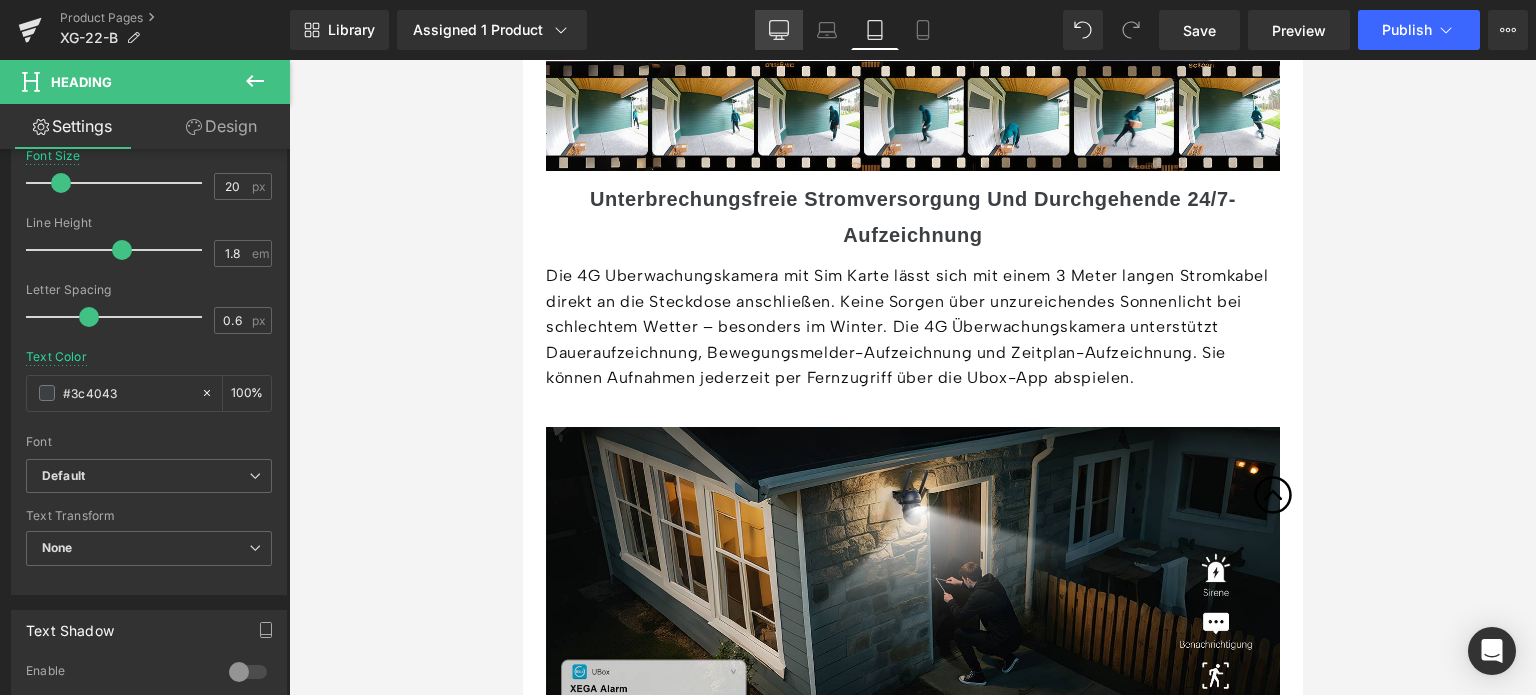 click 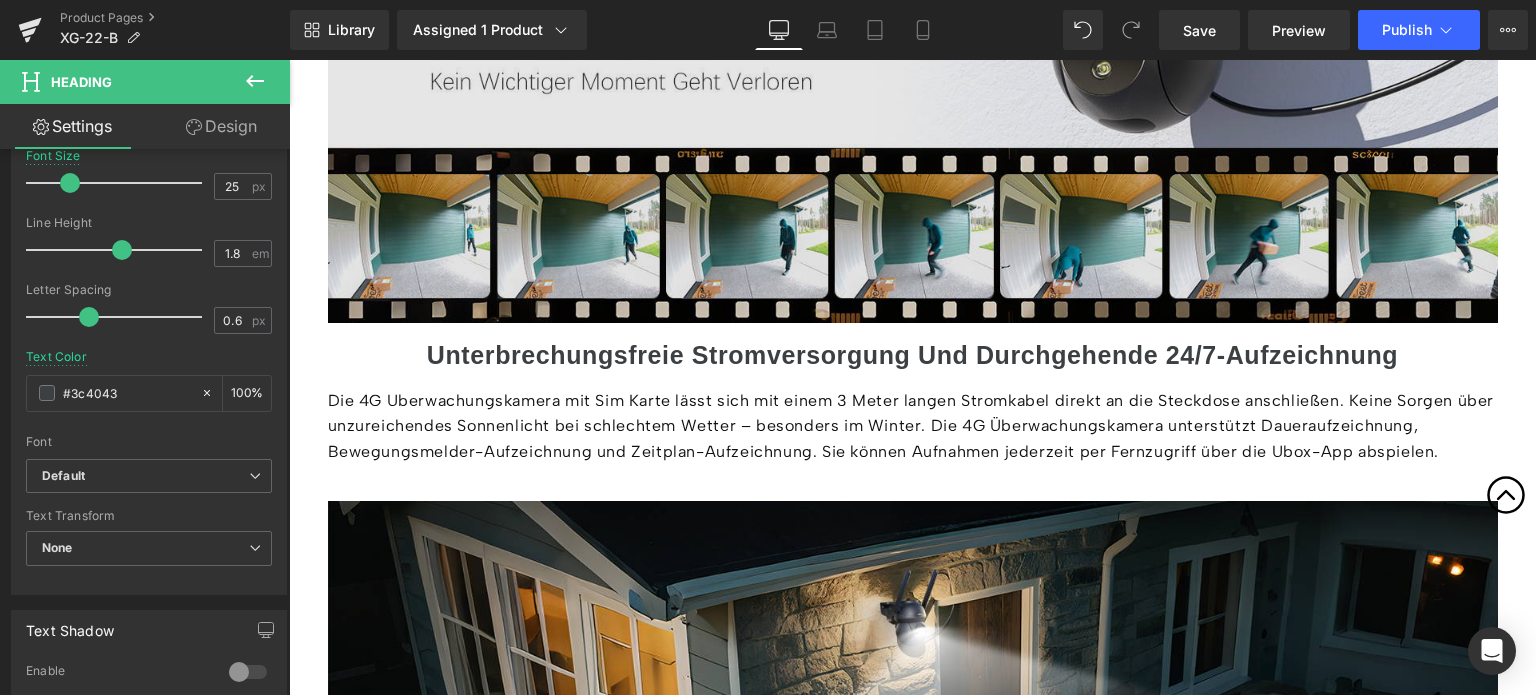 scroll, scrollTop: 2372, scrollLeft: 0, axis: vertical 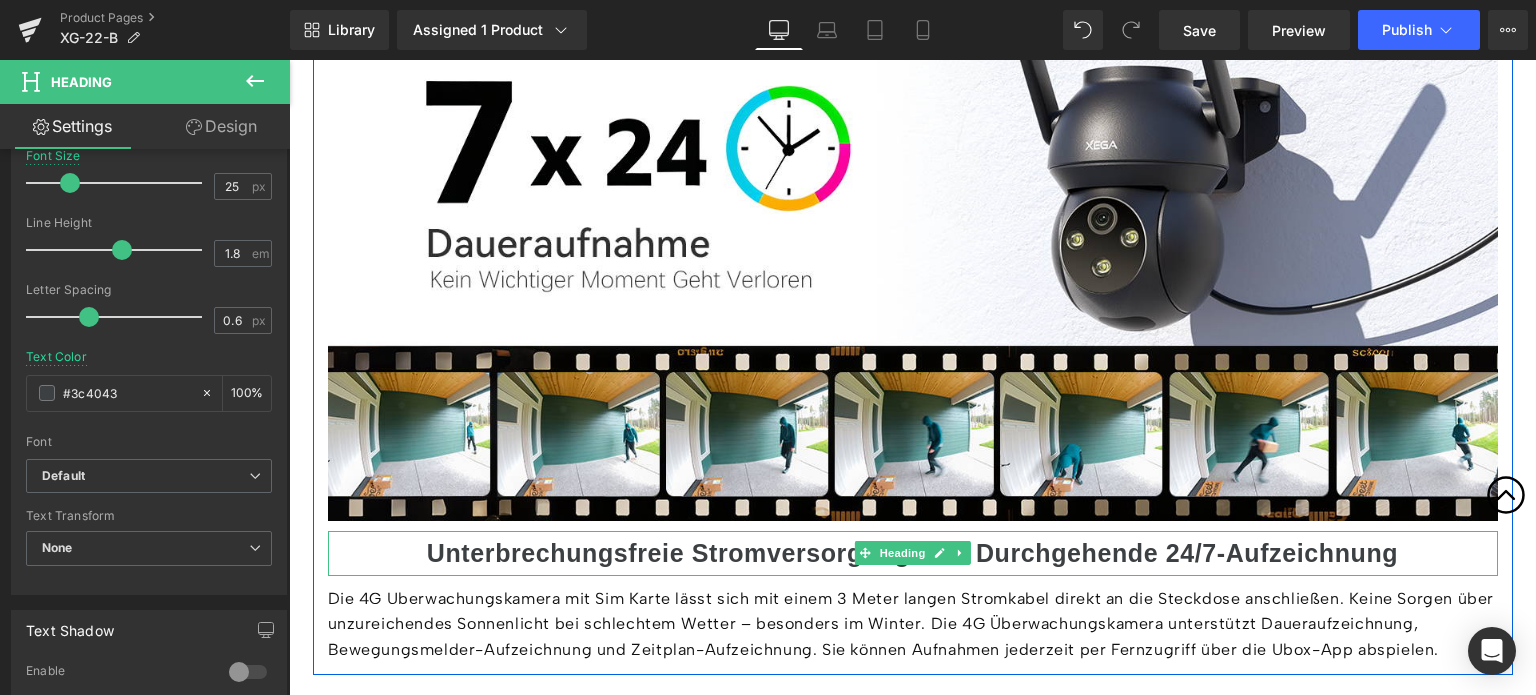 click on "Unterbrechungsfreie Stromversorgung Und Durchgehende 24/7-Aufzeichnung" at bounding box center (912, 553) 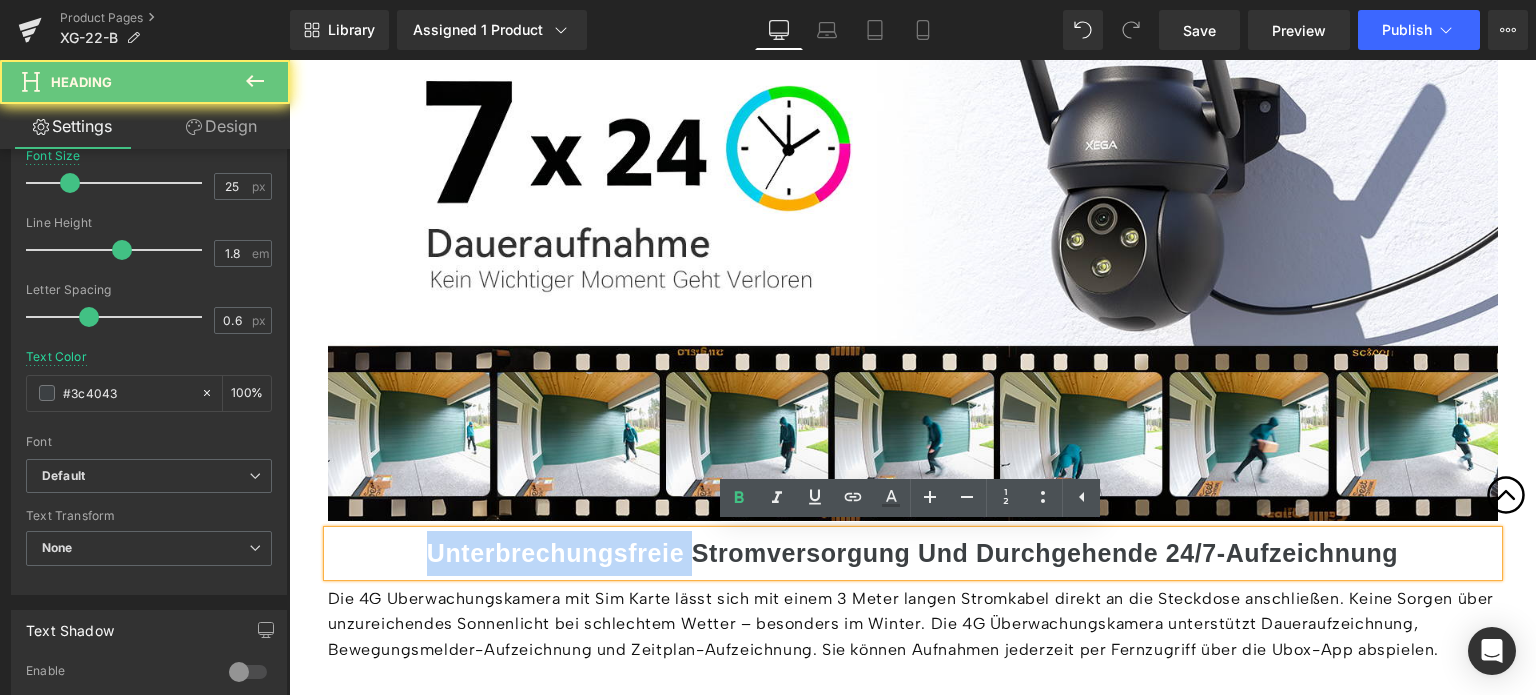 click on "Unterbrechungsfreie Stromversorgung Und Durchgehende 24/7-Aufzeichnung" at bounding box center (912, 553) 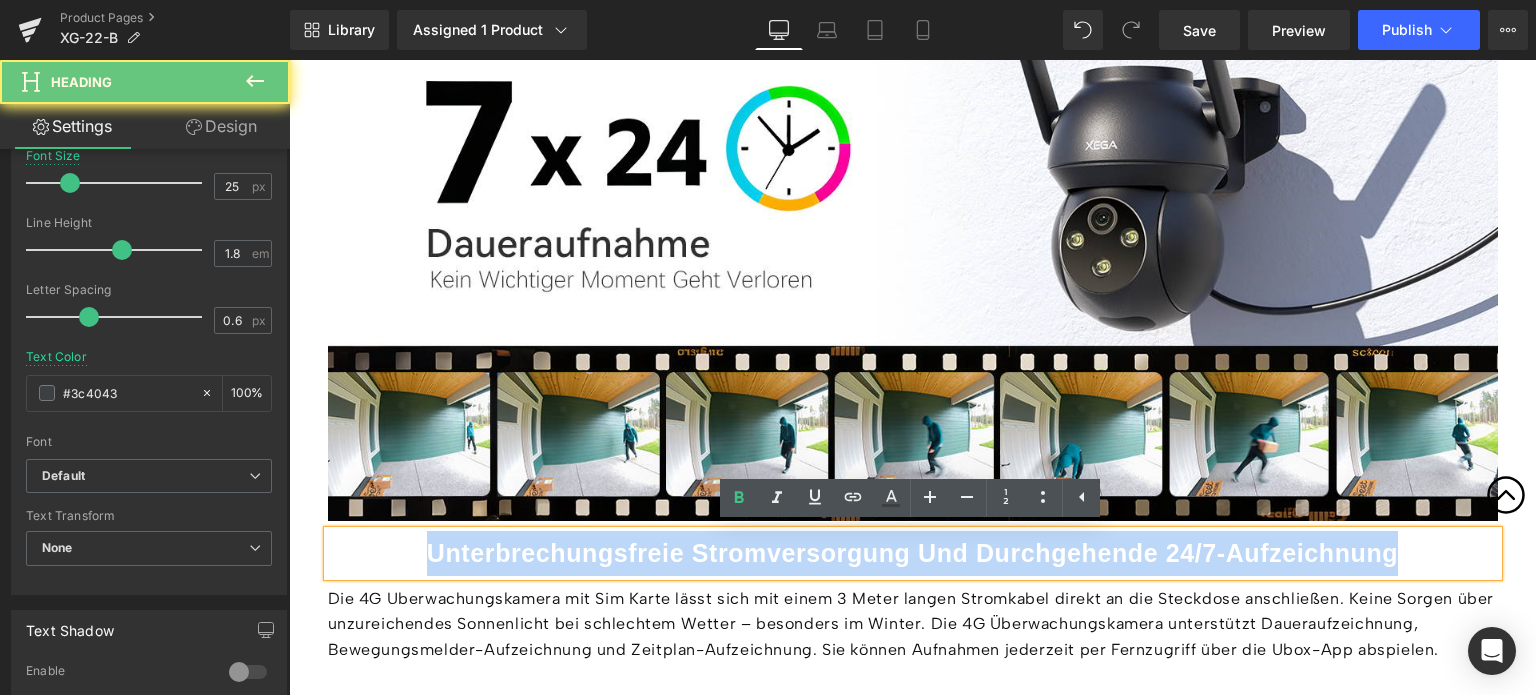 click on "Unterbrechungsfreie Stromversorgung Und Durchgehende 24/7-Aufzeichnung" at bounding box center [912, 553] 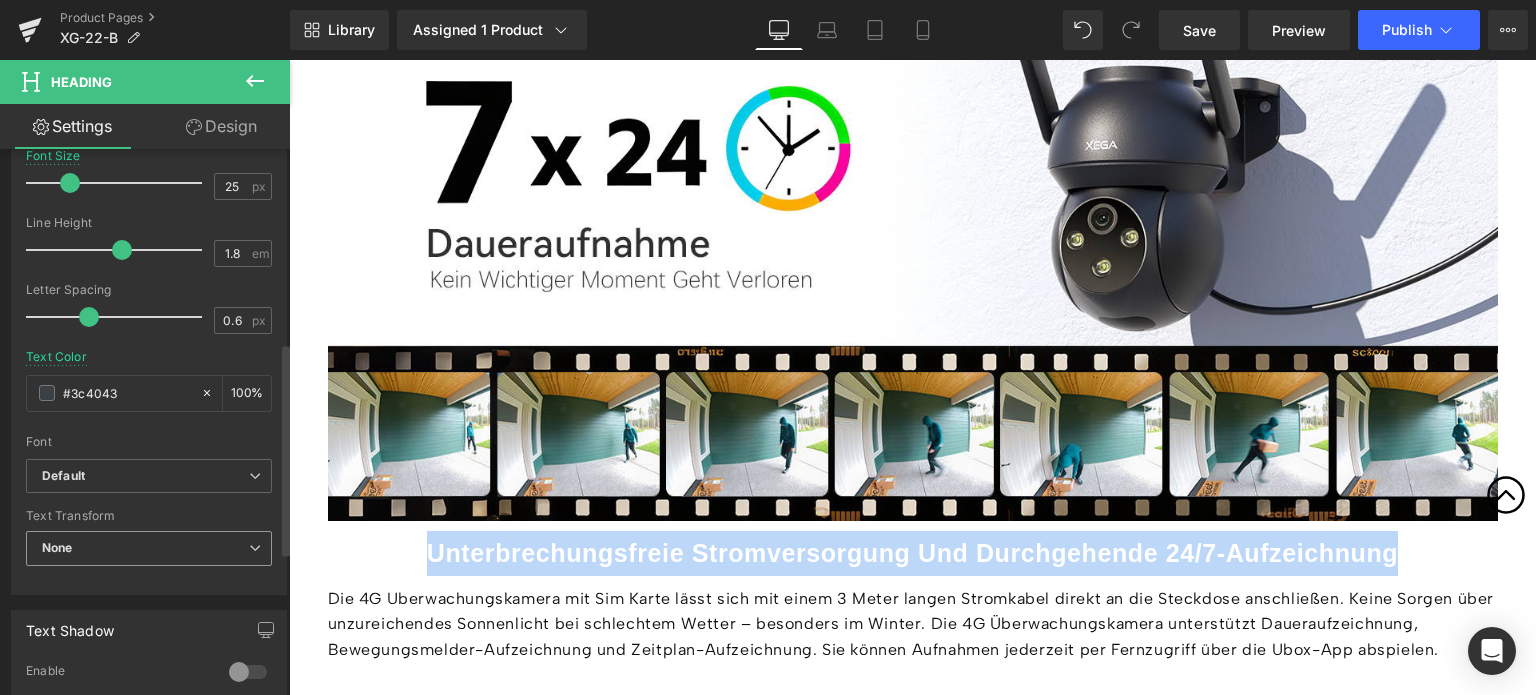 scroll, scrollTop: 400, scrollLeft: 0, axis: vertical 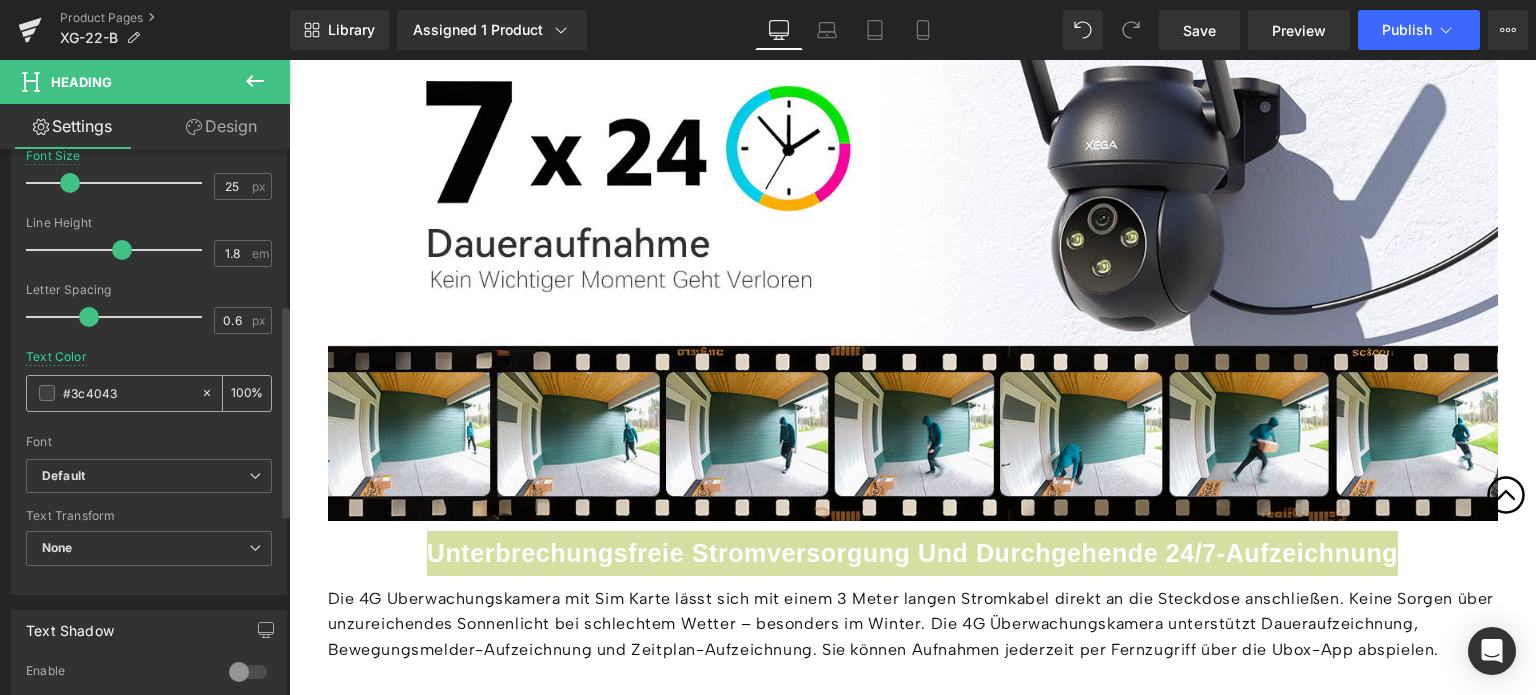 click on "#3c4043" at bounding box center (127, 393) 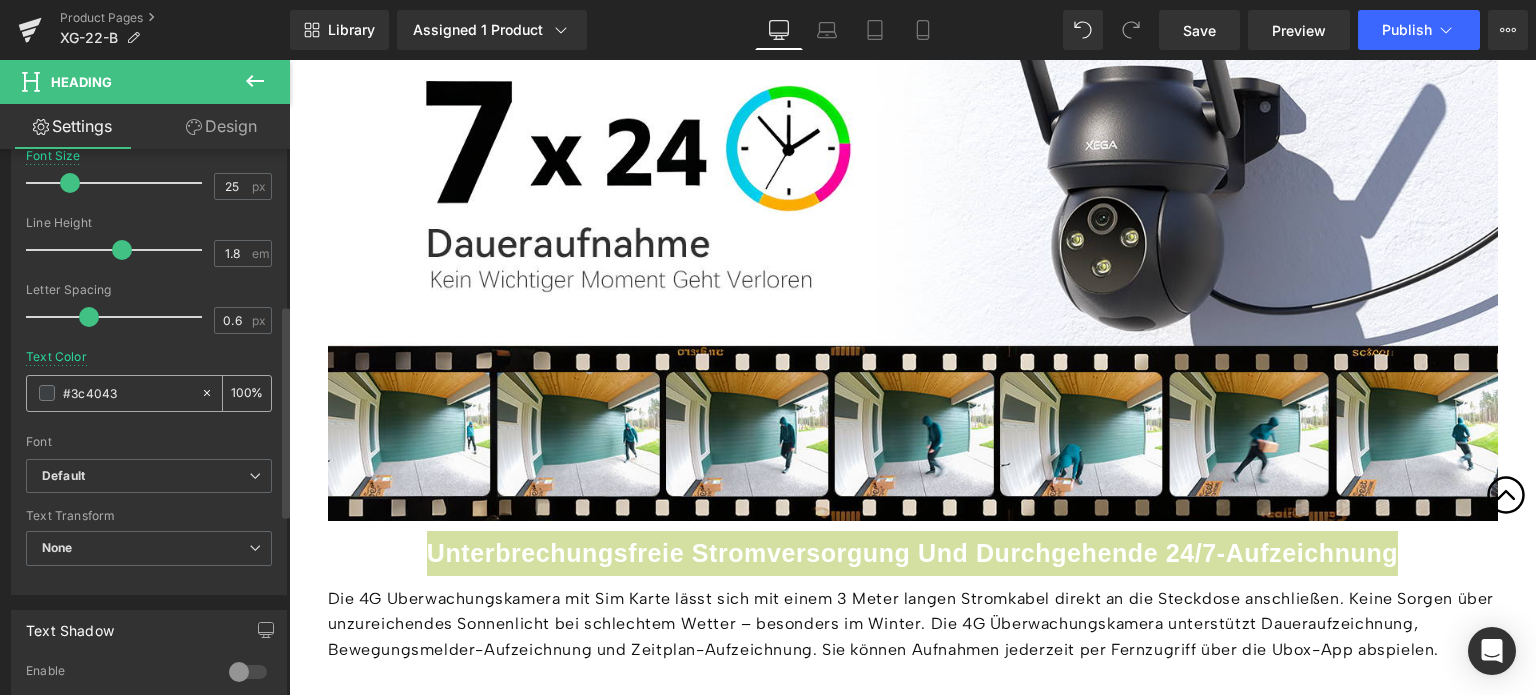 click on "#3c4043" at bounding box center [127, 393] 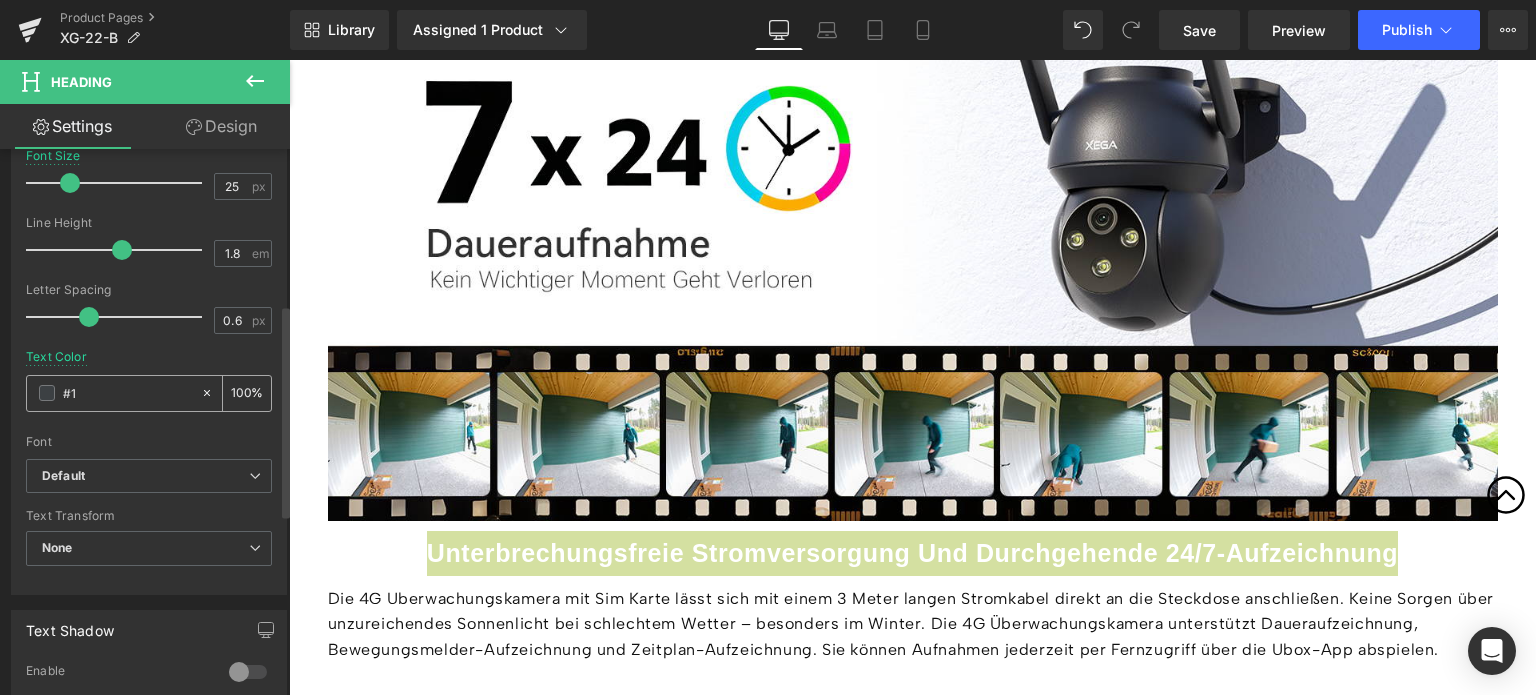 type on "0" 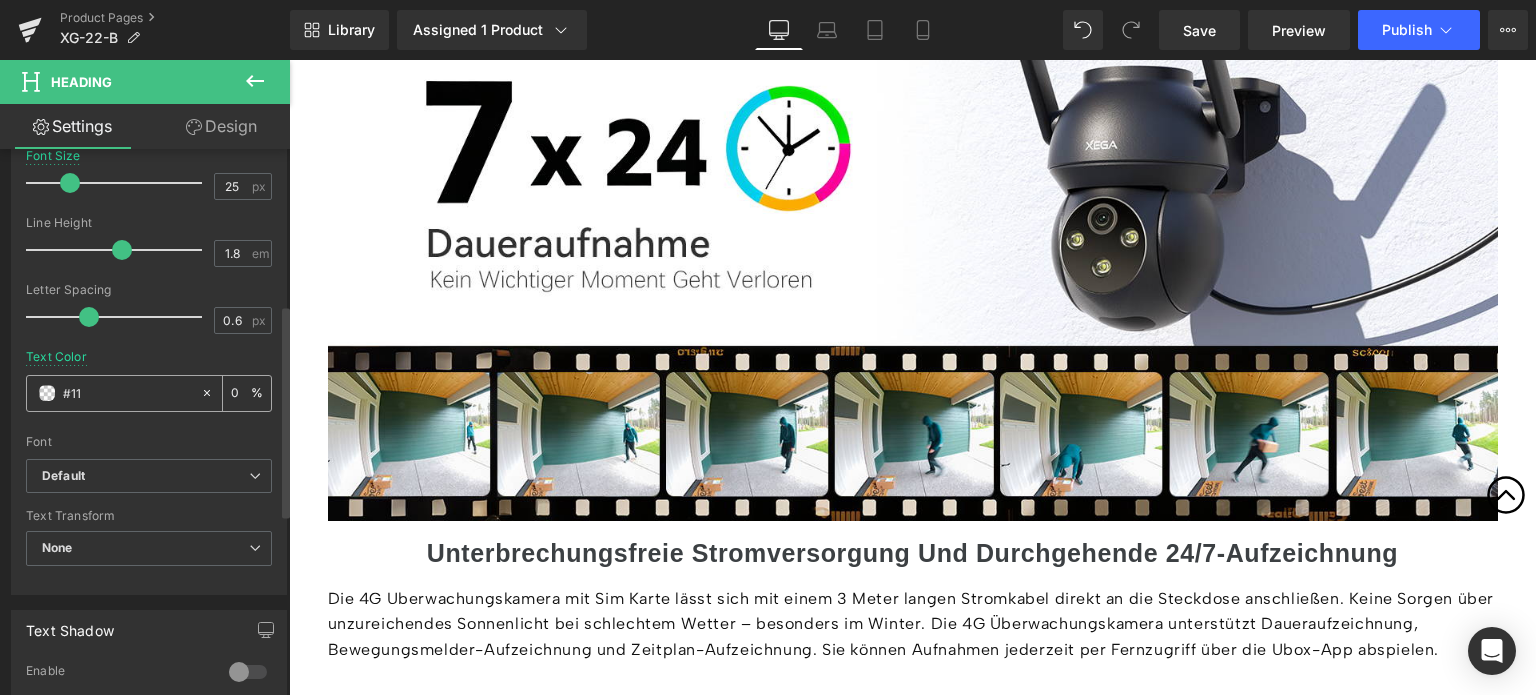 type on "#111" 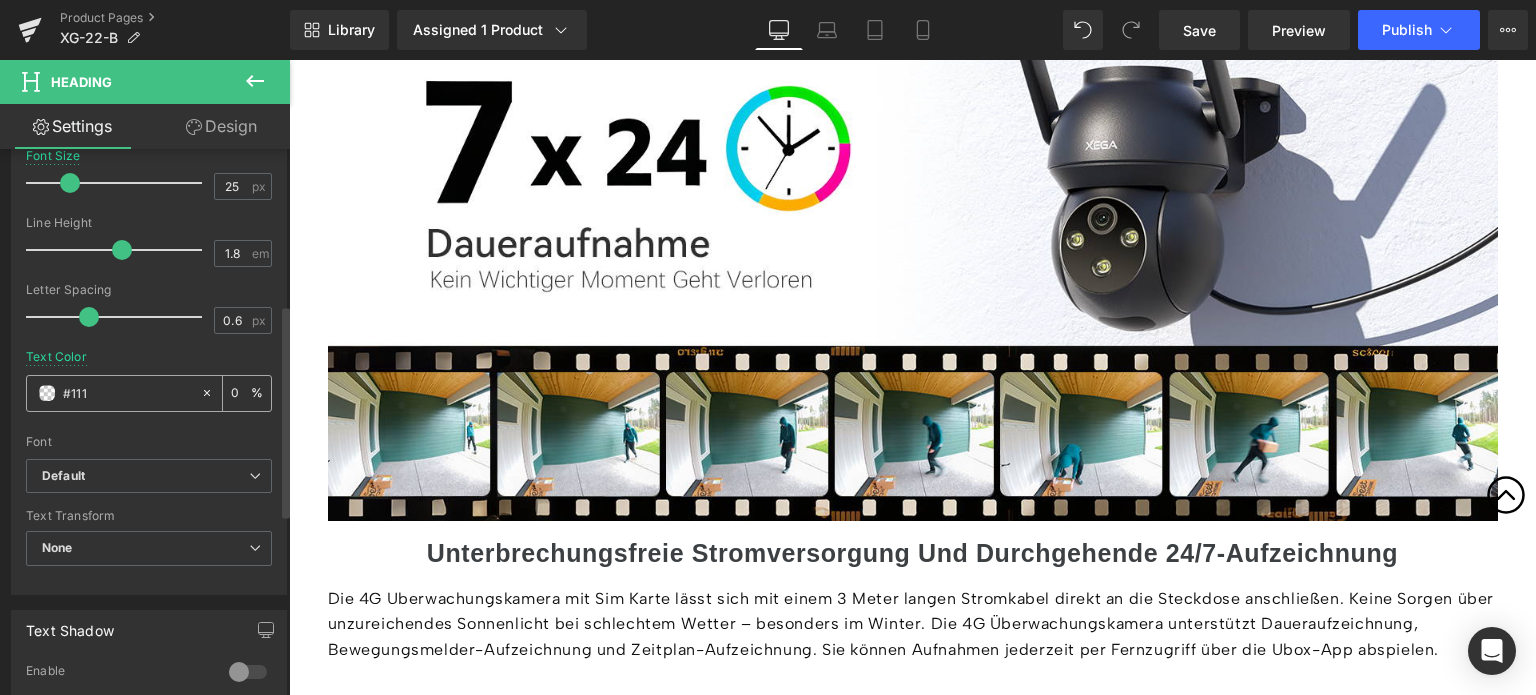 type on "100" 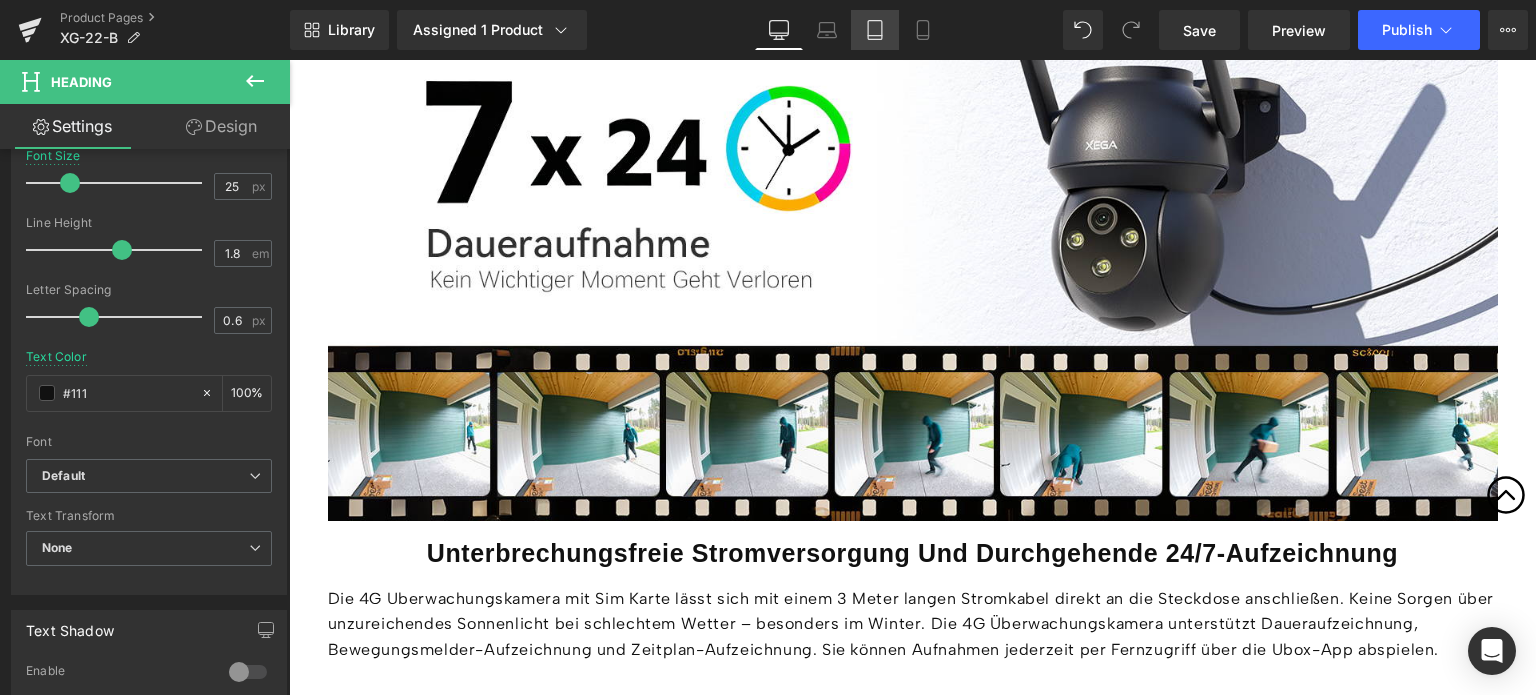 type on "#111111" 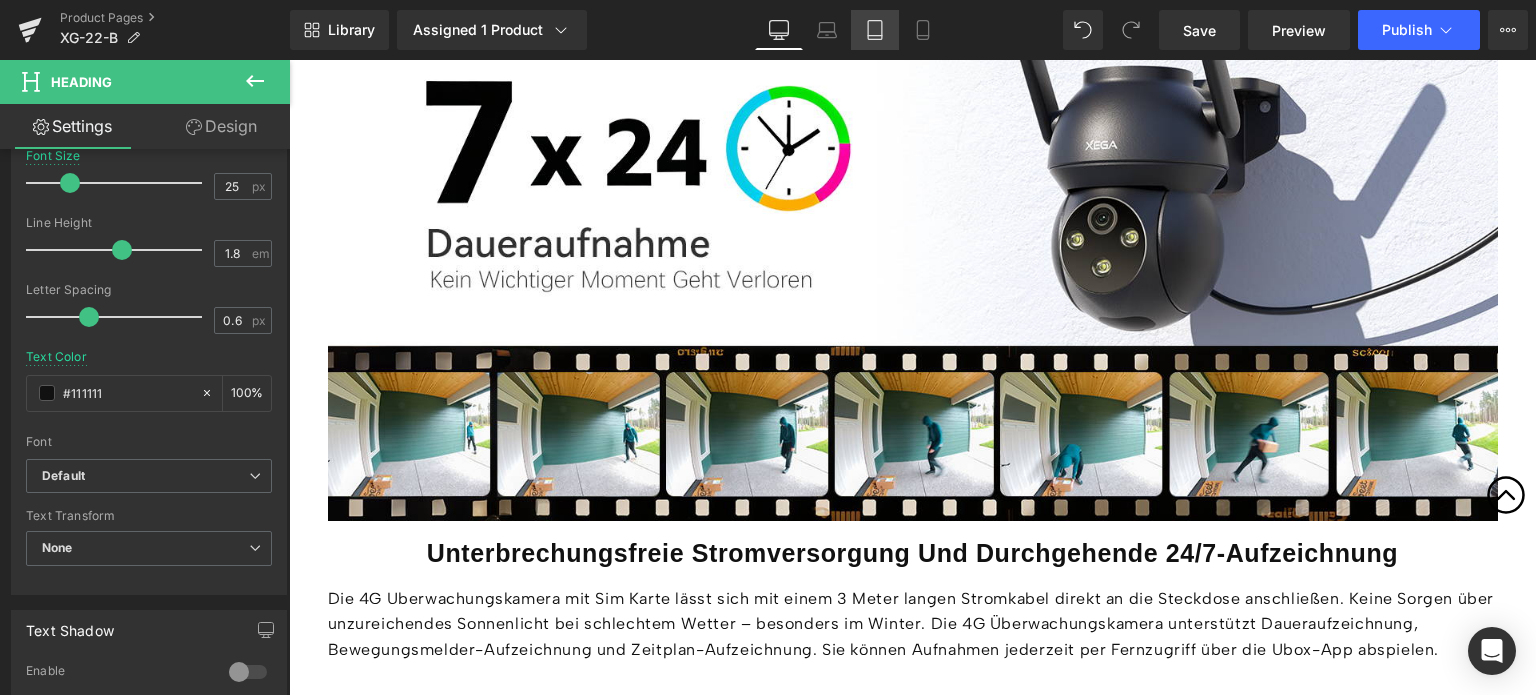 click on "Tablet" at bounding box center (875, 30) 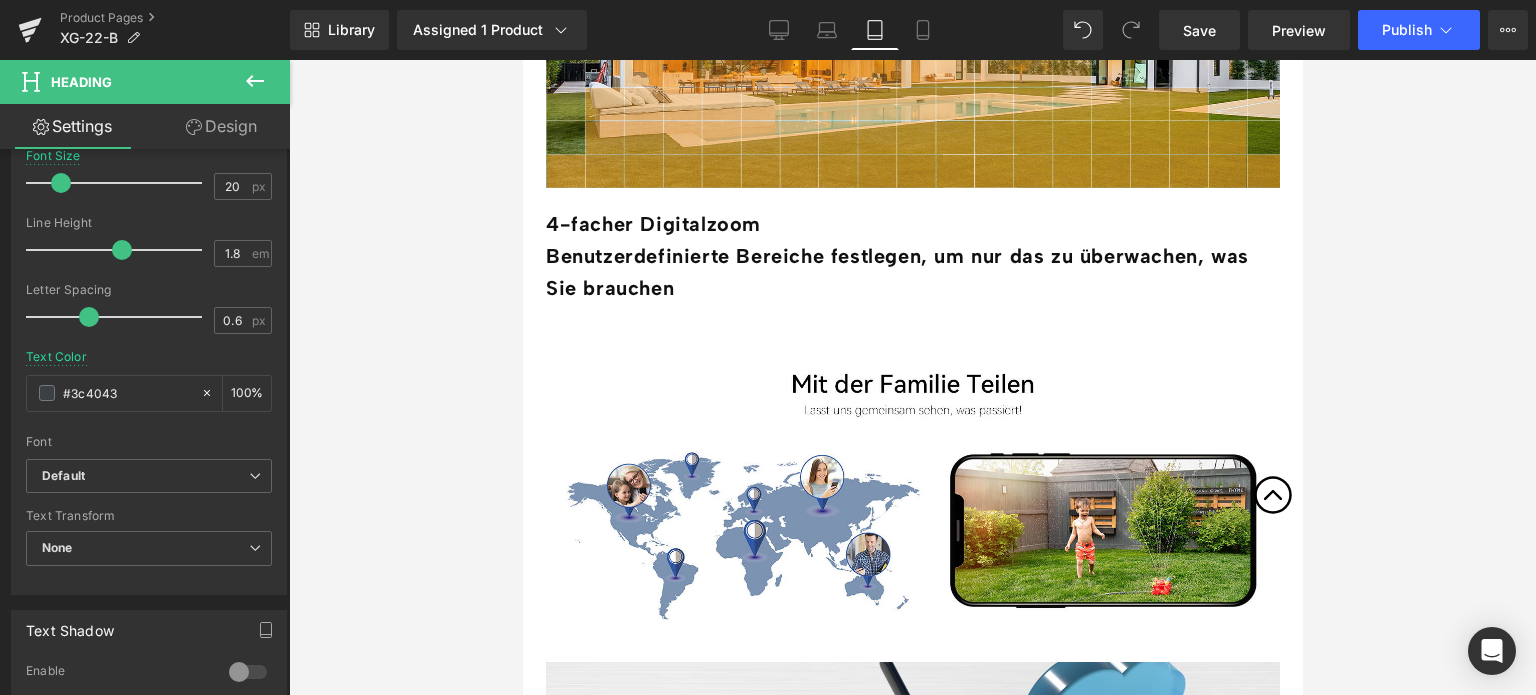 scroll, scrollTop: 3968, scrollLeft: 0, axis: vertical 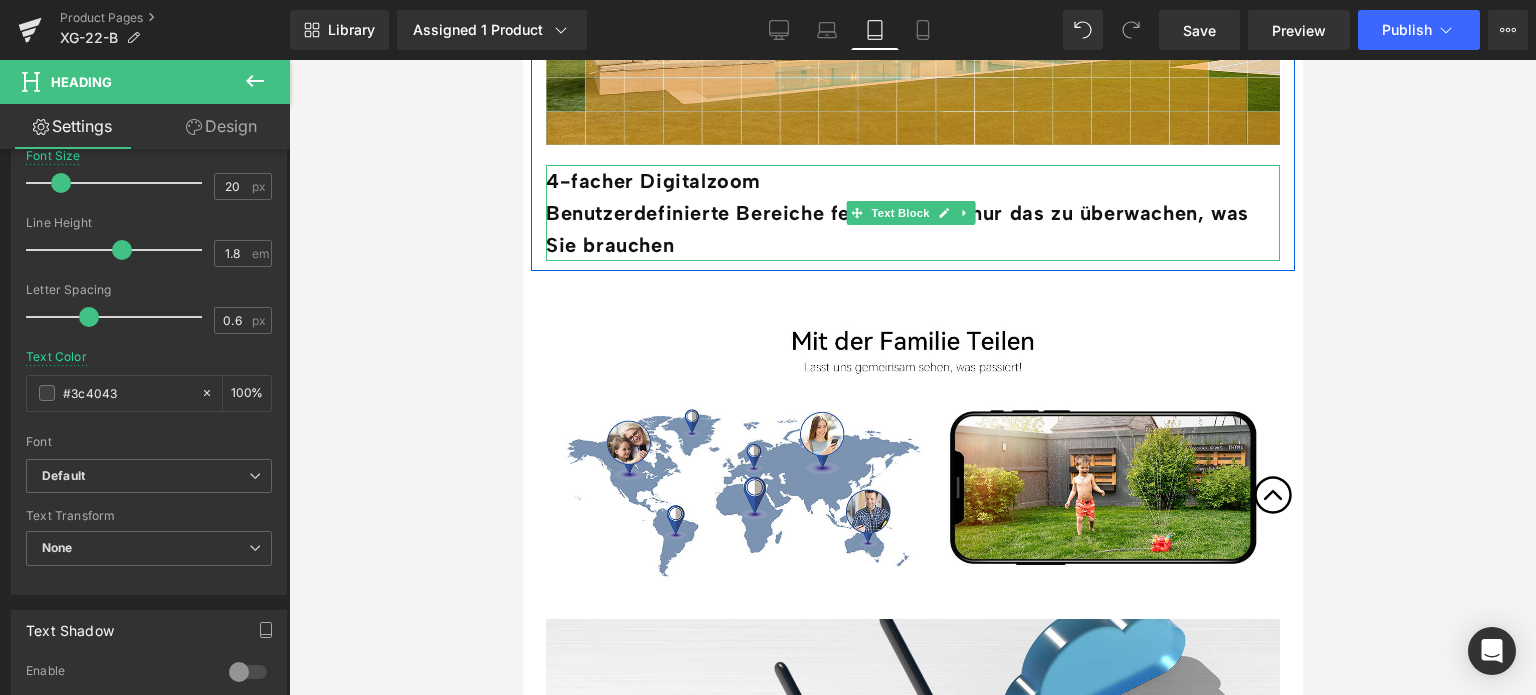 click on "Benutzerdefinierte Bereiche festlegen, um nur das zu überwachen, was Sie brauchen" at bounding box center [896, 229] 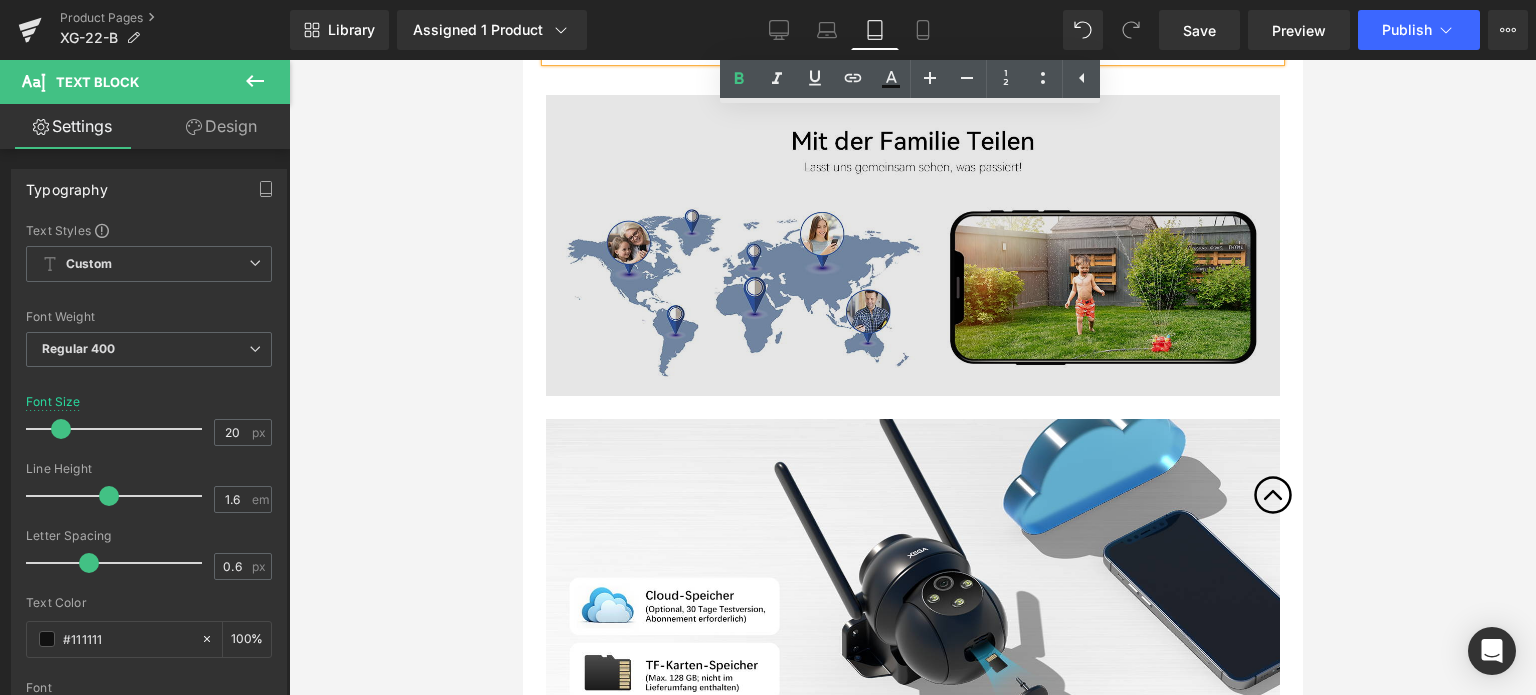 scroll, scrollTop: 3868, scrollLeft: 0, axis: vertical 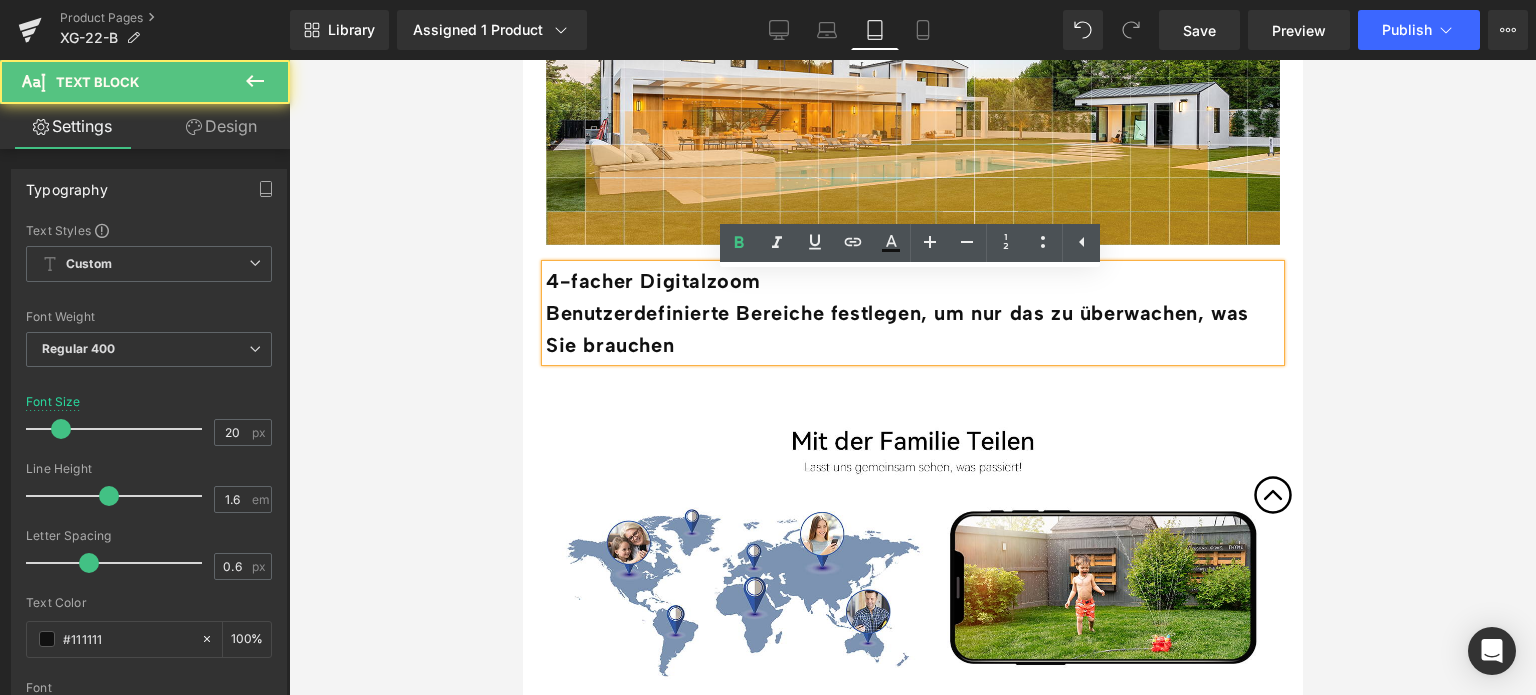 click on "Benutzerdefinierte Bereiche festlegen, um nur das zu überwachen, was Sie brauchen" at bounding box center [896, 329] 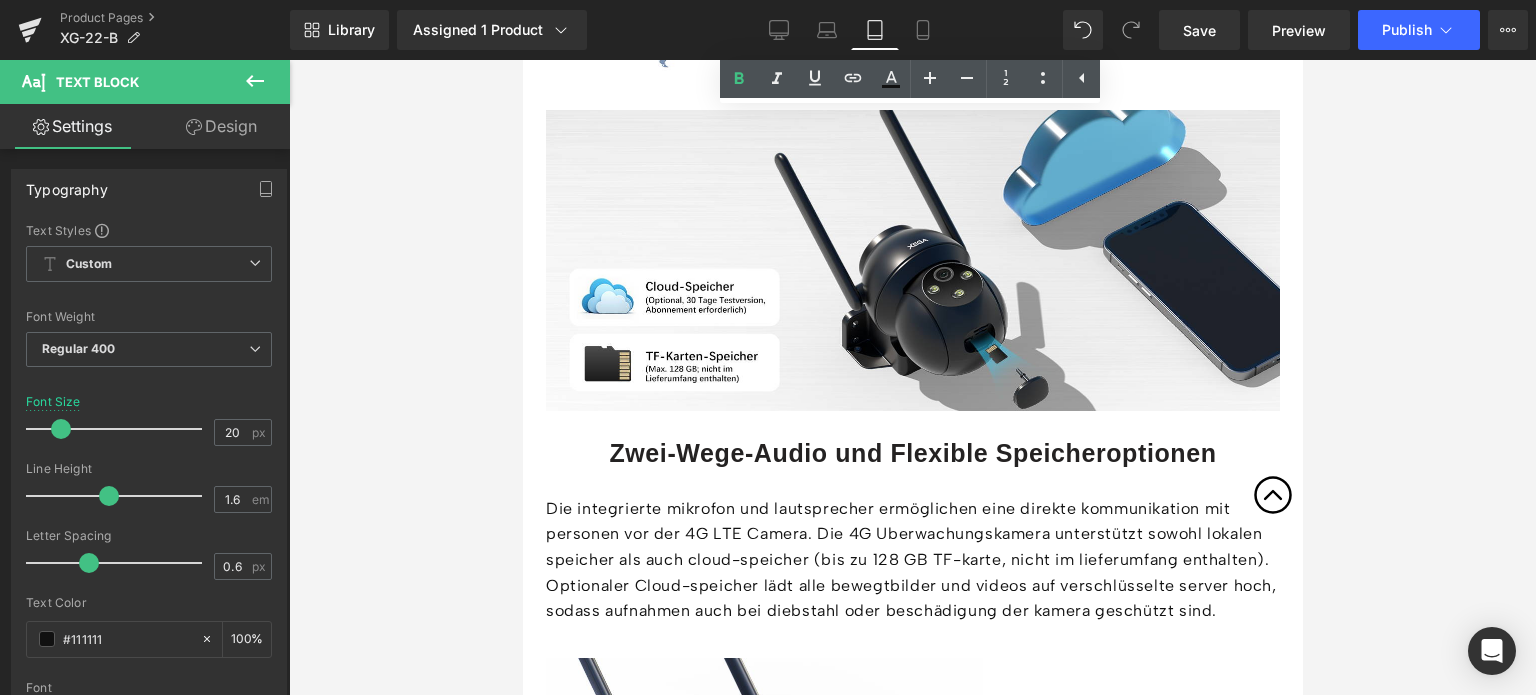 scroll, scrollTop: 4768, scrollLeft: 0, axis: vertical 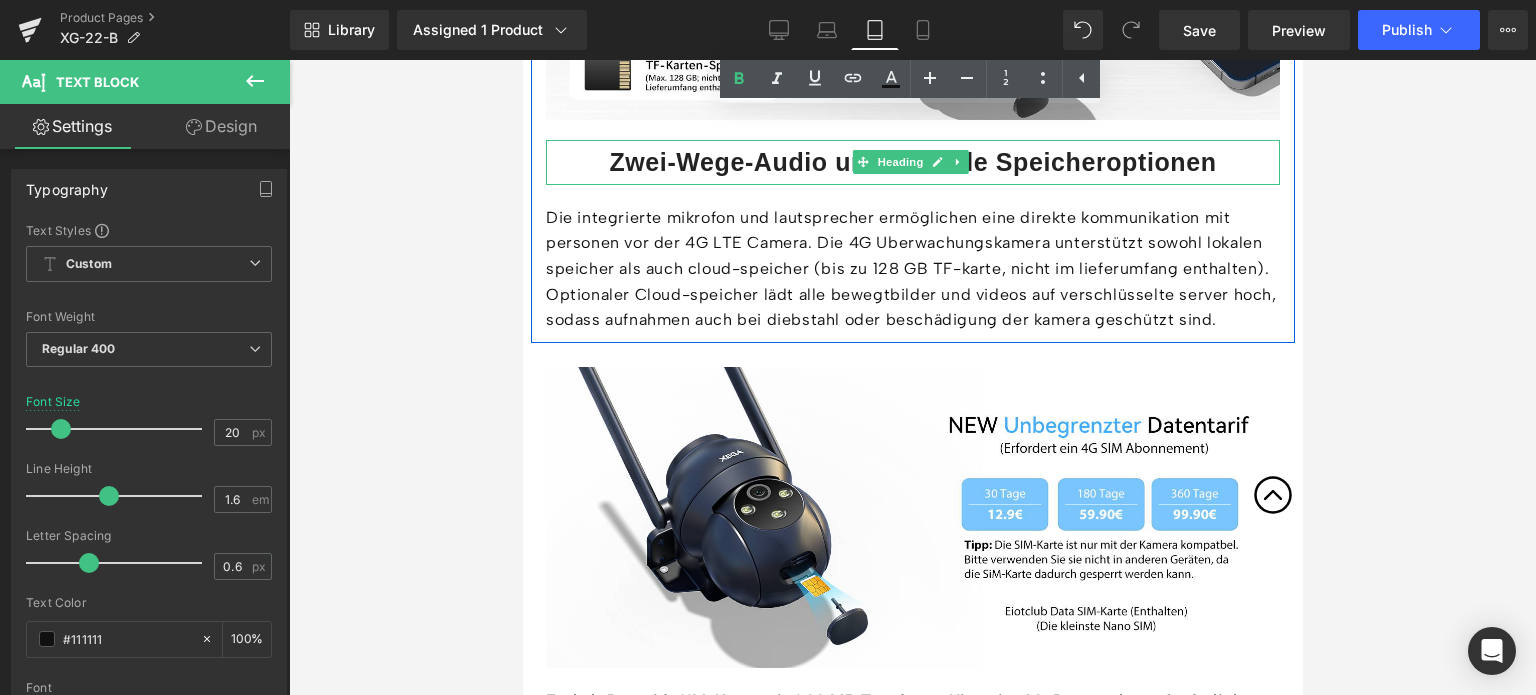 click on "Zwei-Wege-Audio und Flexible Speicheroptionen" at bounding box center [911, 162] 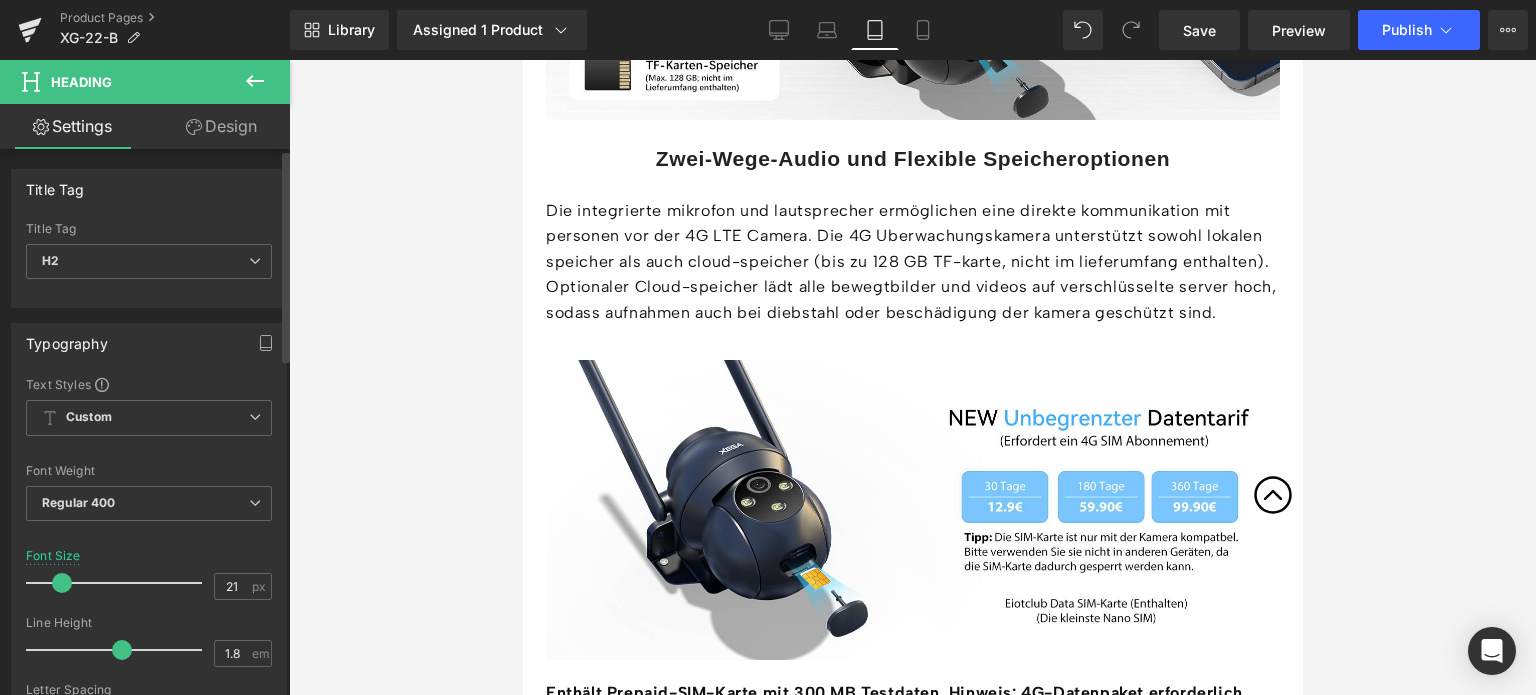 type on "20" 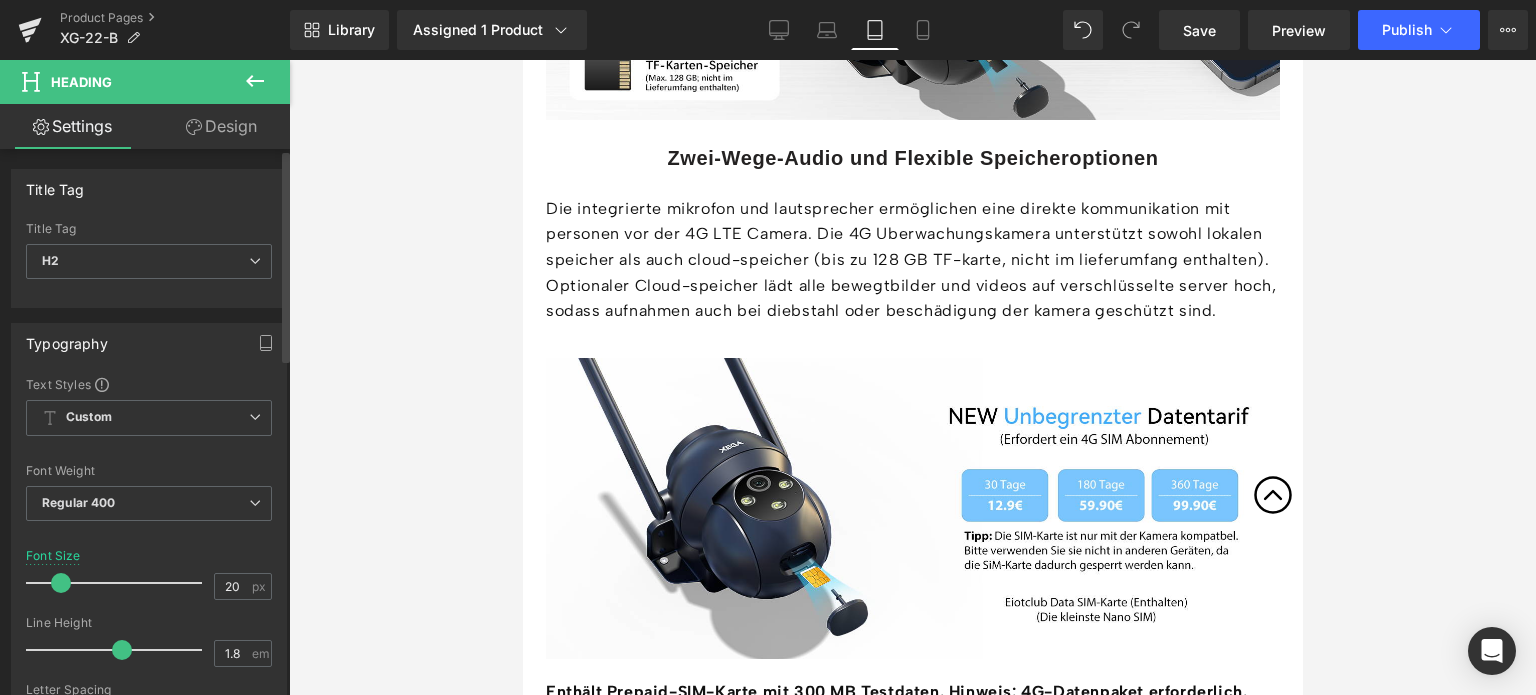 click at bounding box center (61, 583) 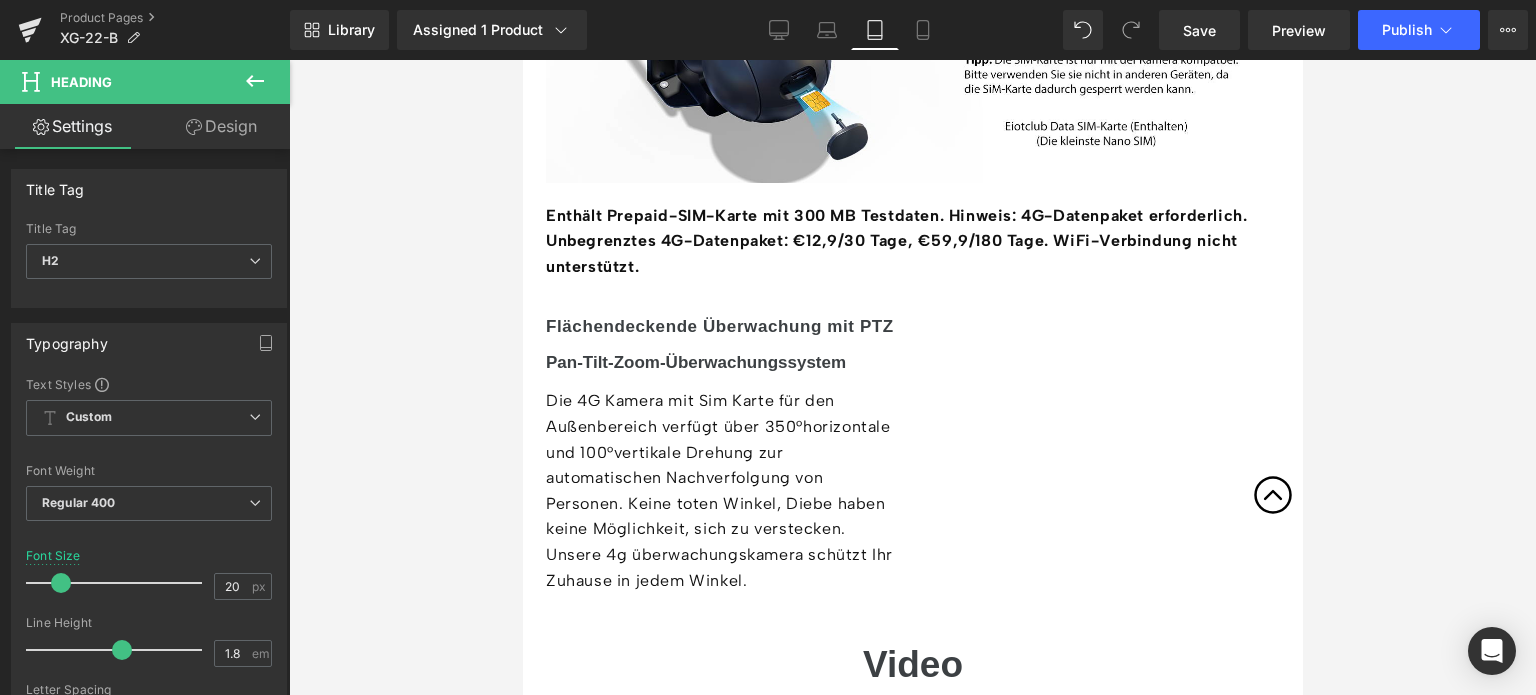 scroll, scrollTop: 5268, scrollLeft: 0, axis: vertical 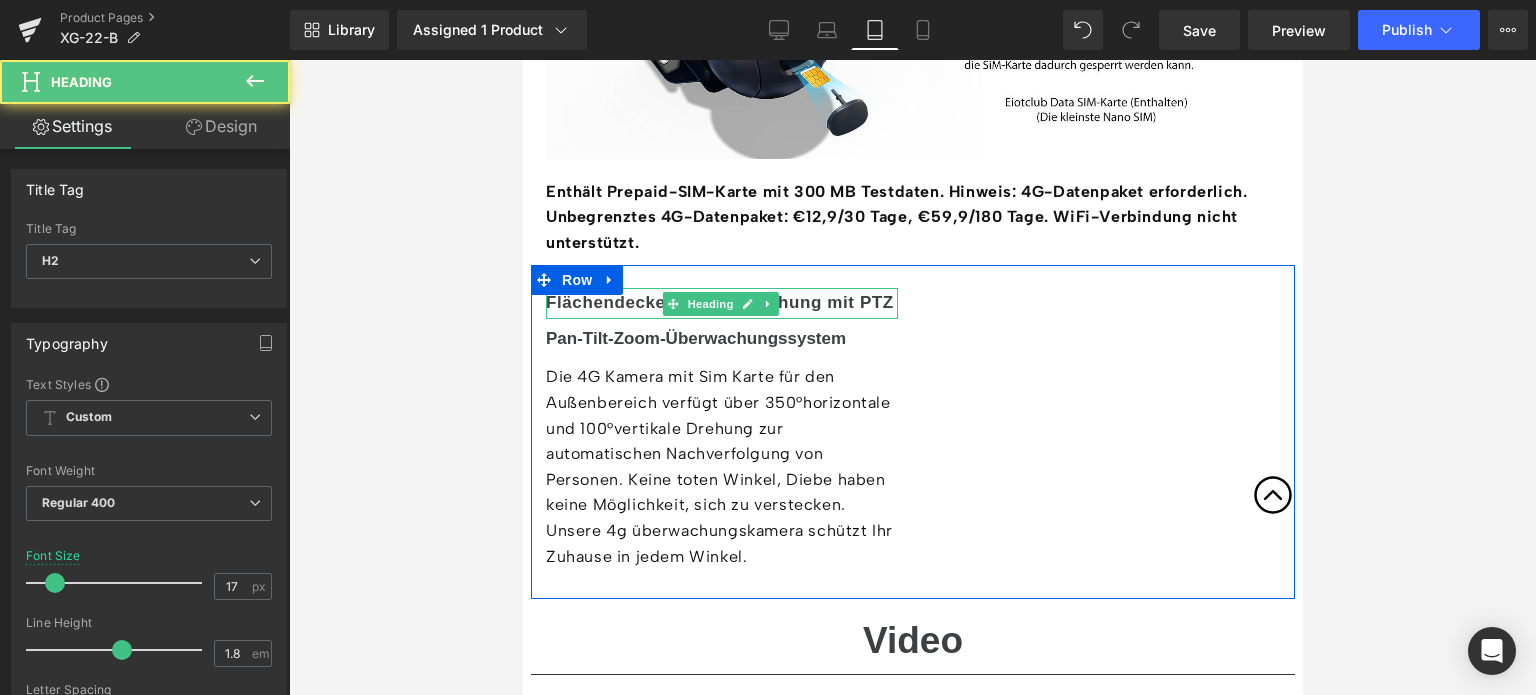 click on "Flächendeckende Überwachung mit PTZ" at bounding box center (719, 302) 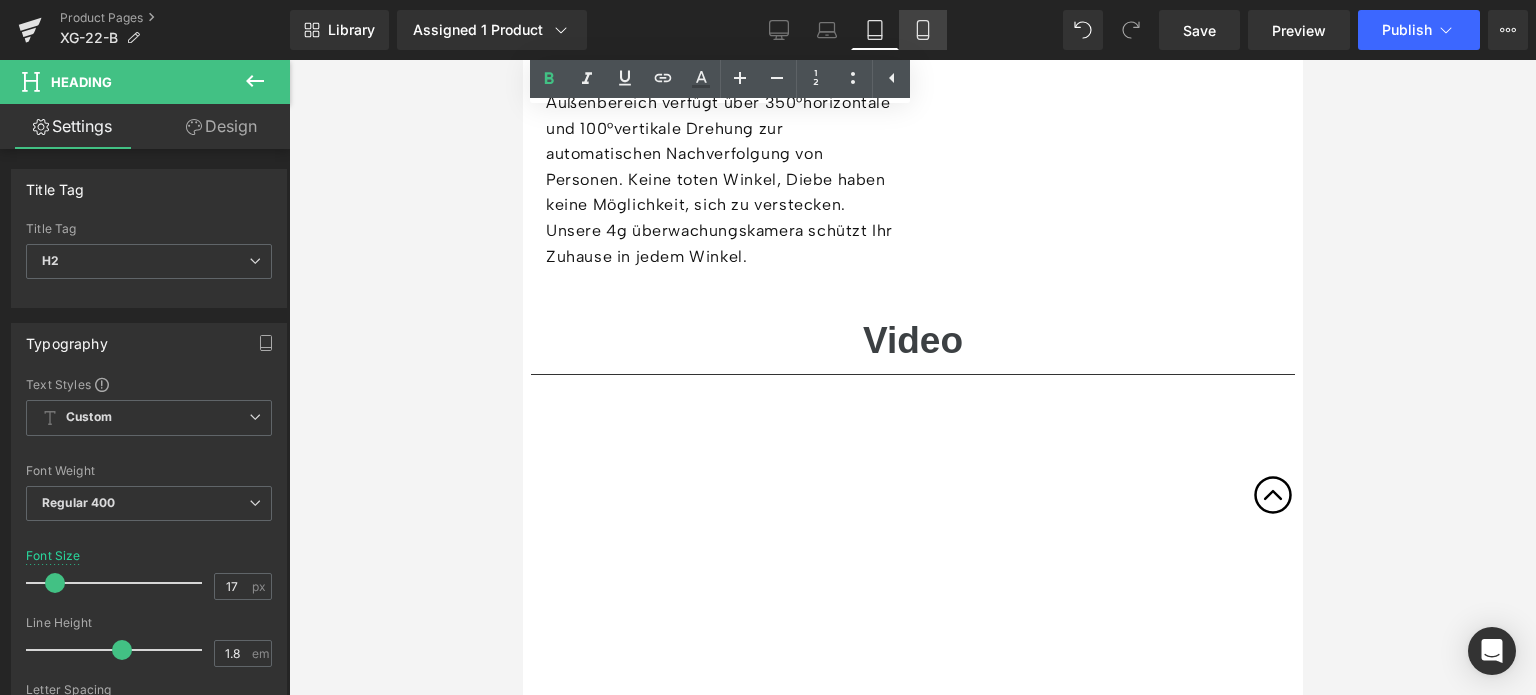 click on "Mobile" at bounding box center [923, 30] 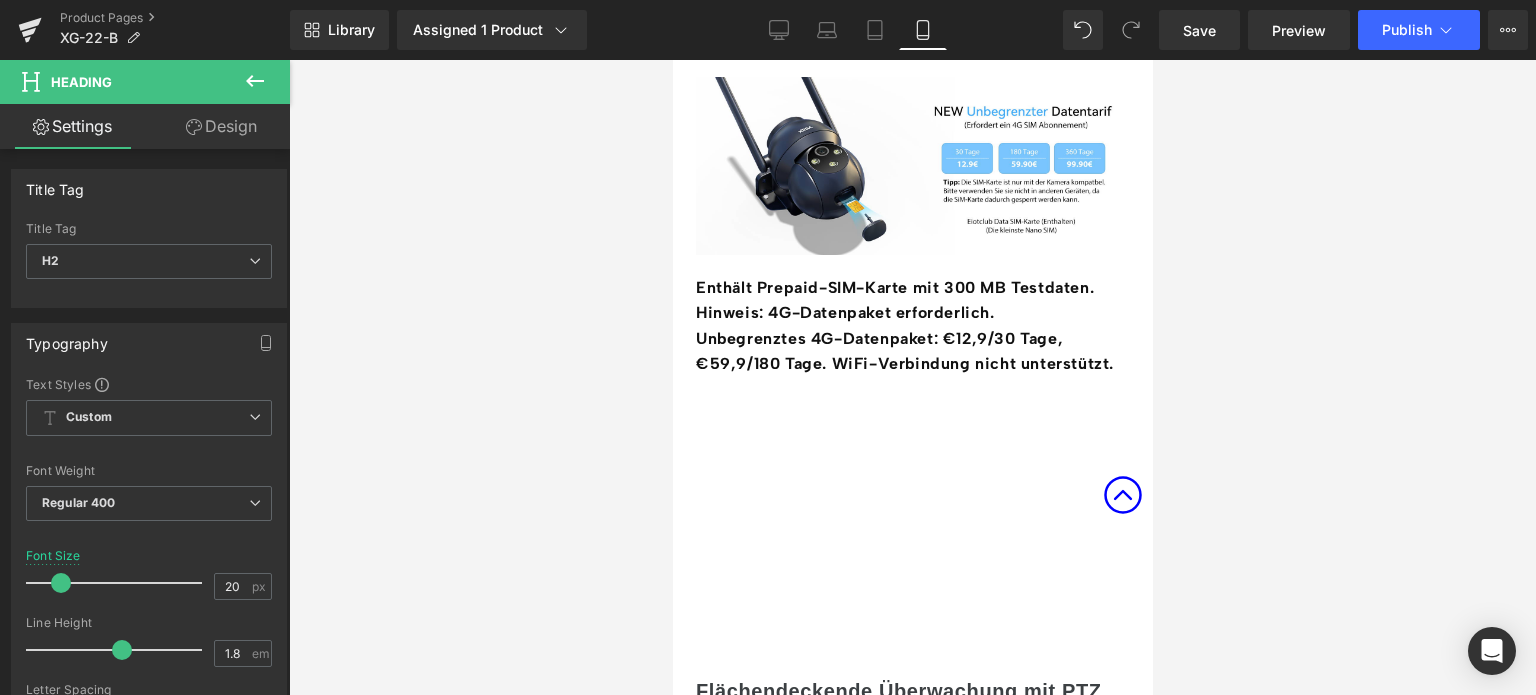 click 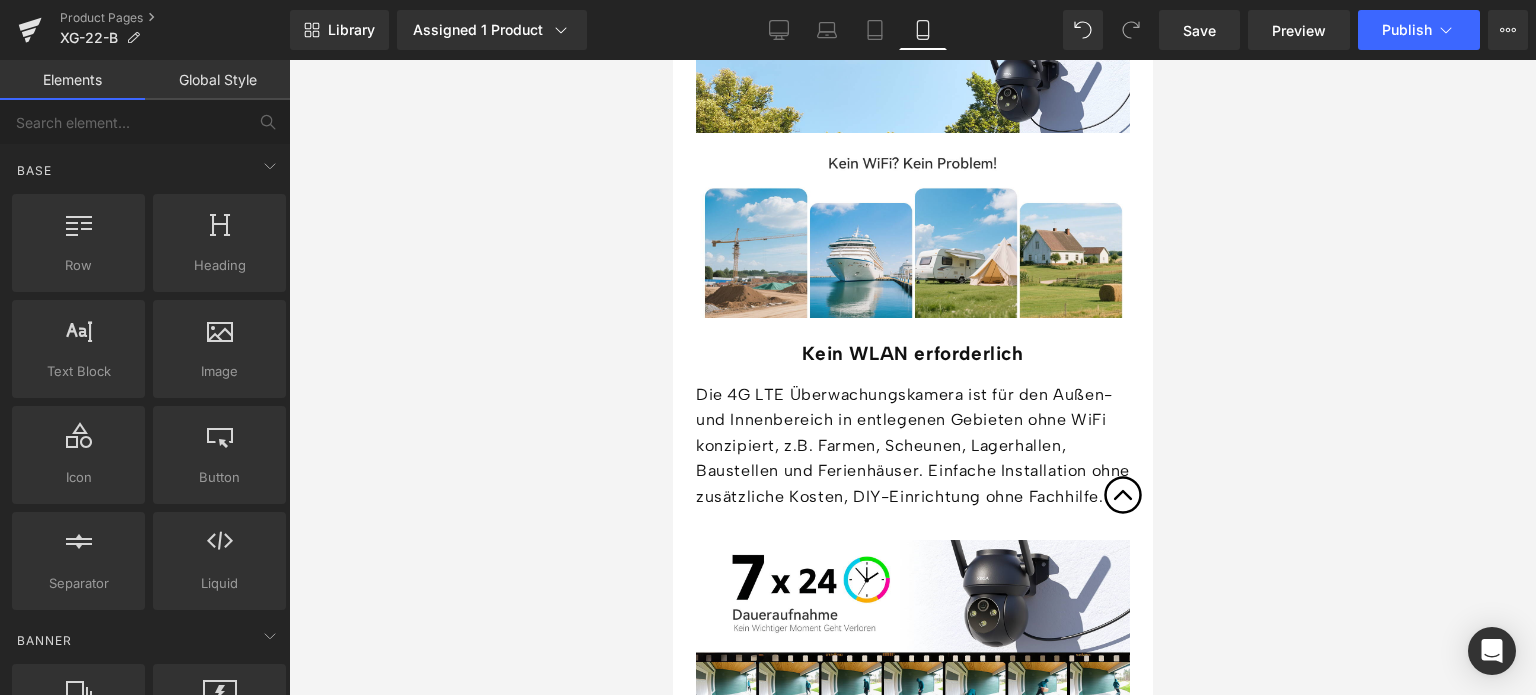 scroll, scrollTop: 1900, scrollLeft: 0, axis: vertical 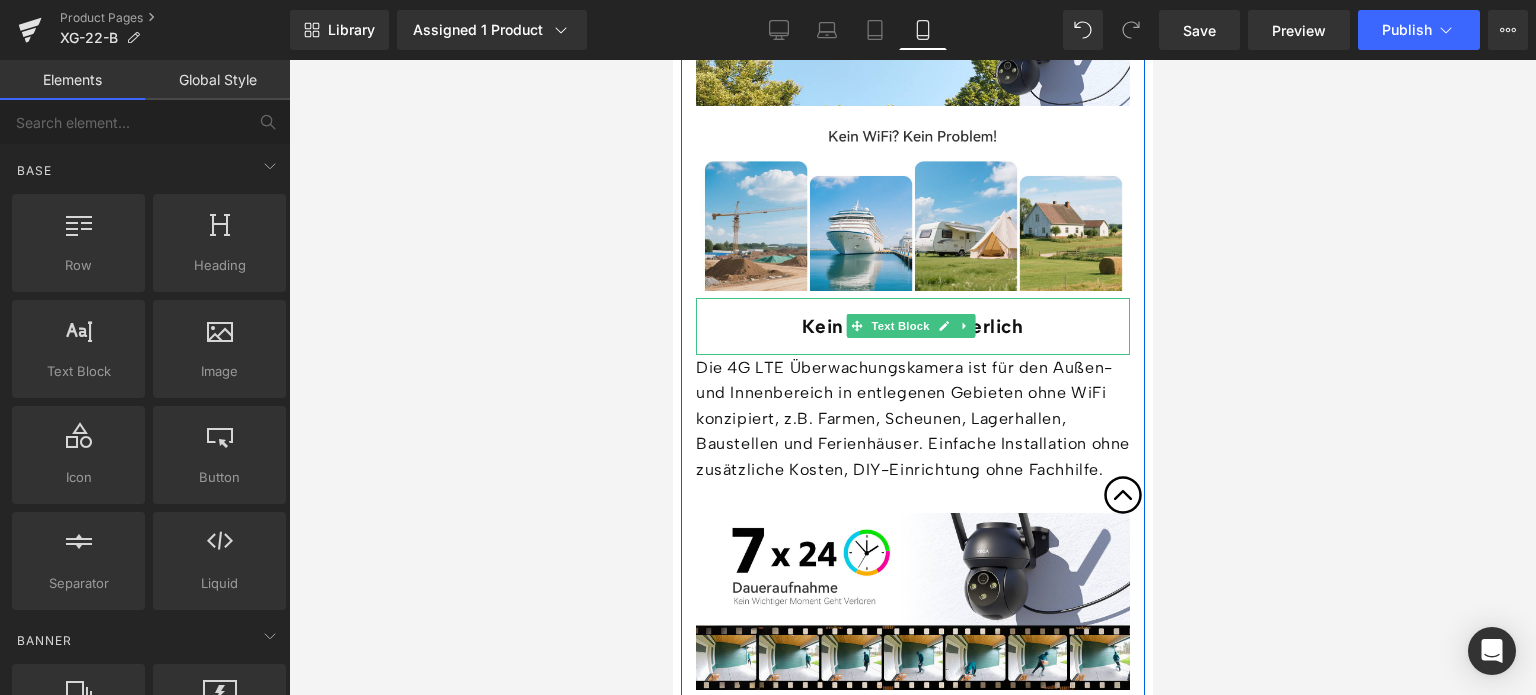 click on "Kein WLAN erforderlich" at bounding box center (911, 326) 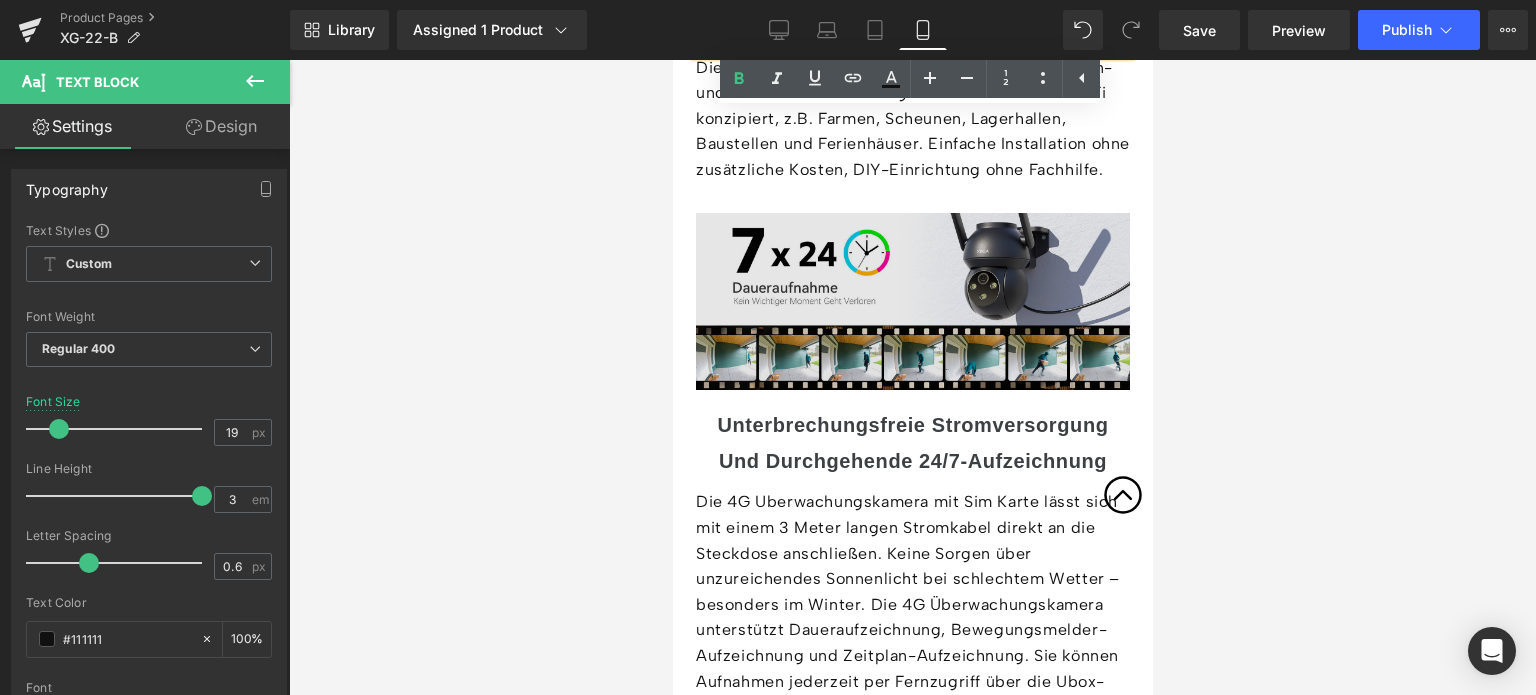 scroll, scrollTop: 2000, scrollLeft: 0, axis: vertical 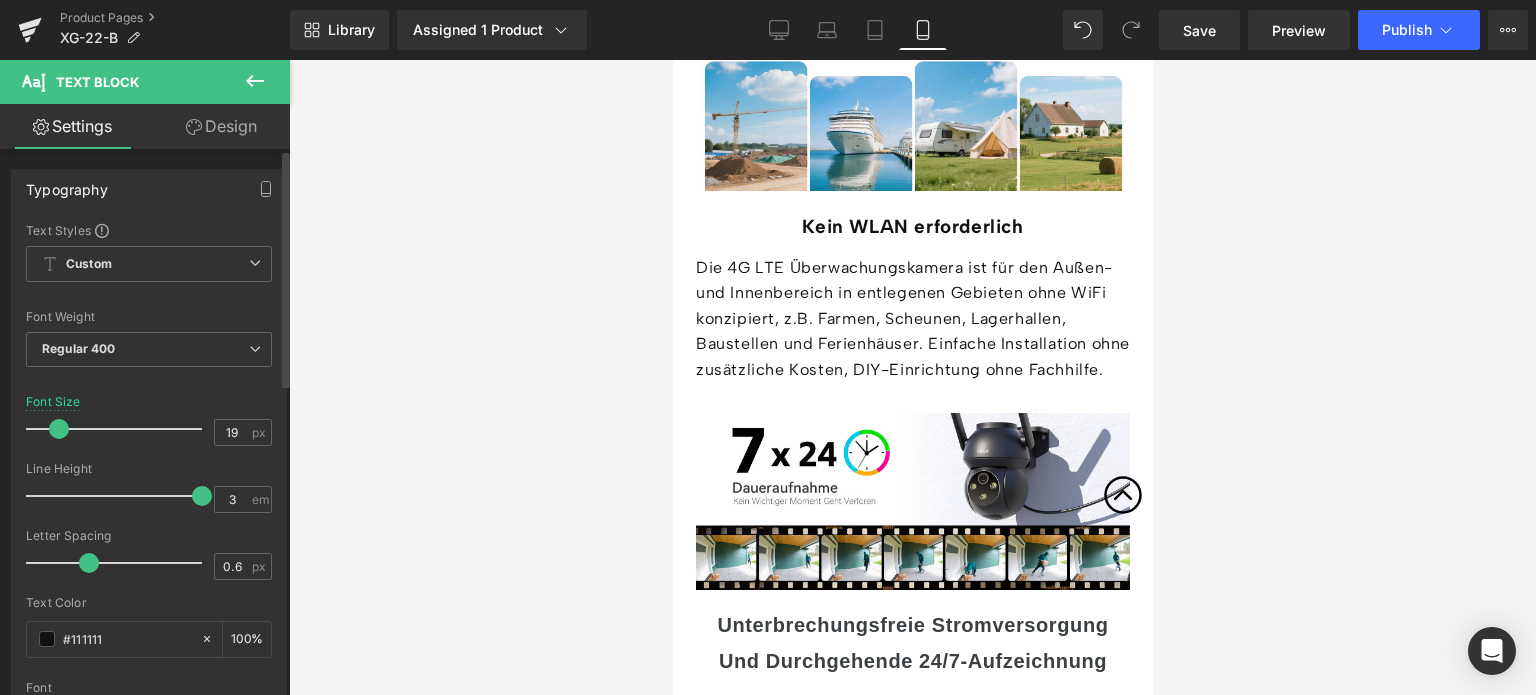 click at bounding box center (59, 429) 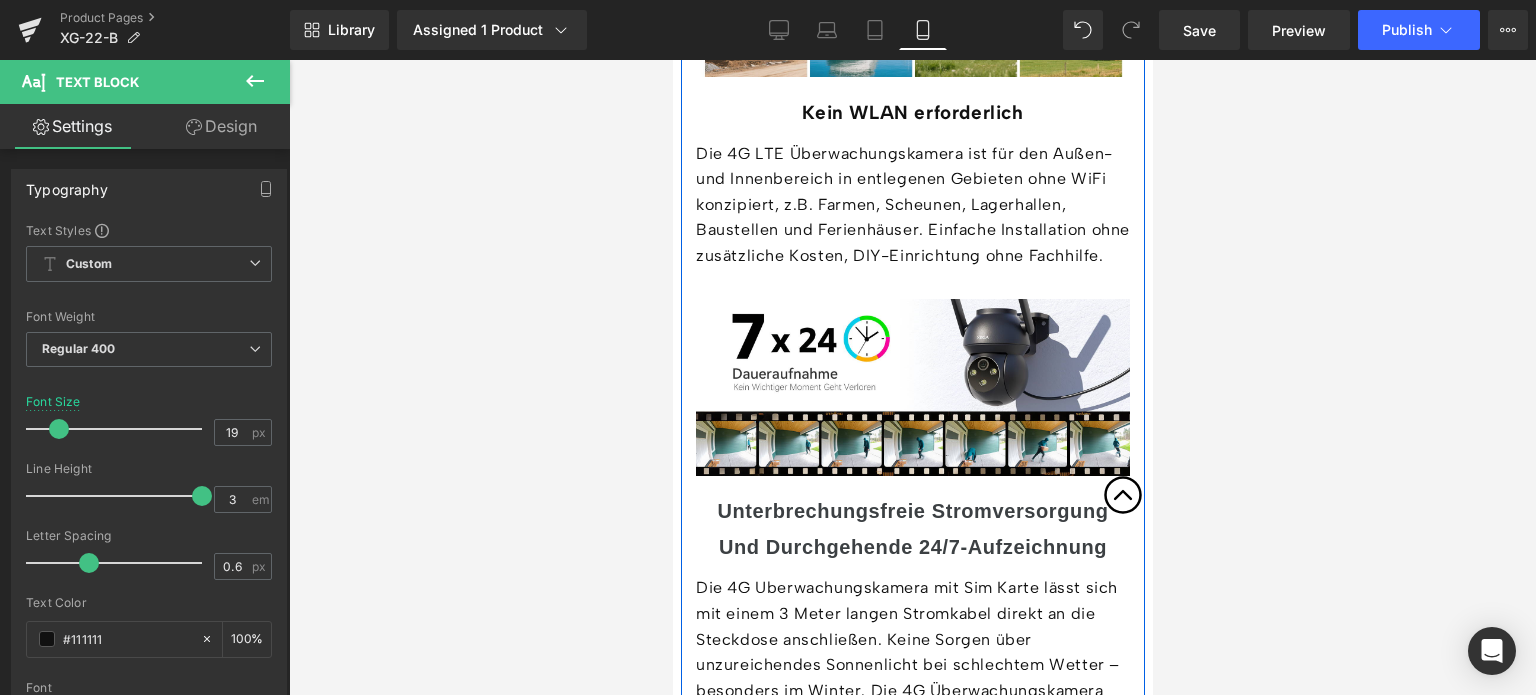 scroll, scrollTop: 2200, scrollLeft: 0, axis: vertical 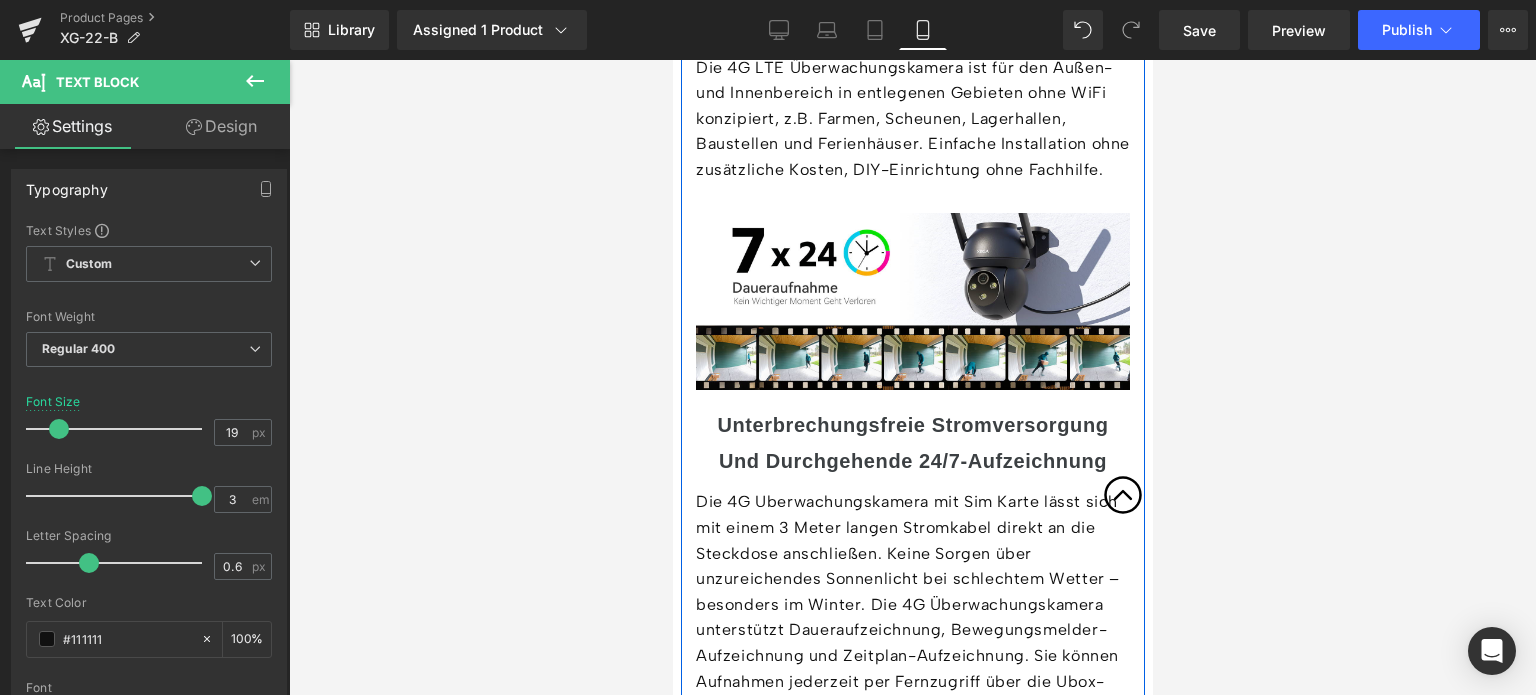 click on "Unterbrechungsfreie Stromversorgung Und Durchgehende 24/7-Aufzeichnung" at bounding box center (911, 443) 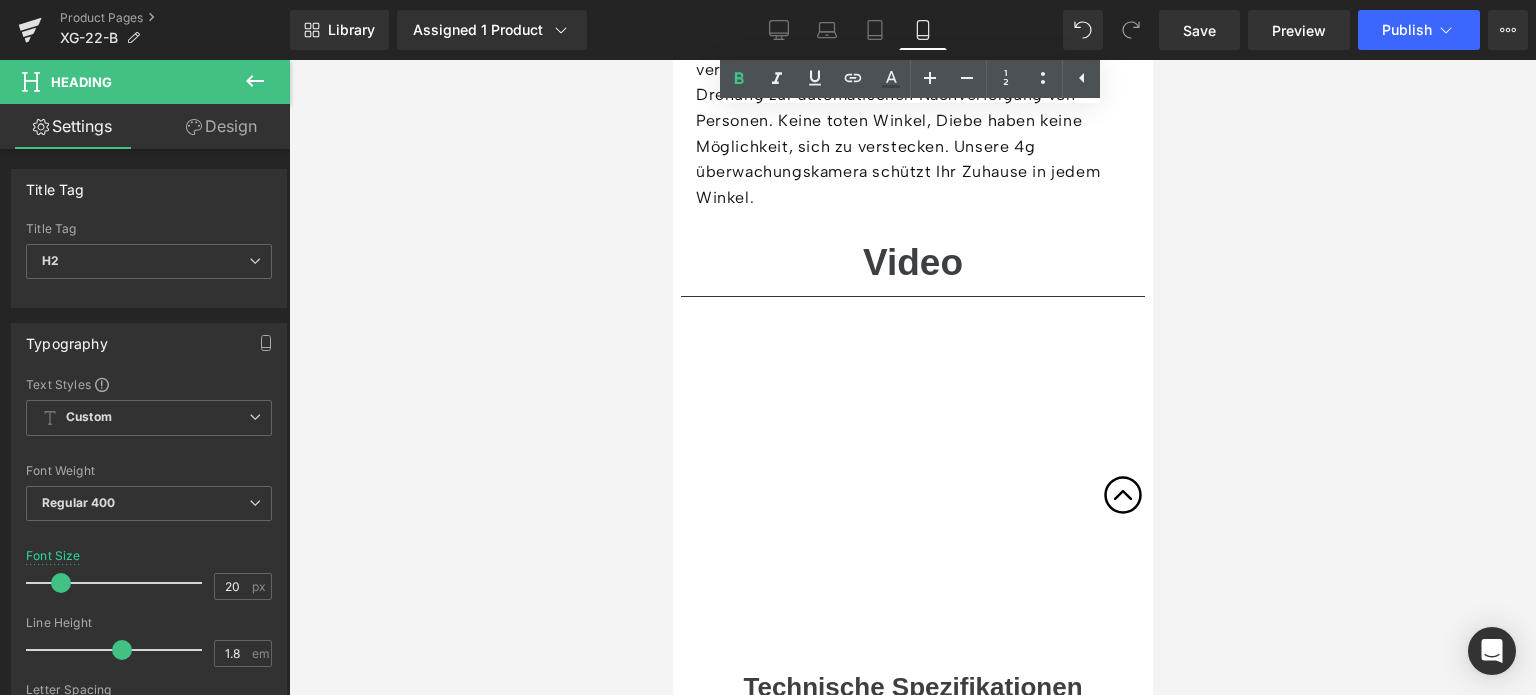 scroll, scrollTop: 5800, scrollLeft: 0, axis: vertical 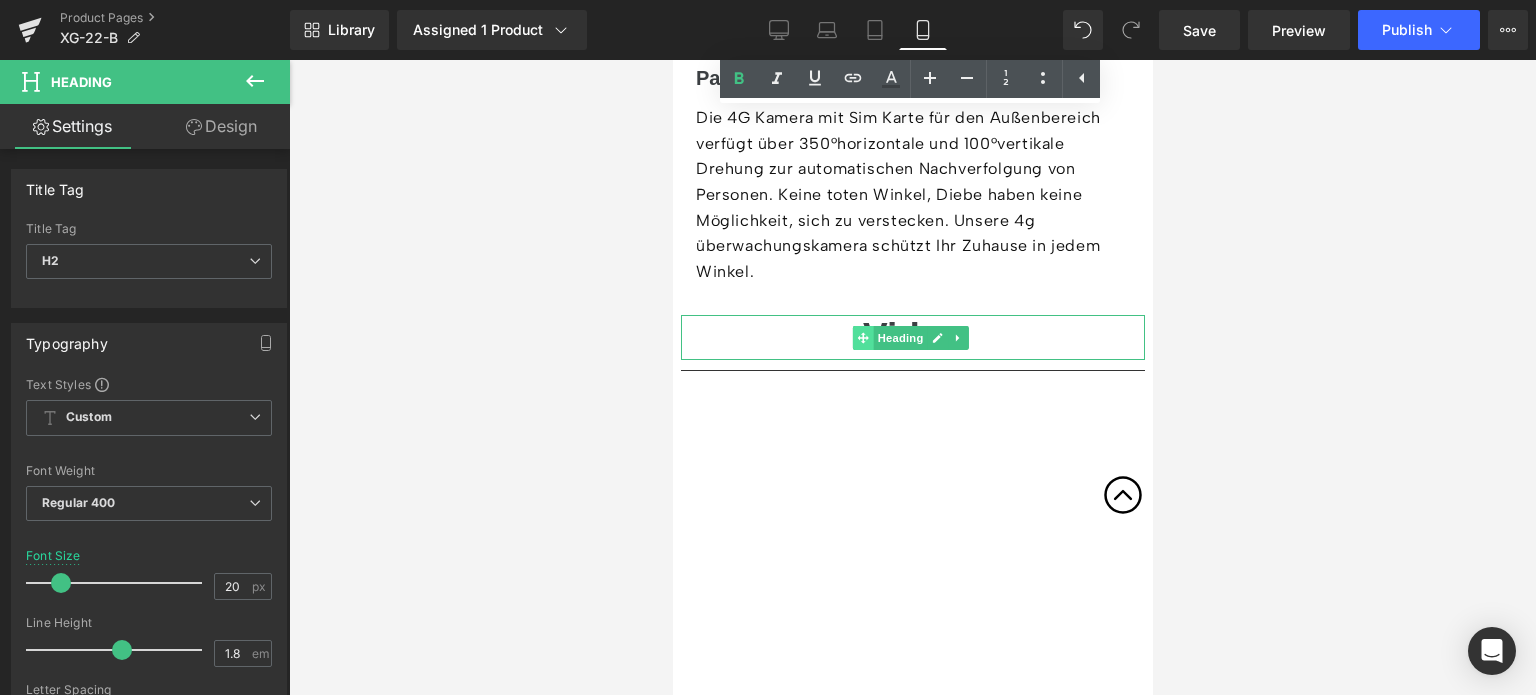 click 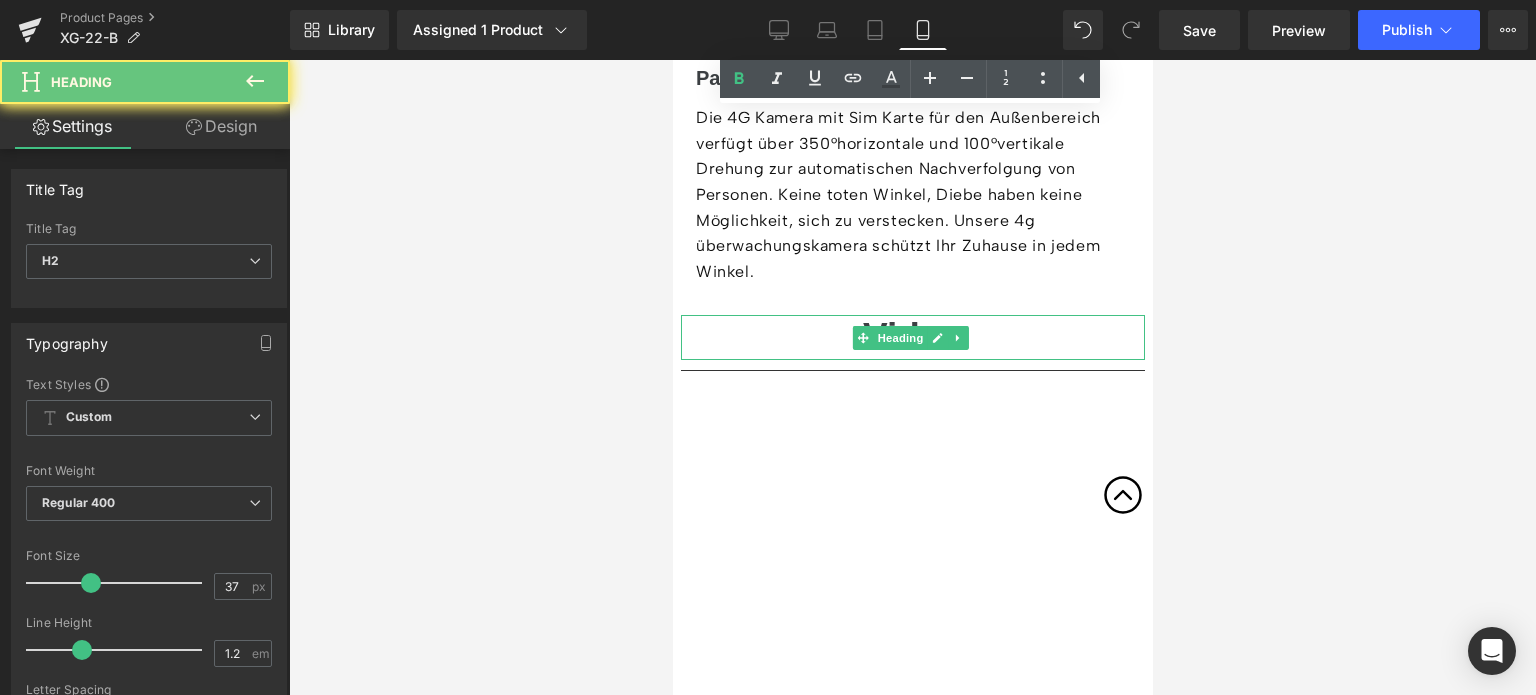 click on "Video" at bounding box center [912, 337] 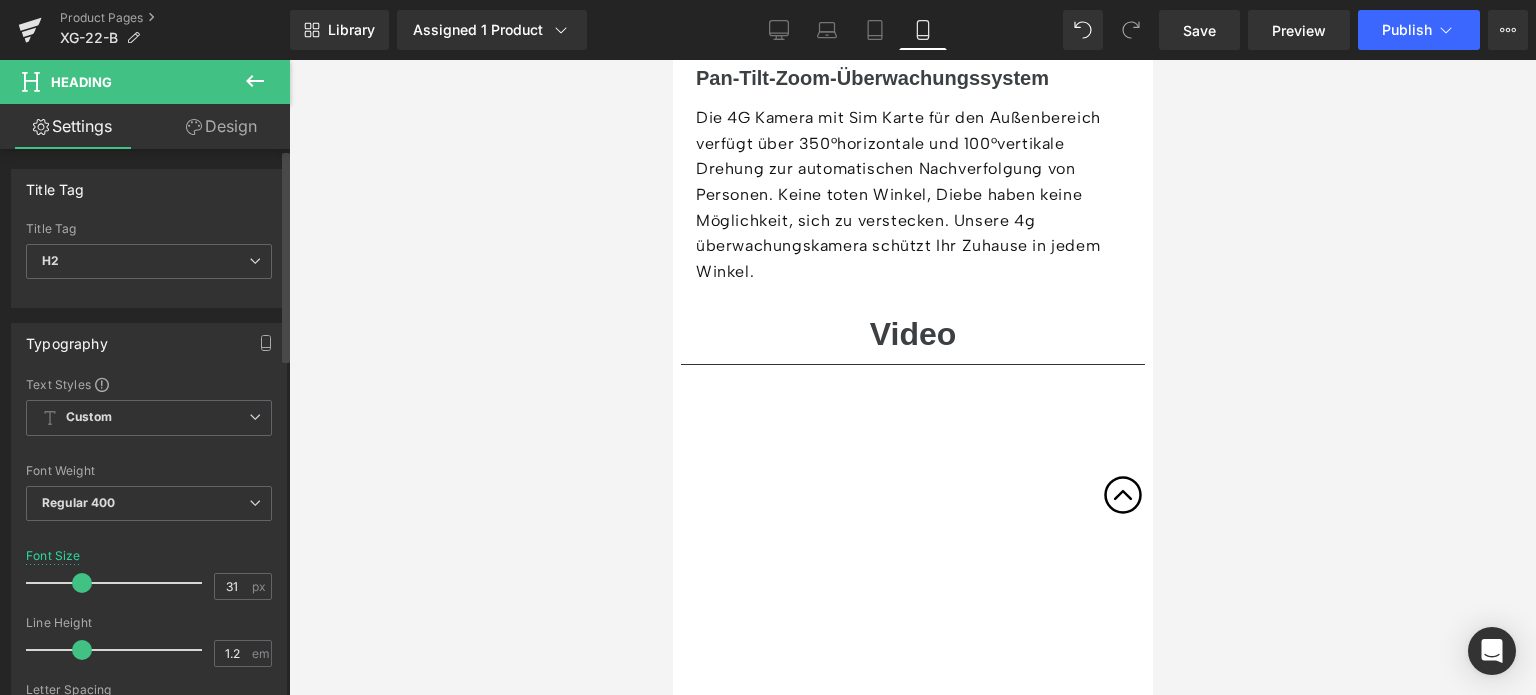 type on "30" 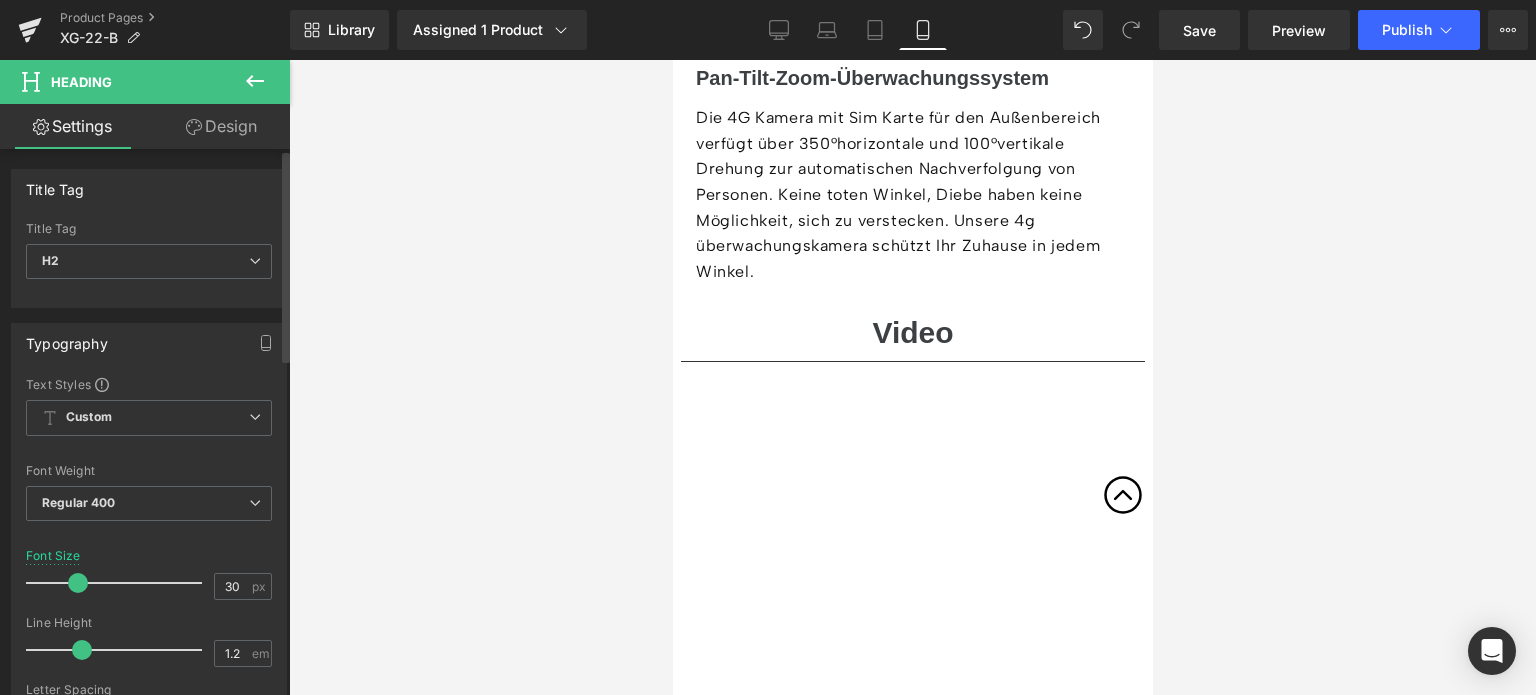 drag, startPoint x: 83, startPoint y: 578, endPoint x: 72, endPoint y: 575, distance: 11.401754 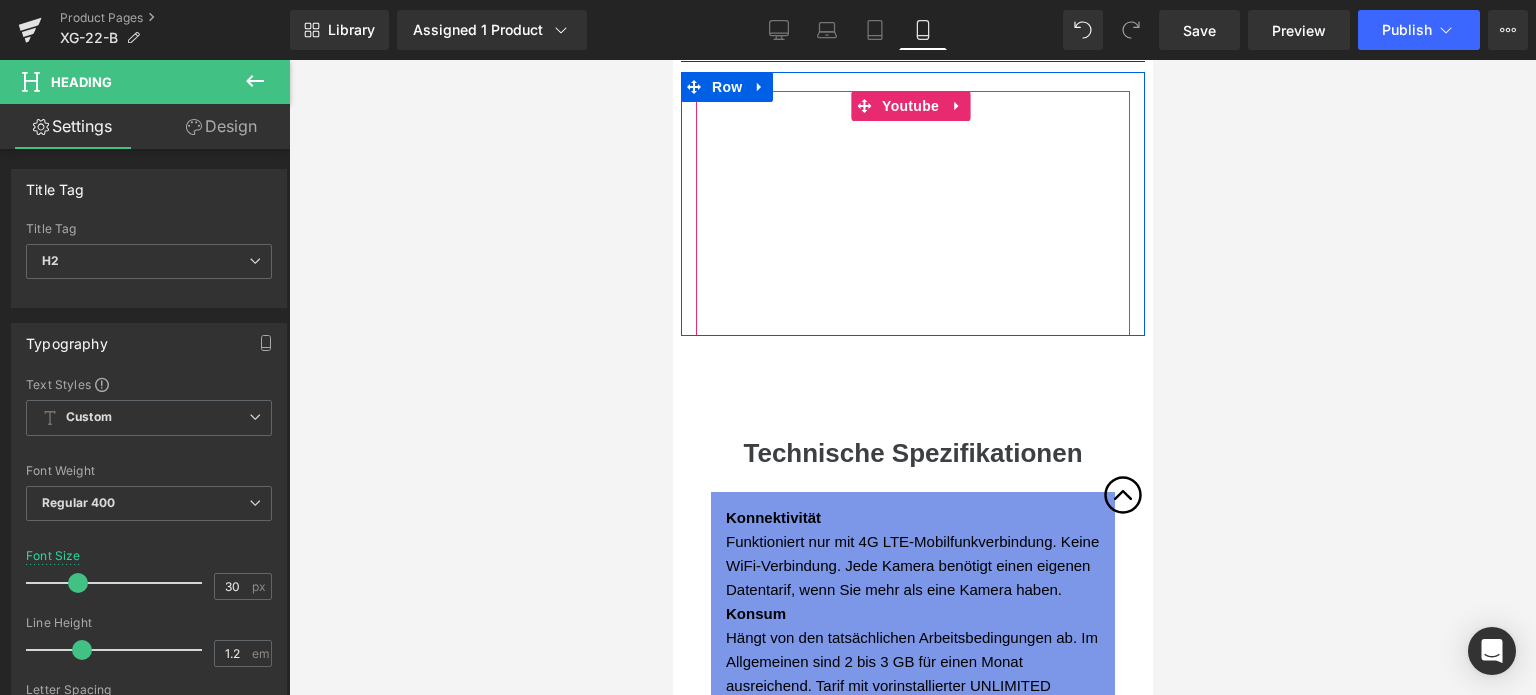 scroll, scrollTop: 6200, scrollLeft: 0, axis: vertical 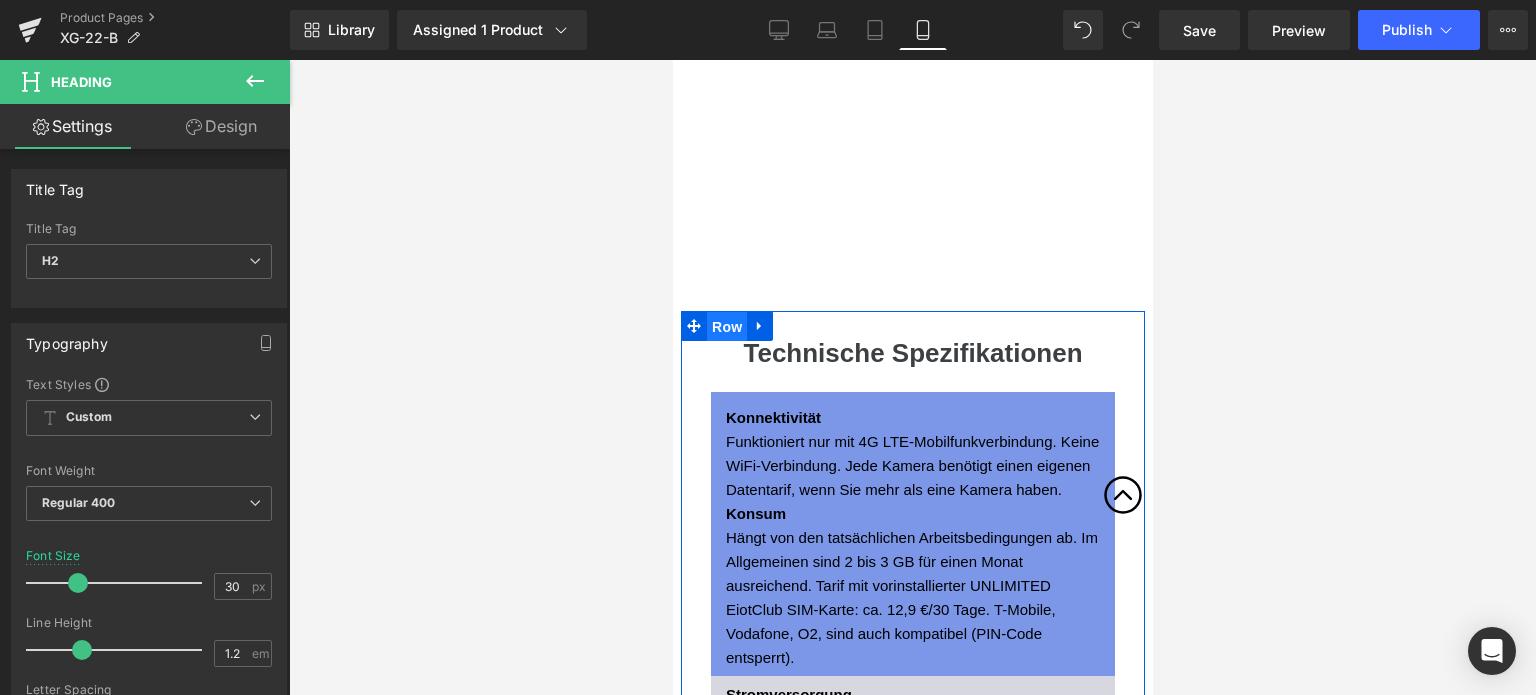 click on "Row" at bounding box center [726, 327] 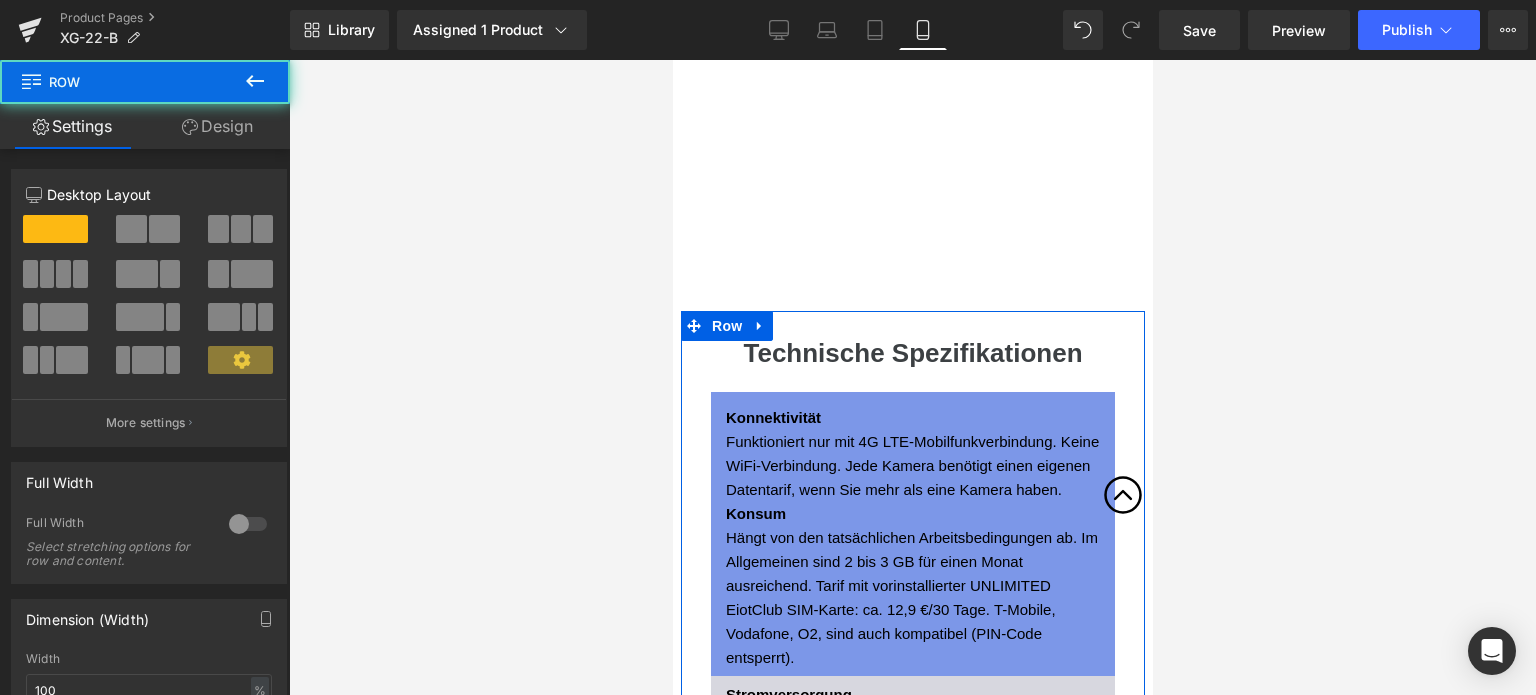 click on "Design" at bounding box center [217, 126] 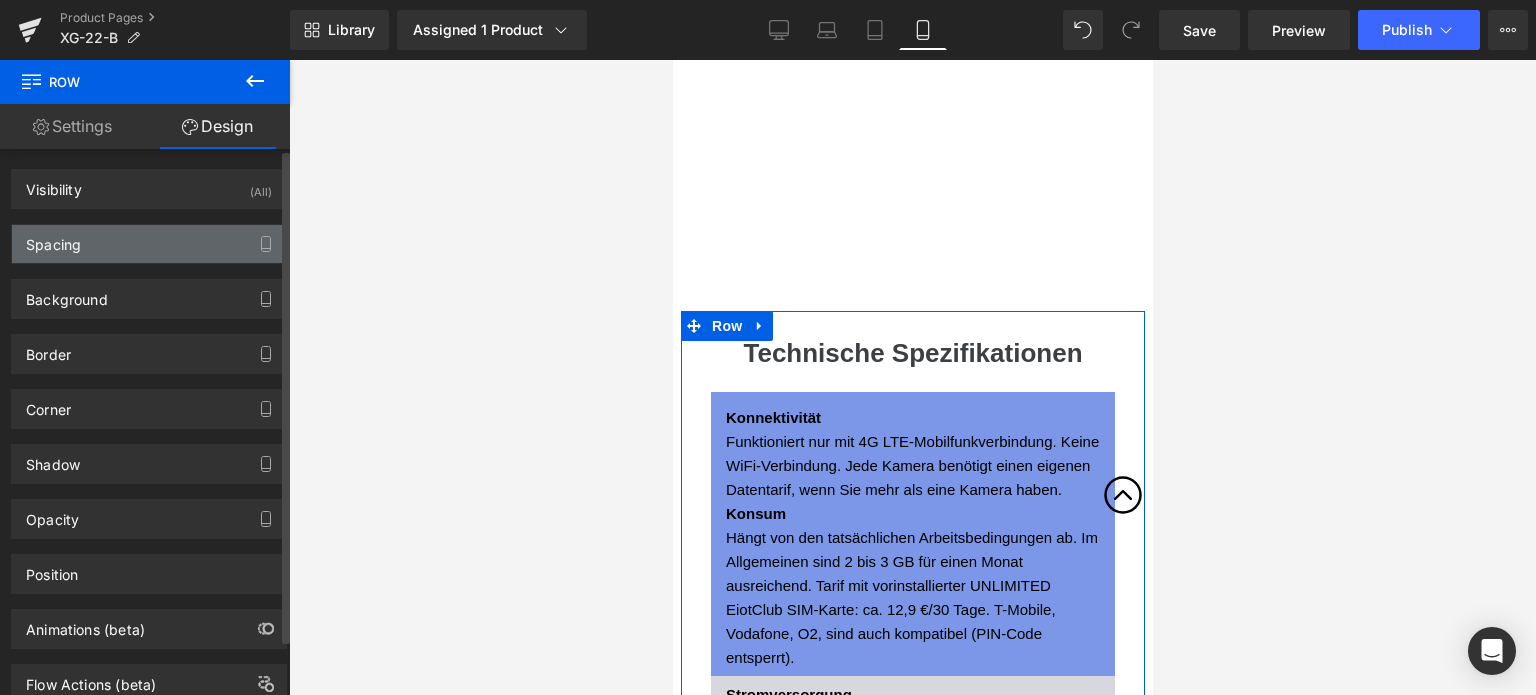 click on "Spacing" at bounding box center [149, 244] 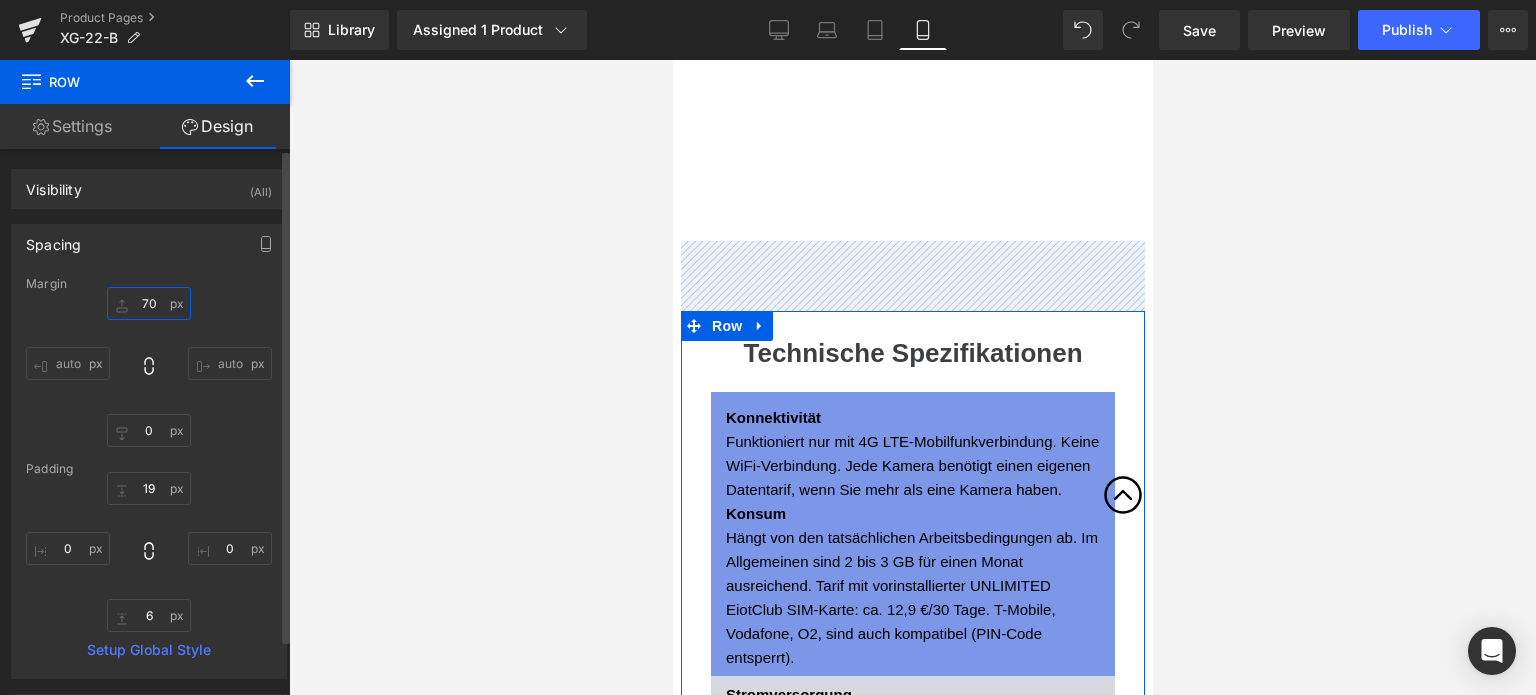 click on "70" at bounding box center (149, 303) 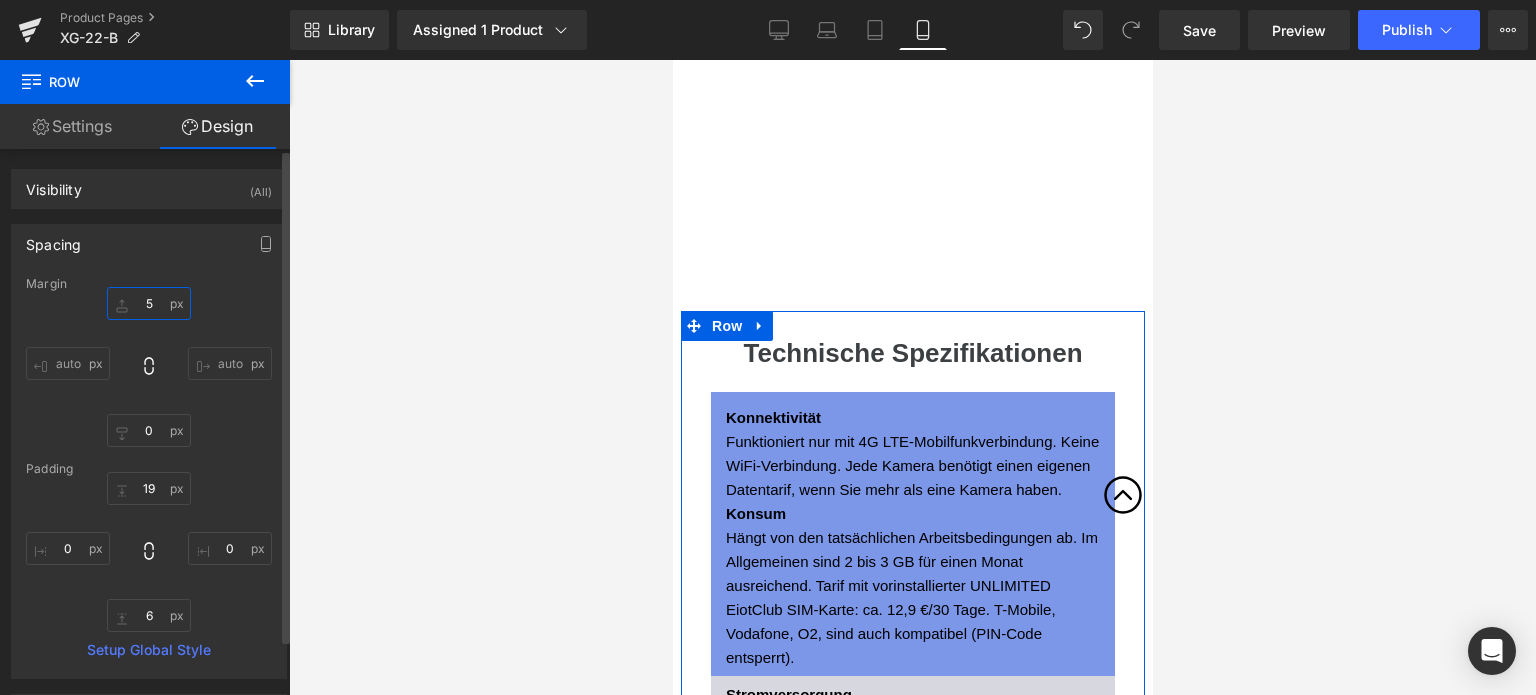 type on "50" 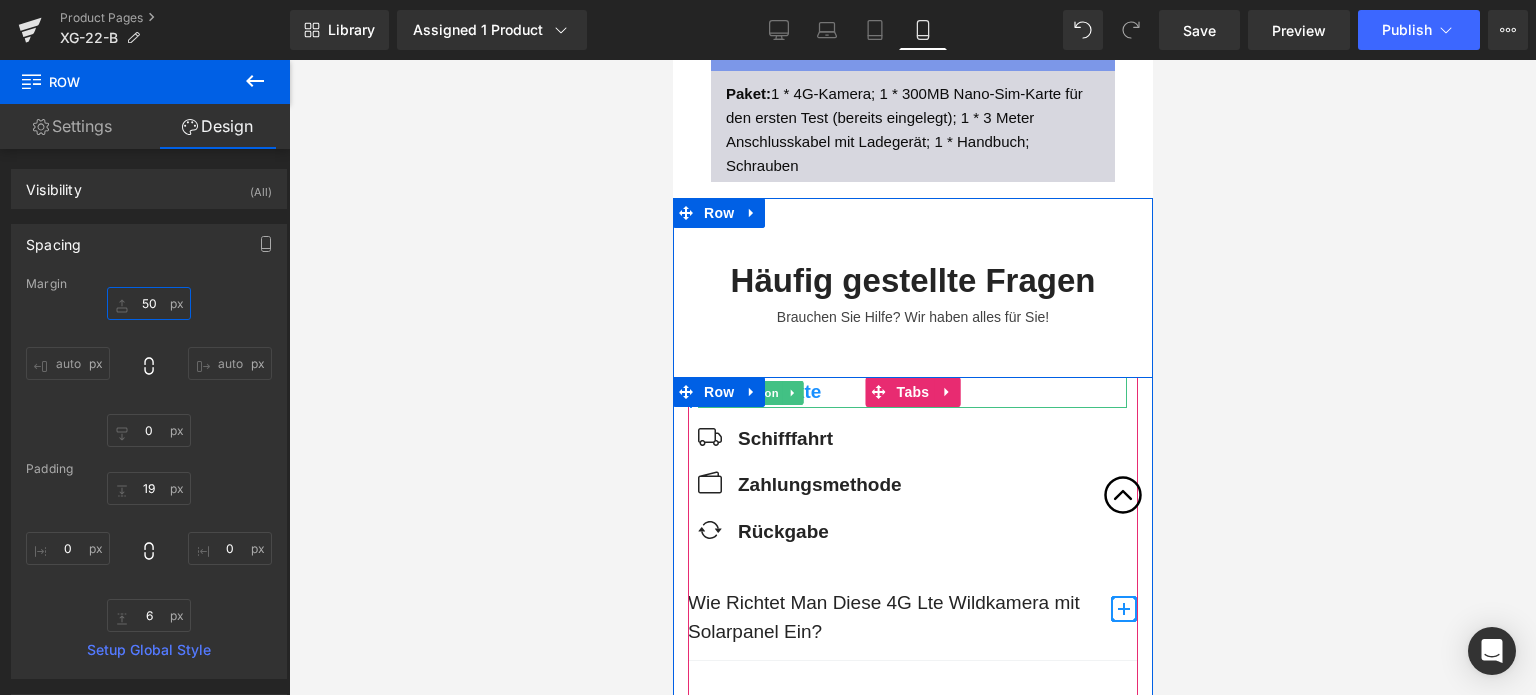 scroll, scrollTop: 8000, scrollLeft: 0, axis: vertical 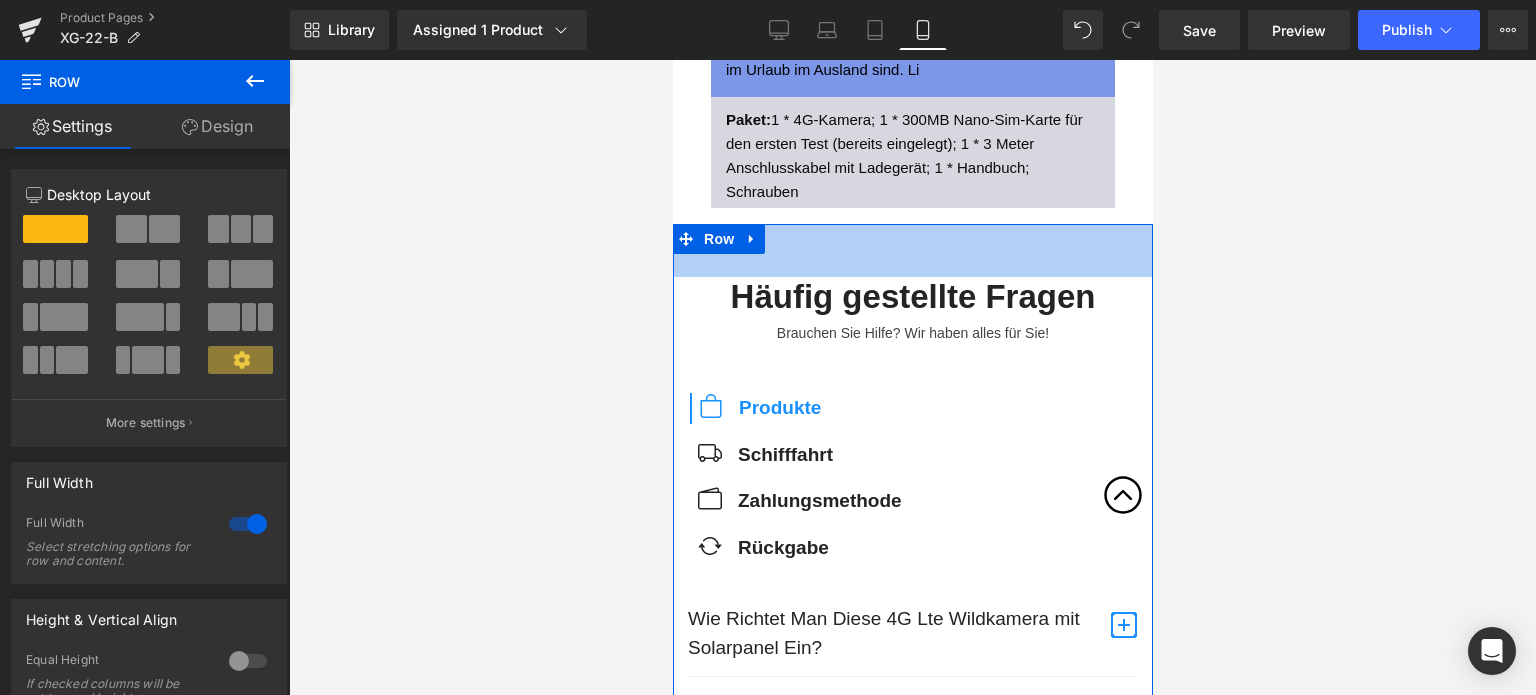 drag, startPoint x: 857, startPoint y: 277, endPoint x: 862, endPoint y: 267, distance: 11.18034 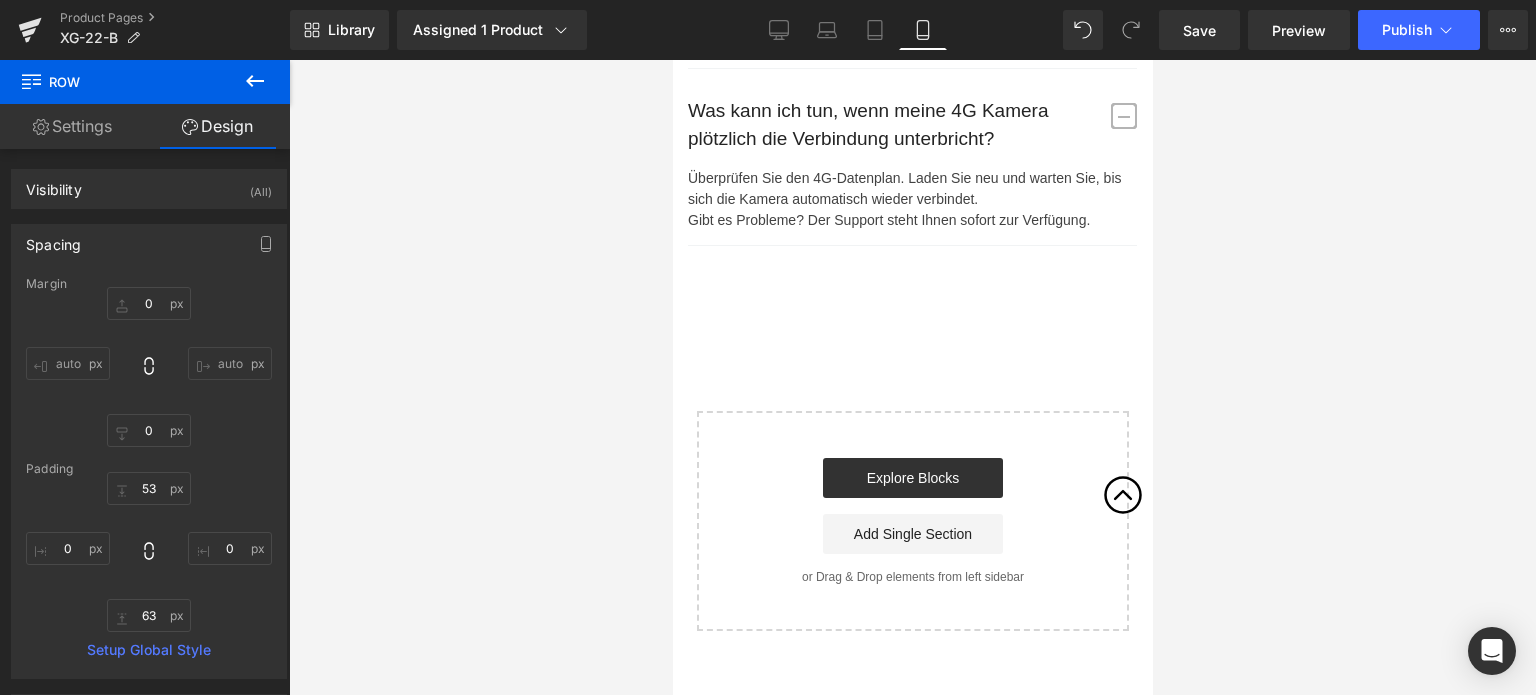scroll, scrollTop: 8900, scrollLeft: 0, axis: vertical 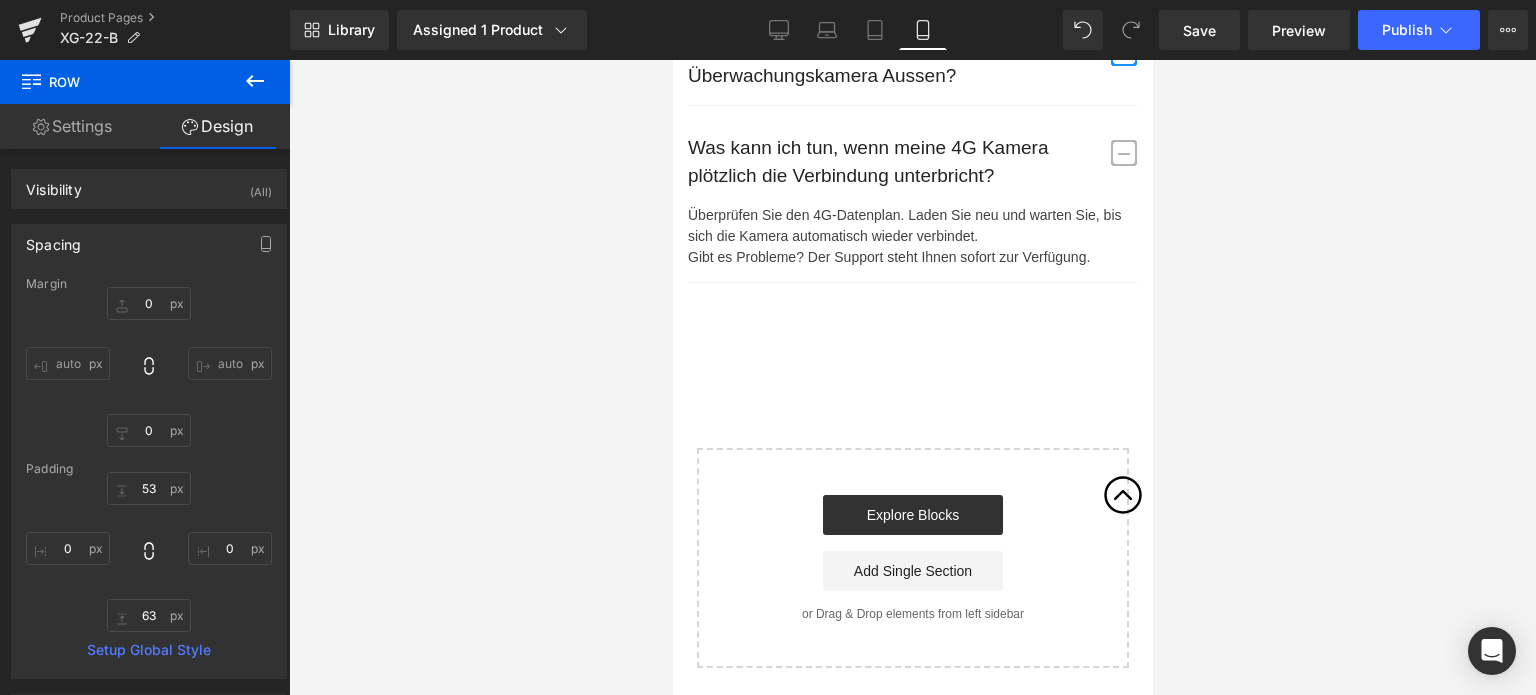 click on "Überprüfen Sie den 4G-Datenplan. Laden Sie neu und warten Sie, bis sich die Kamera automatisch wieder verbindet. Gibt es Probleme? Der Support steht Ihnen sofort zur Verfügung.
Text Block" at bounding box center [911, 243] 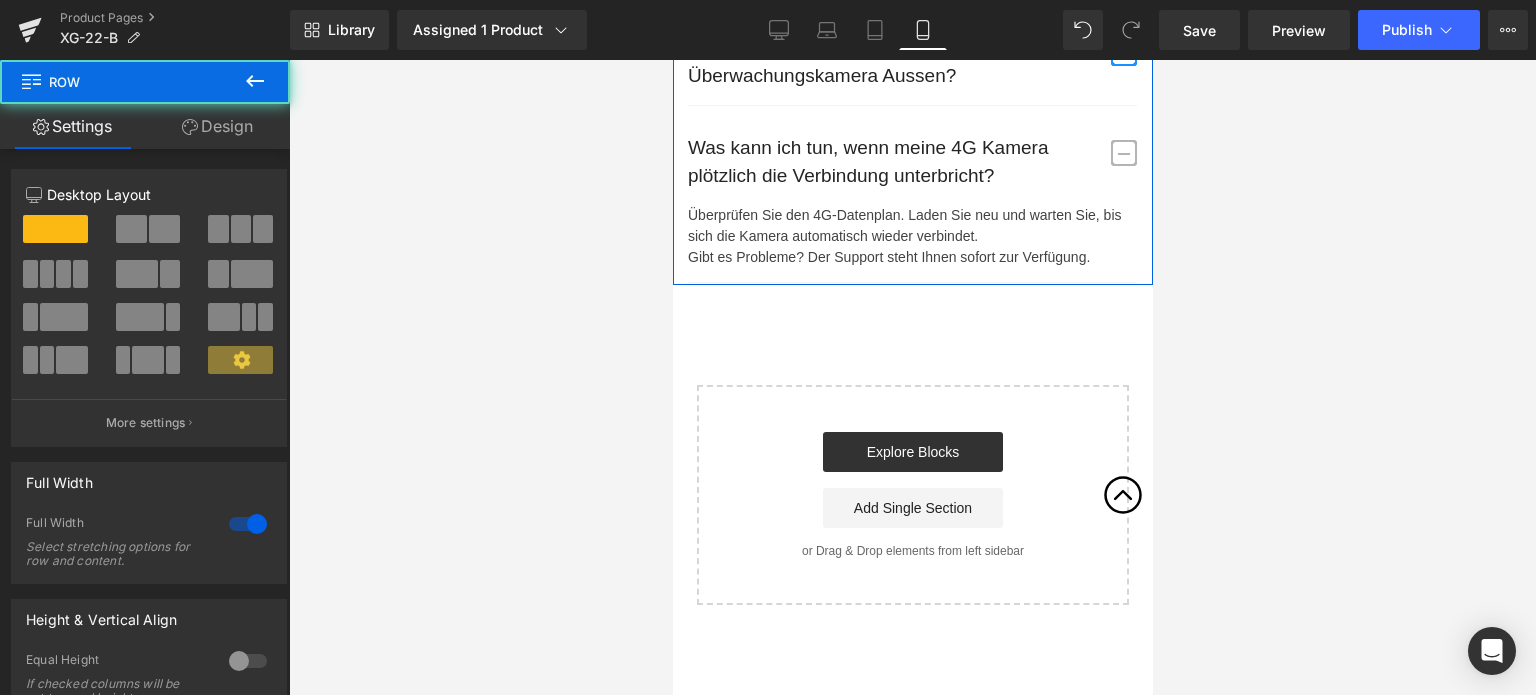 drag, startPoint x: 768, startPoint y: 392, endPoint x: 785, endPoint y: 327, distance: 67.18631 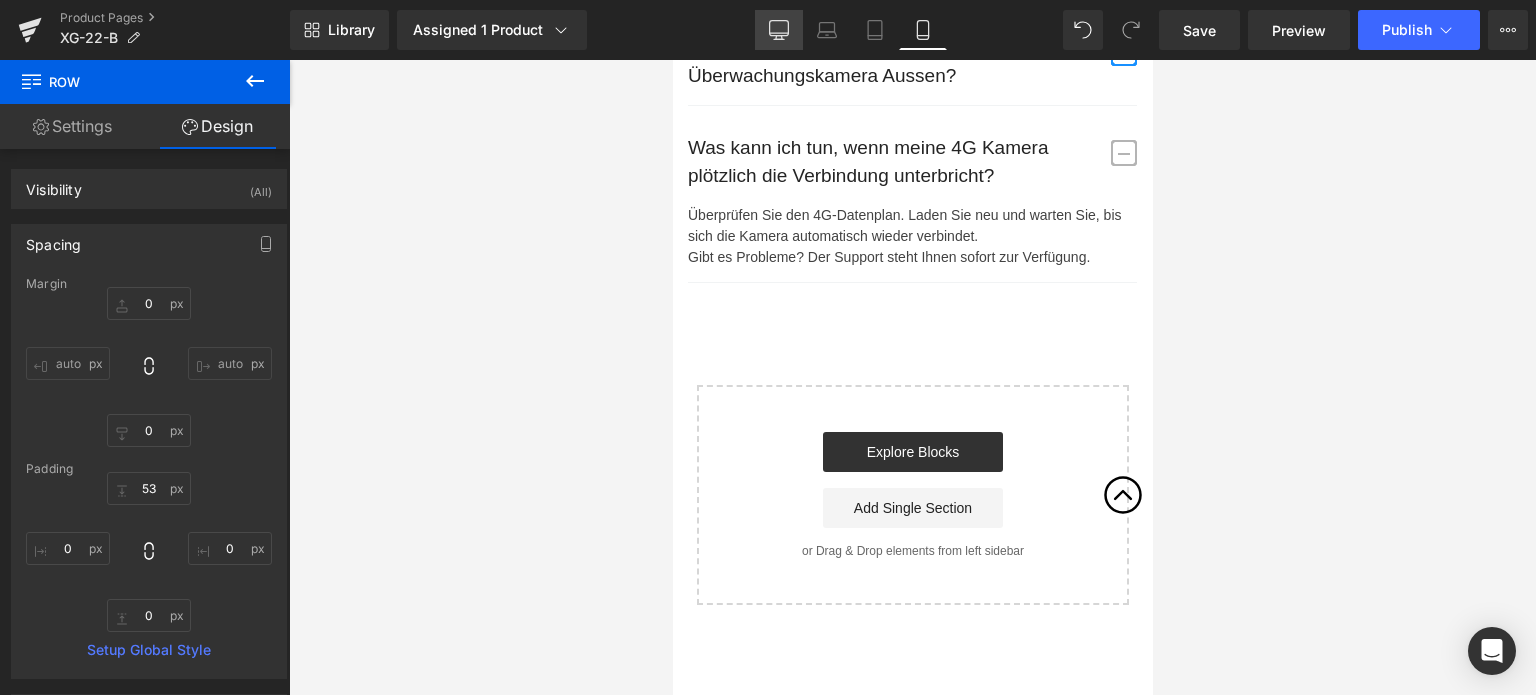click on "Desktop" at bounding box center (779, 30) 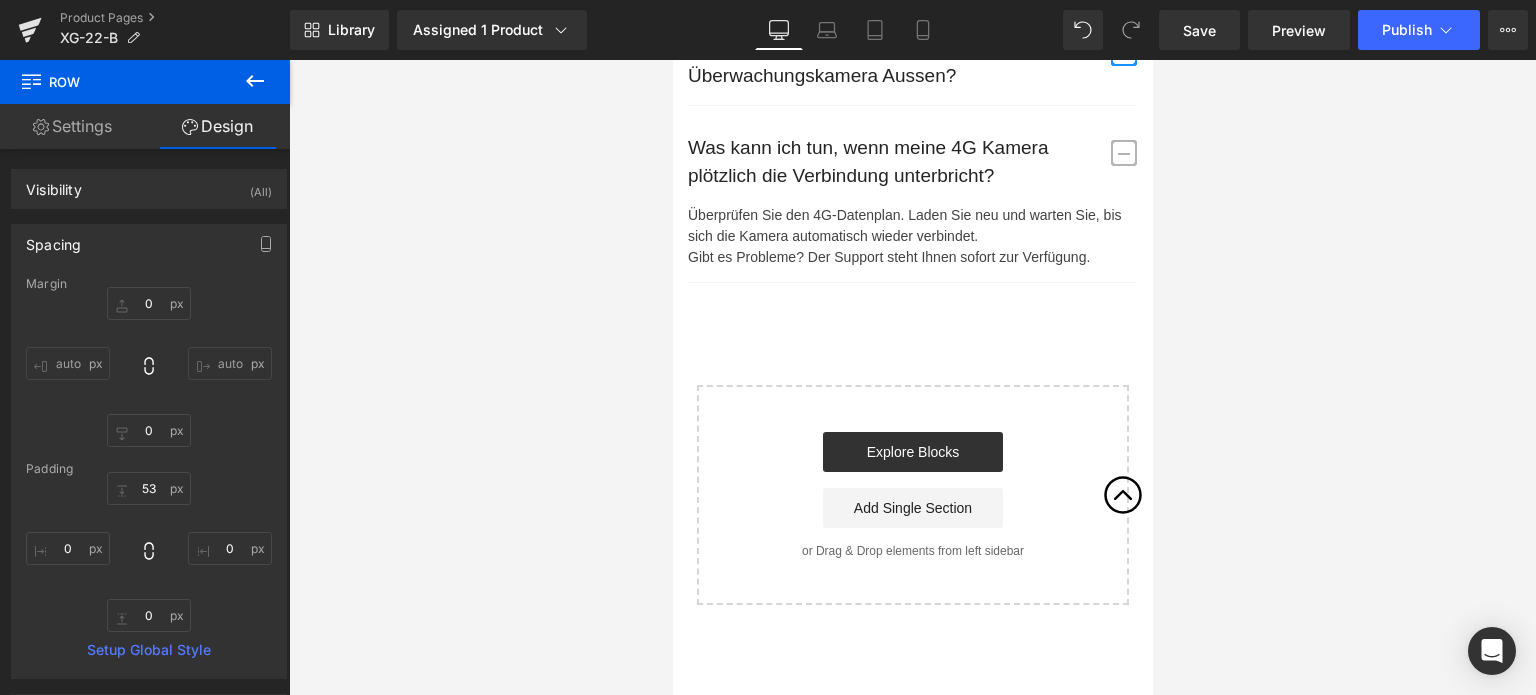 type on "0" 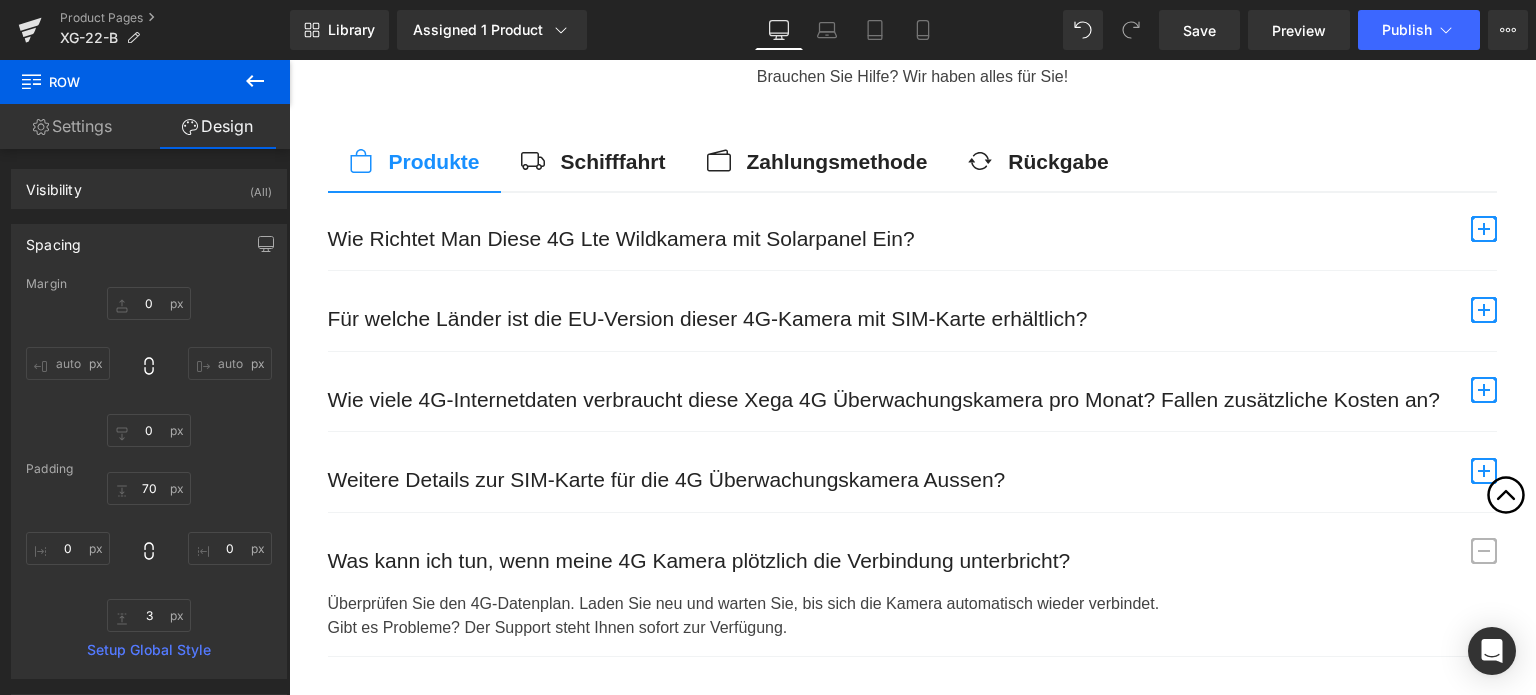 scroll, scrollTop: 9588, scrollLeft: 0, axis: vertical 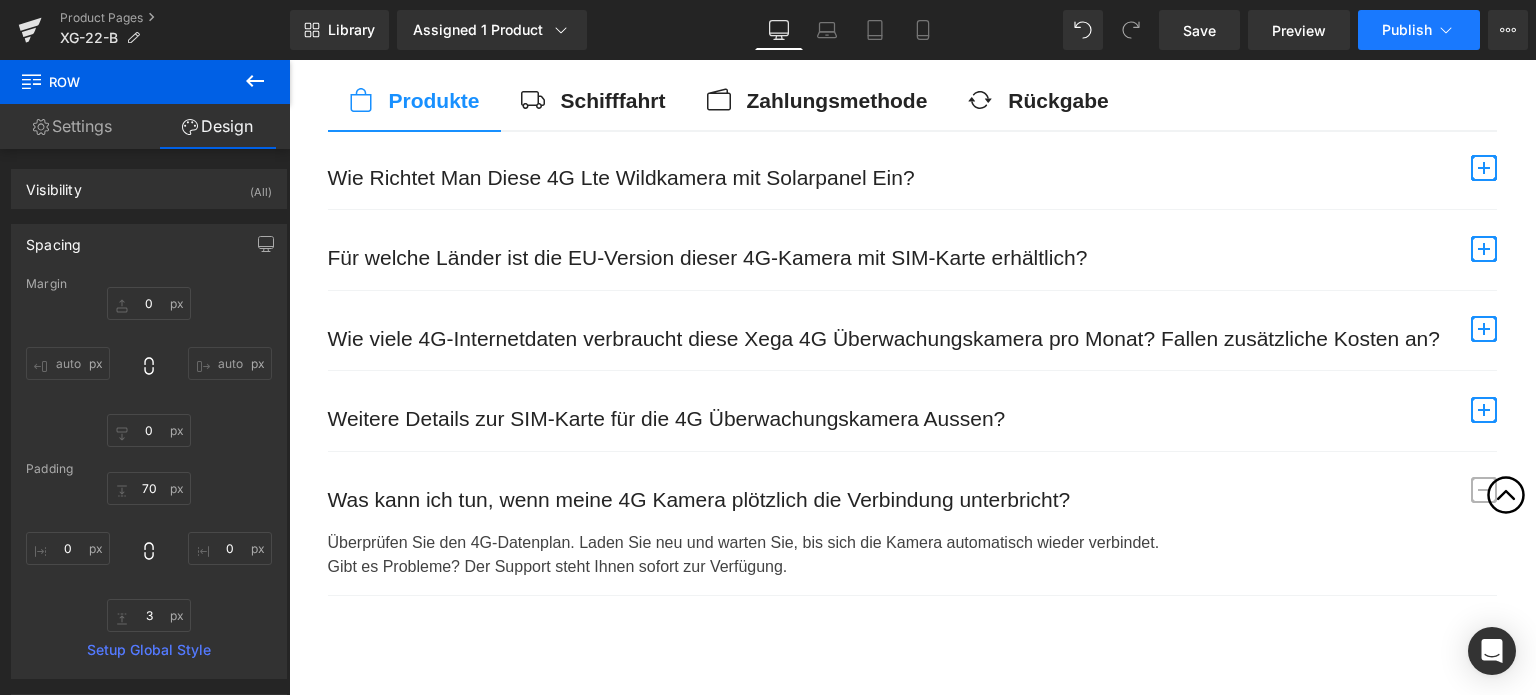 click on "Publish" at bounding box center [1407, 30] 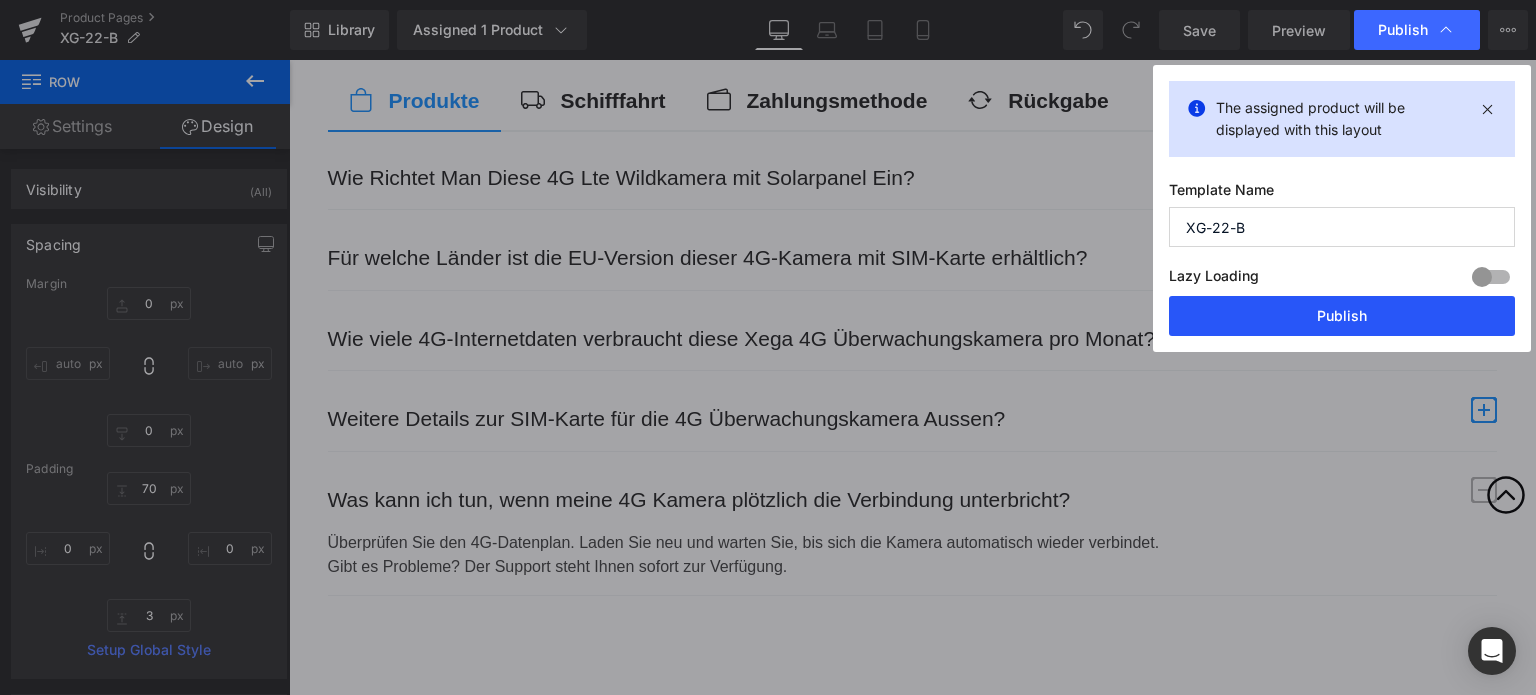 click on "Publish" at bounding box center (1342, 316) 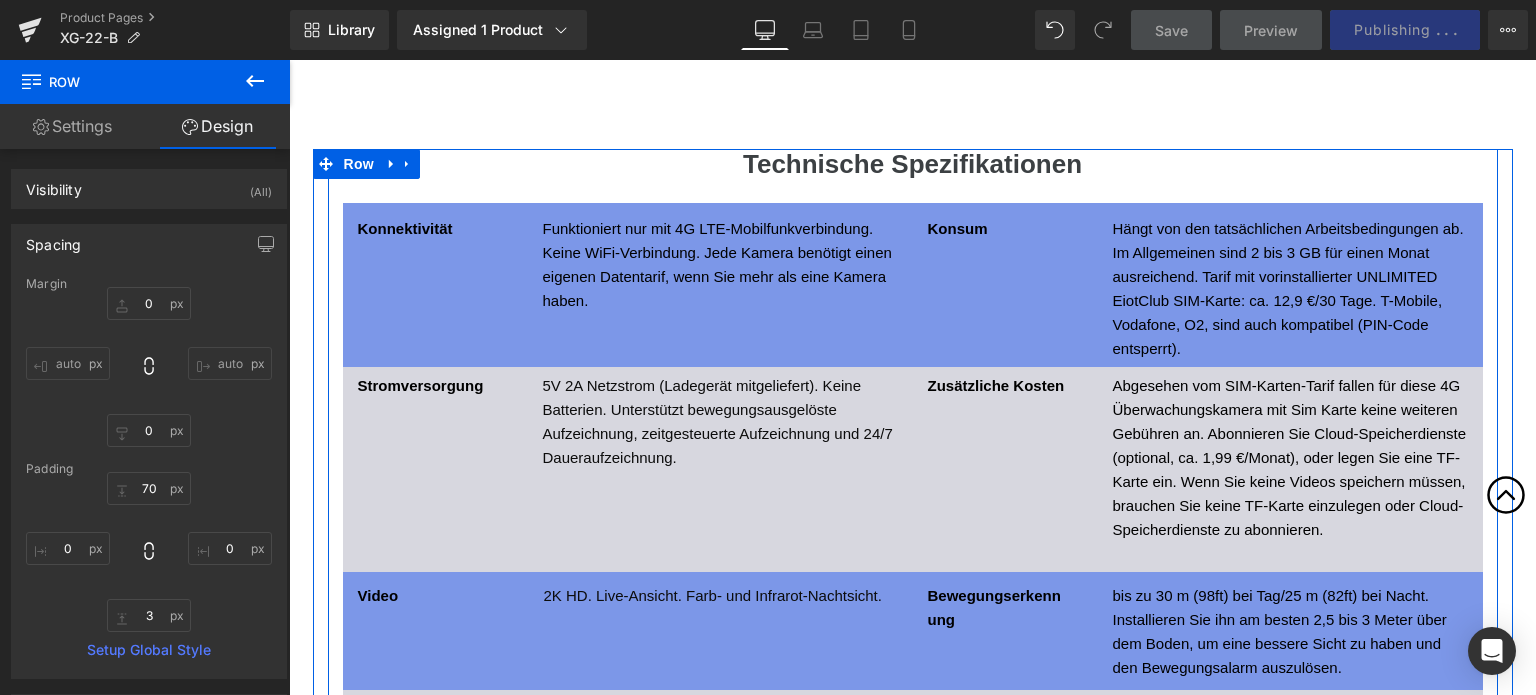 scroll, scrollTop: 8288, scrollLeft: 0, axis: vertical 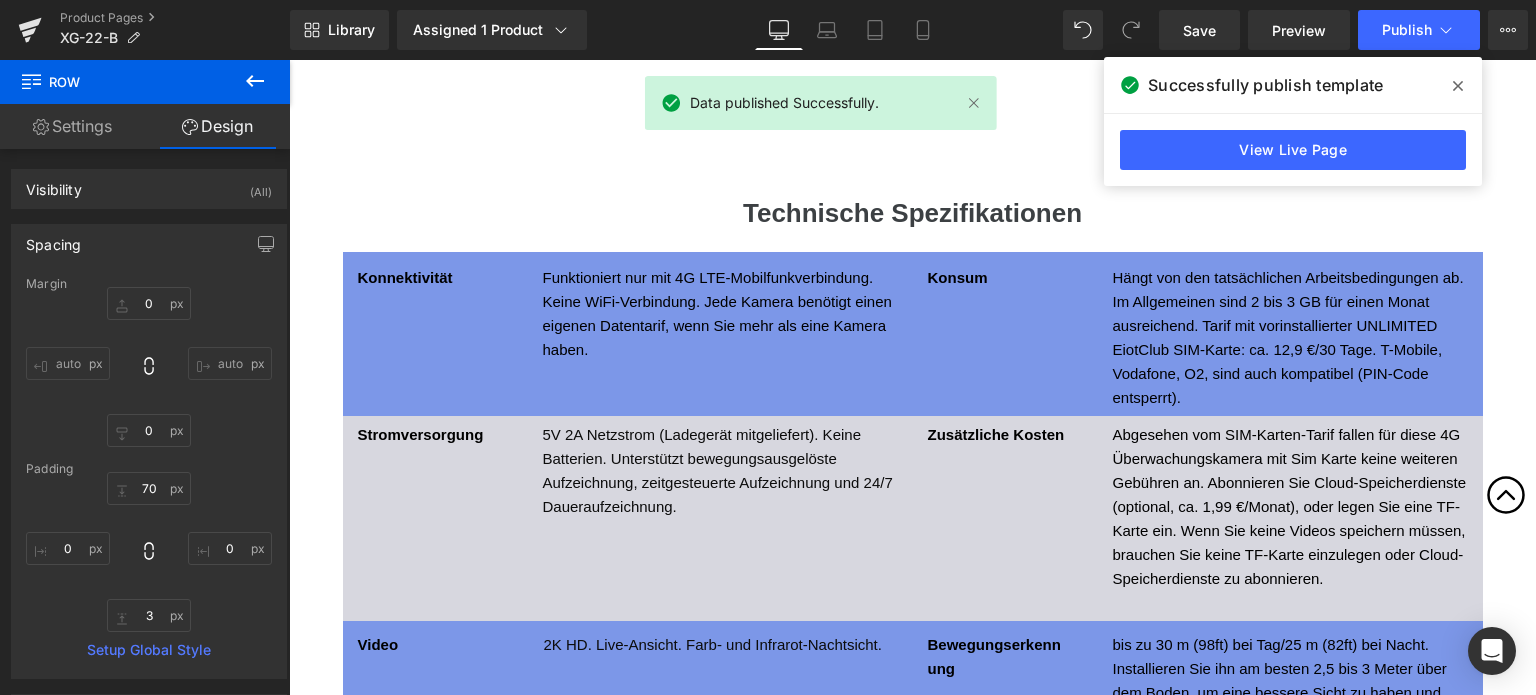 click on "View Live Page" at bounding box center [1293, 150] 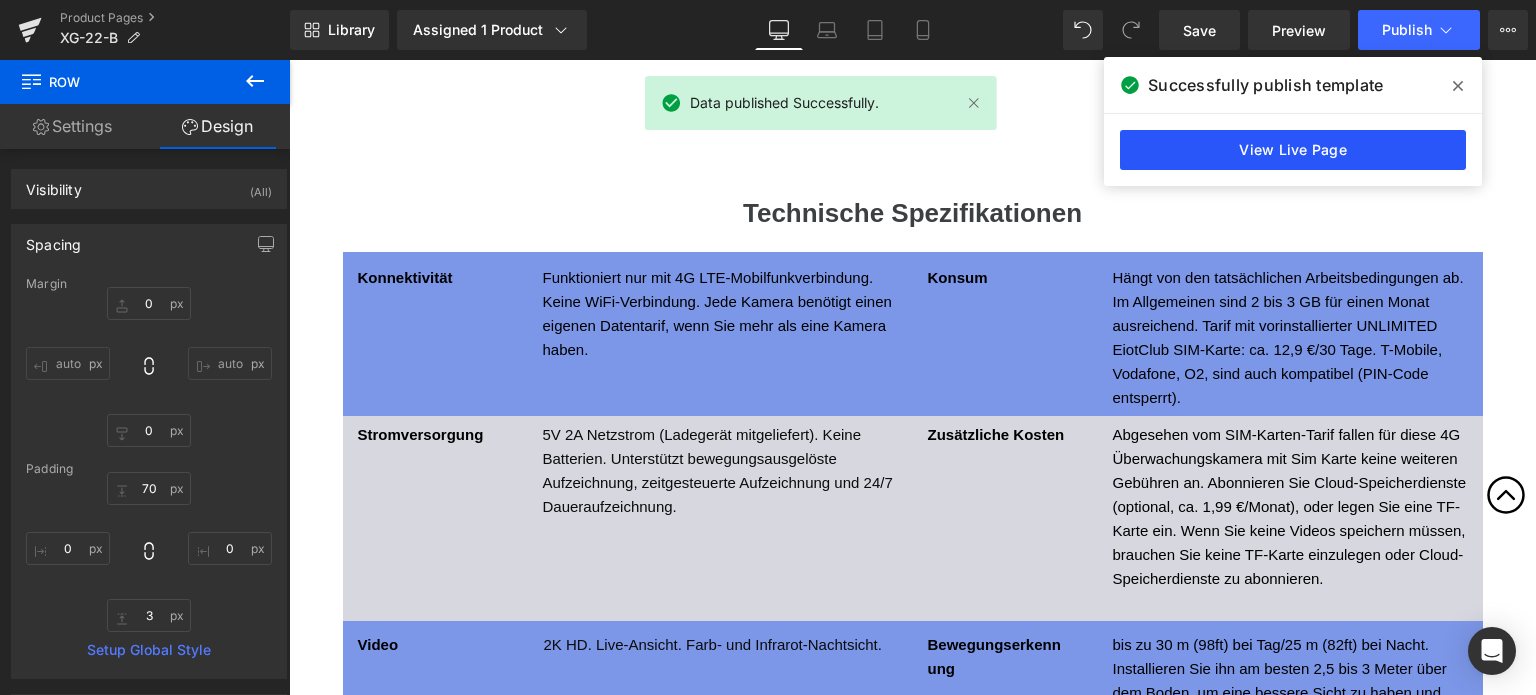 click on "View Live Page" at bounding box center (1293, 150) 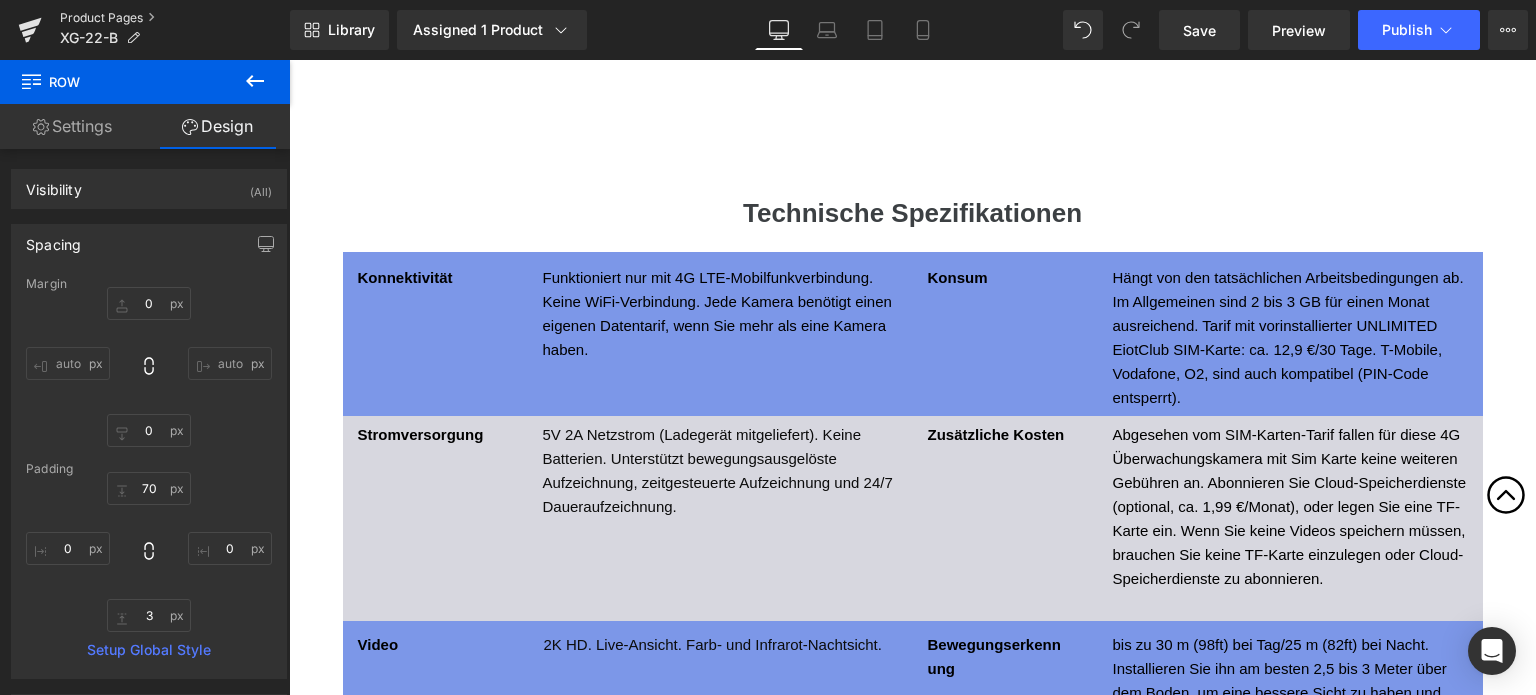 click on "Product Pages" at bounding box center (175, 18) 